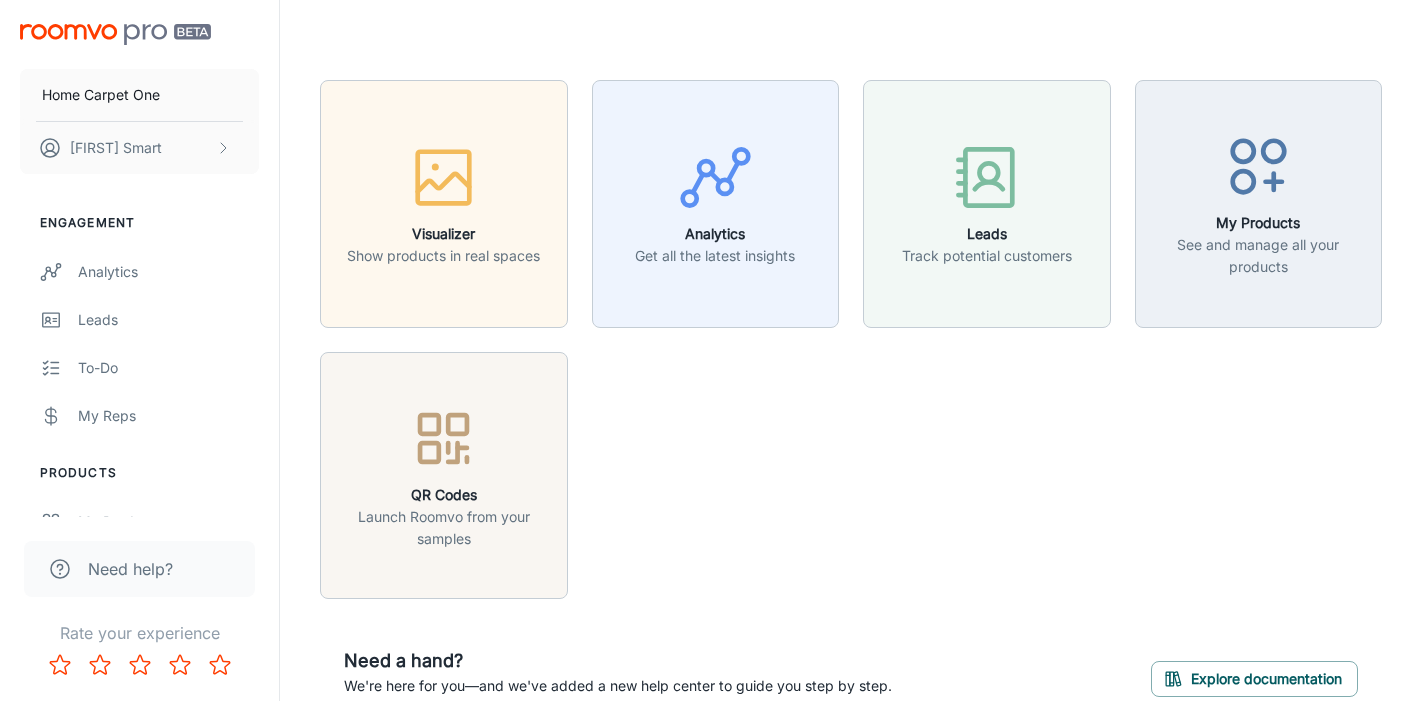 scroll, scrollTop: 0, scrollLeft: 0, axis: both 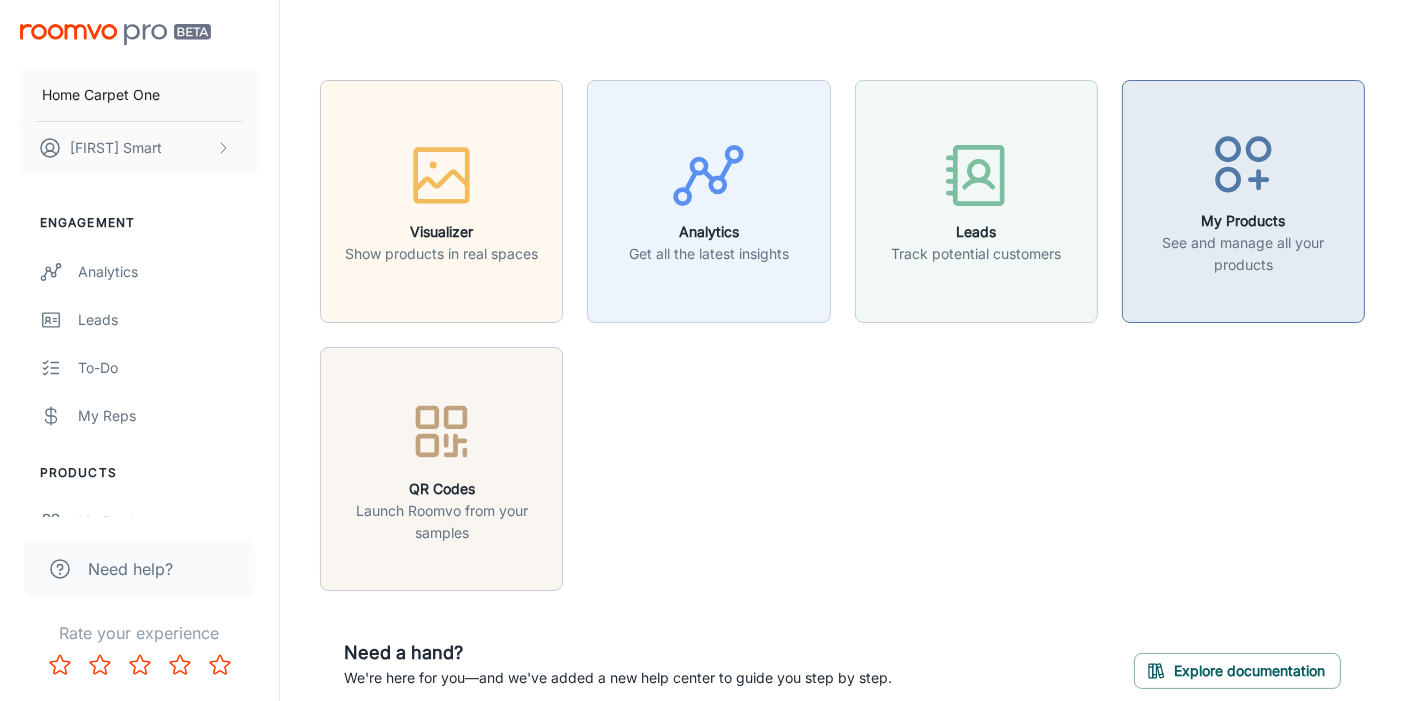 click at bounding box center (1243, 168) 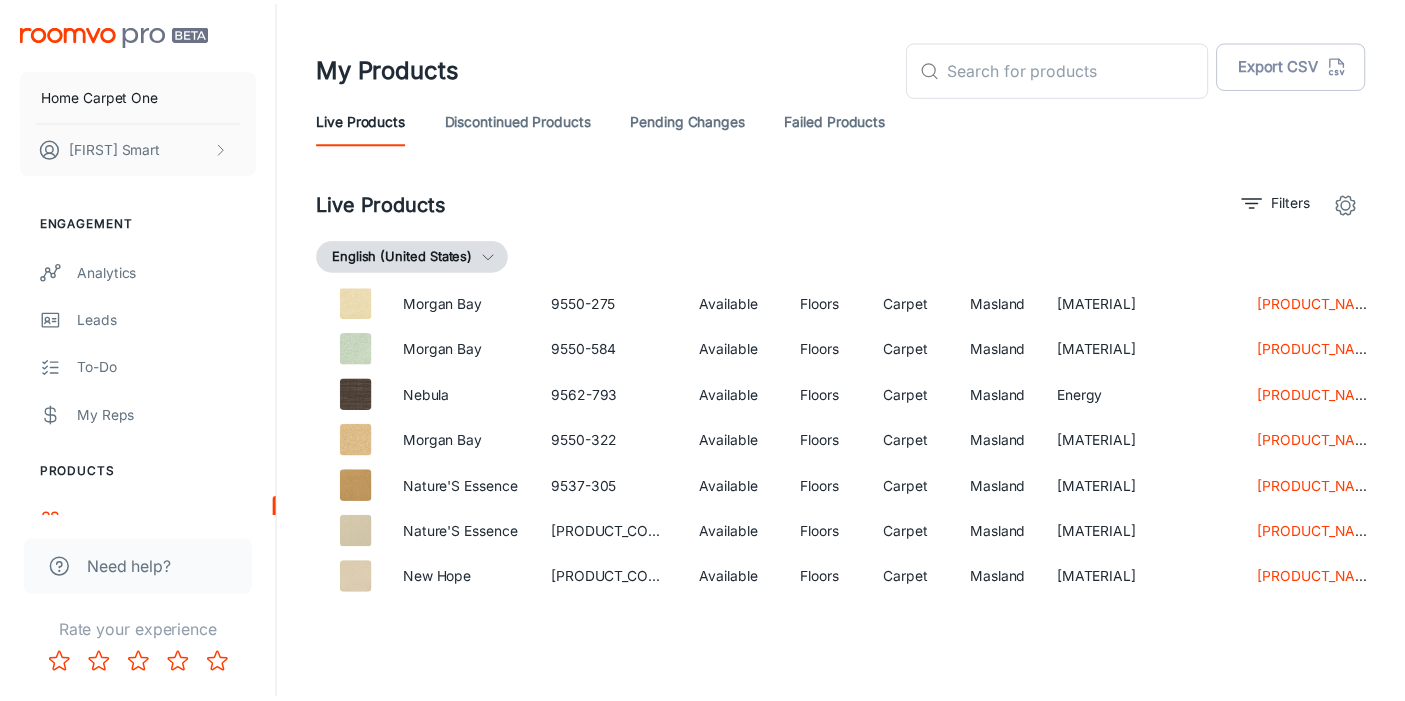 scroll, scrollTop: 0, scrollLeft: 0, axis: both 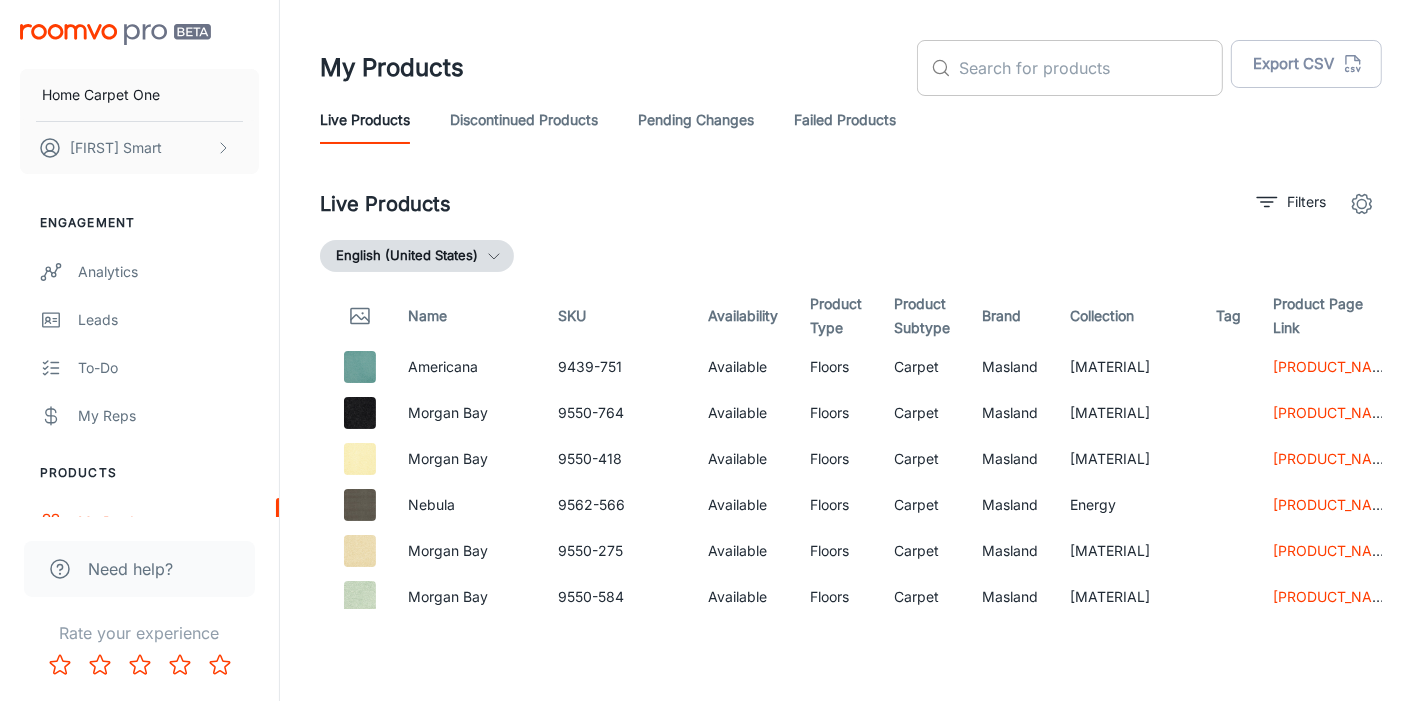 click at bounding box center [1091, 68] 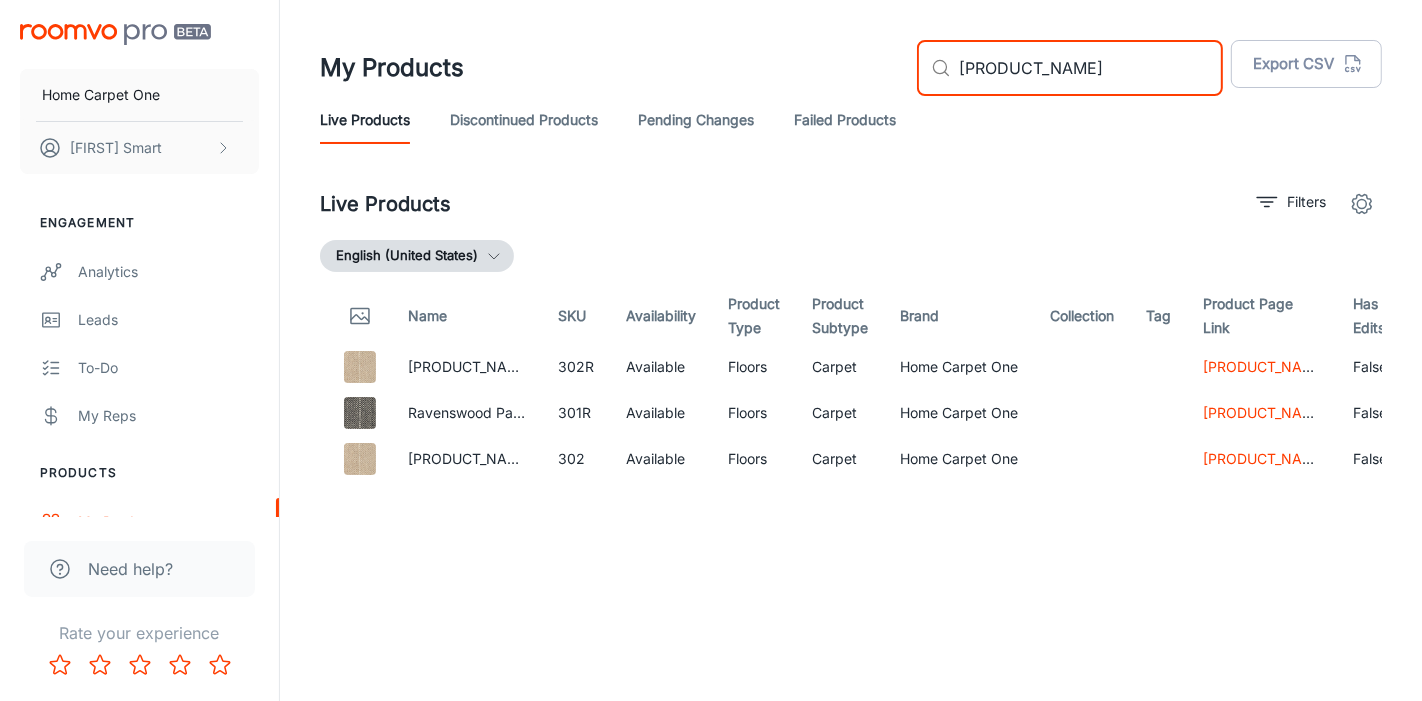 type on "[PRODUCT_NAME]" 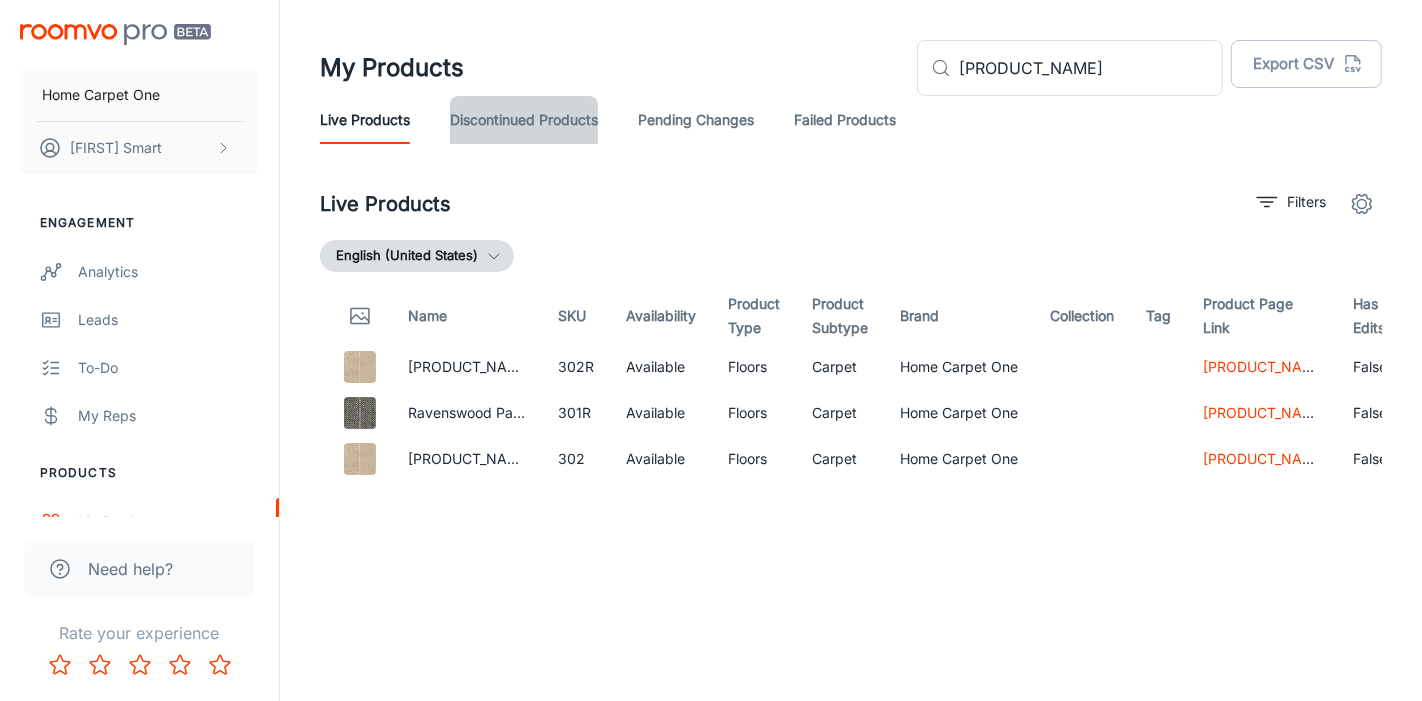 click on "Discontinued Products" at bounding box center [524, 120] 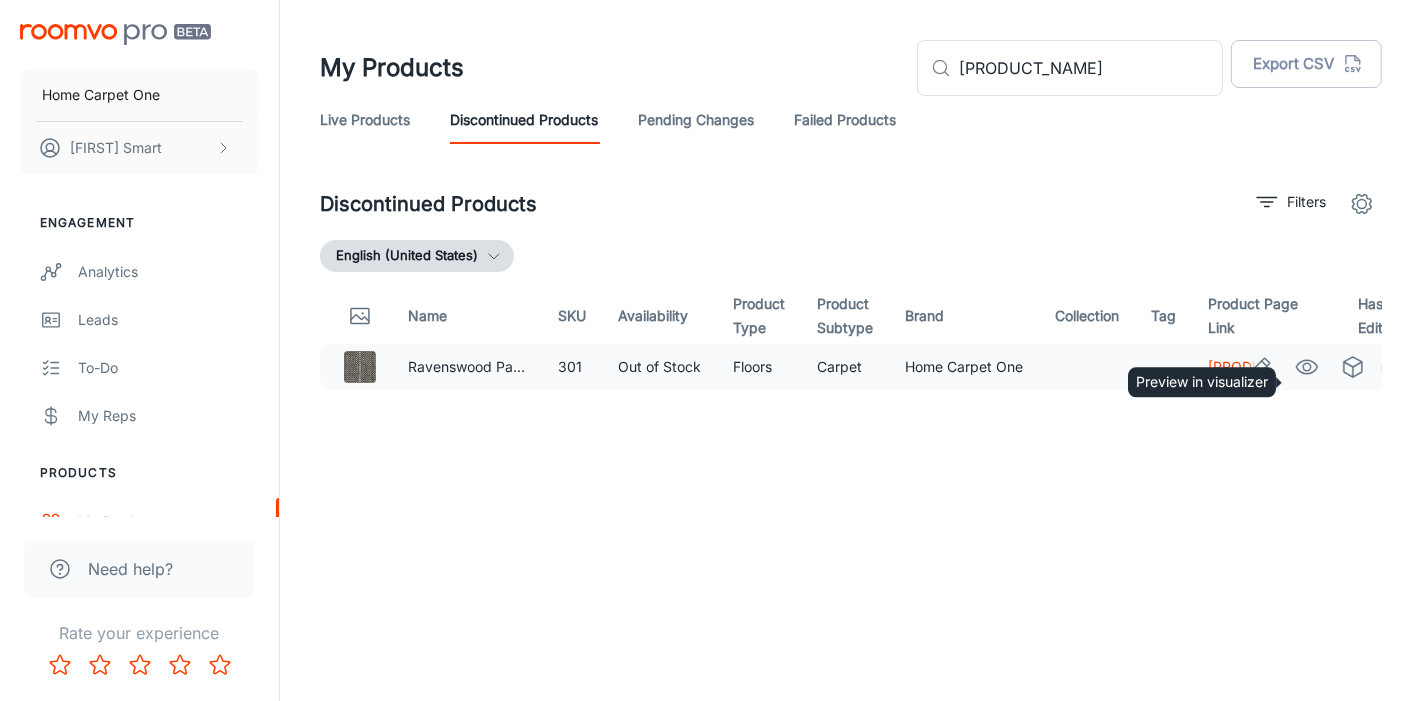click 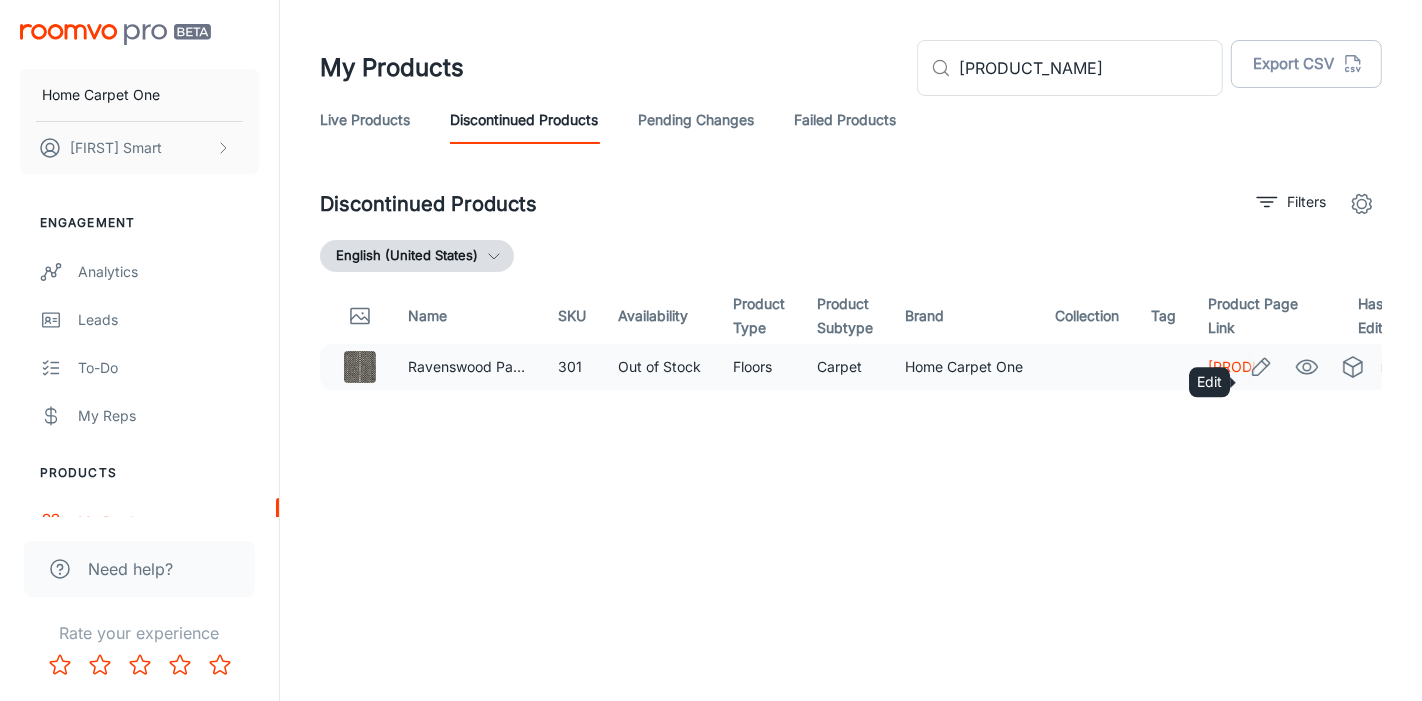 click 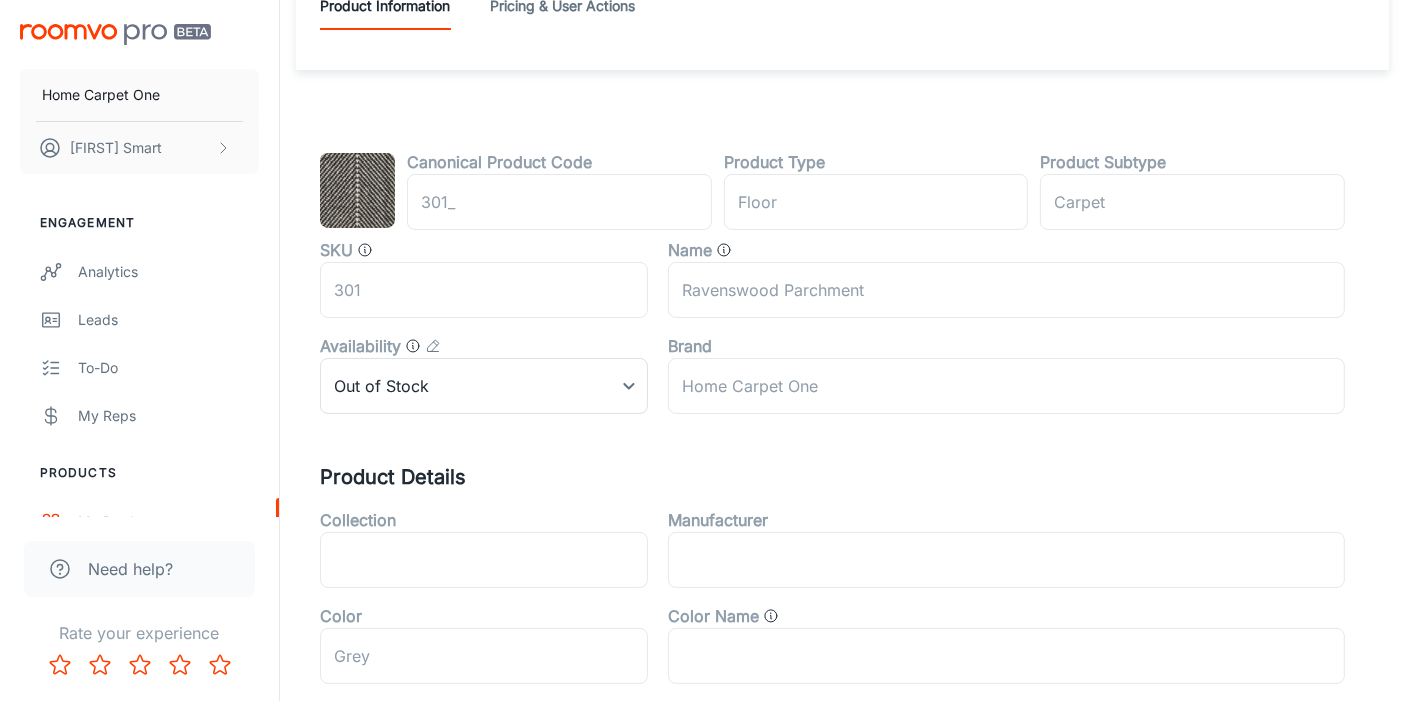 scroll, scrollTop: 108, scrollLeft: 0, axis: vertical 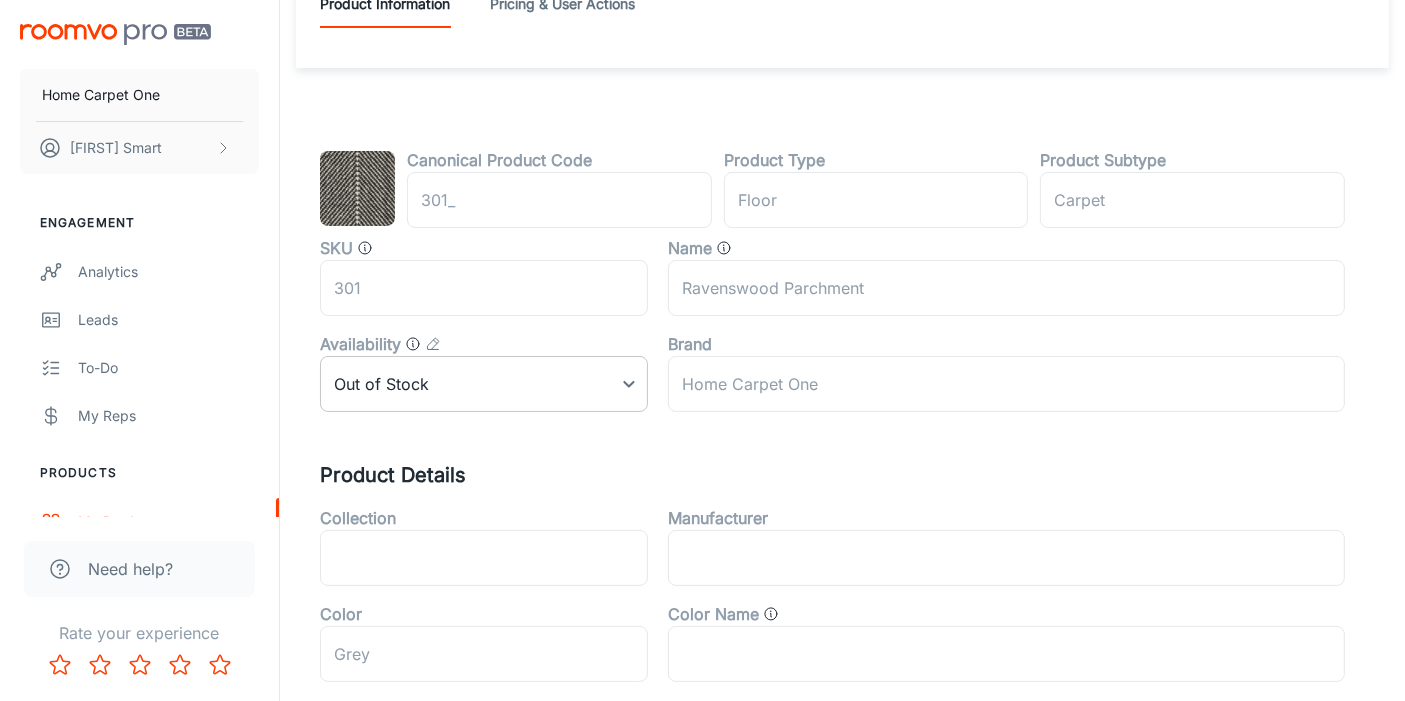 click on "Home Carpet One Doug Smart Engagement Analytics Leads To-do My Reps Products My Products Update Products Suppliers QR Codes In-Store Samples My Samples My Stores Configure Rooms My Rooms Designer Rooms Custom Rooms Branding Texts Platform Management User Administration Need help? Rate your experience Edit Product Reset to Default Save and Exit Product Information Pricing & User Actions Canonical Product Code 301 ​ Product Type floor ​ Product Subtype Carpet ​ SKU 301 ​ Name Ravenswood Parchment ​ Availability Out of Stock 2 ​ Brand Home Carpet One ​ Product Details Collection ​ Manufacturer ​ Color Grey ​ Color Name ​ Category Broadloom Carpet ​ Style Chevron,Stripe ​ Applicable Rooms ​ Installation Method ​ Feature ​ Pattern ​ Species ​ Material Wool ​ Shape ​ Tag ​ ​ Product Look ​ Product Dimensions Size Range 8" x 8" ​ Width Range ​ Depth Range ​ Roomvo PRO" at bounding box center (702, 242) 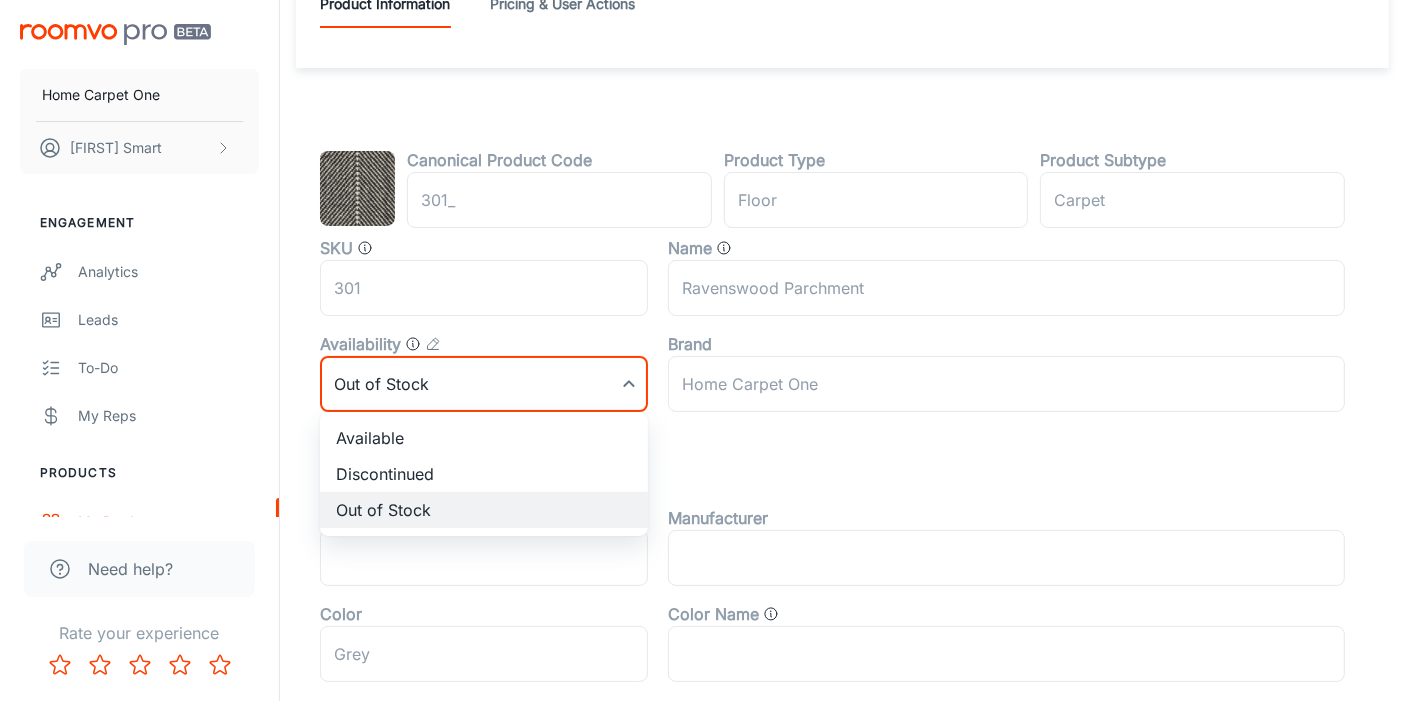 click at bounding box center (711, 350) 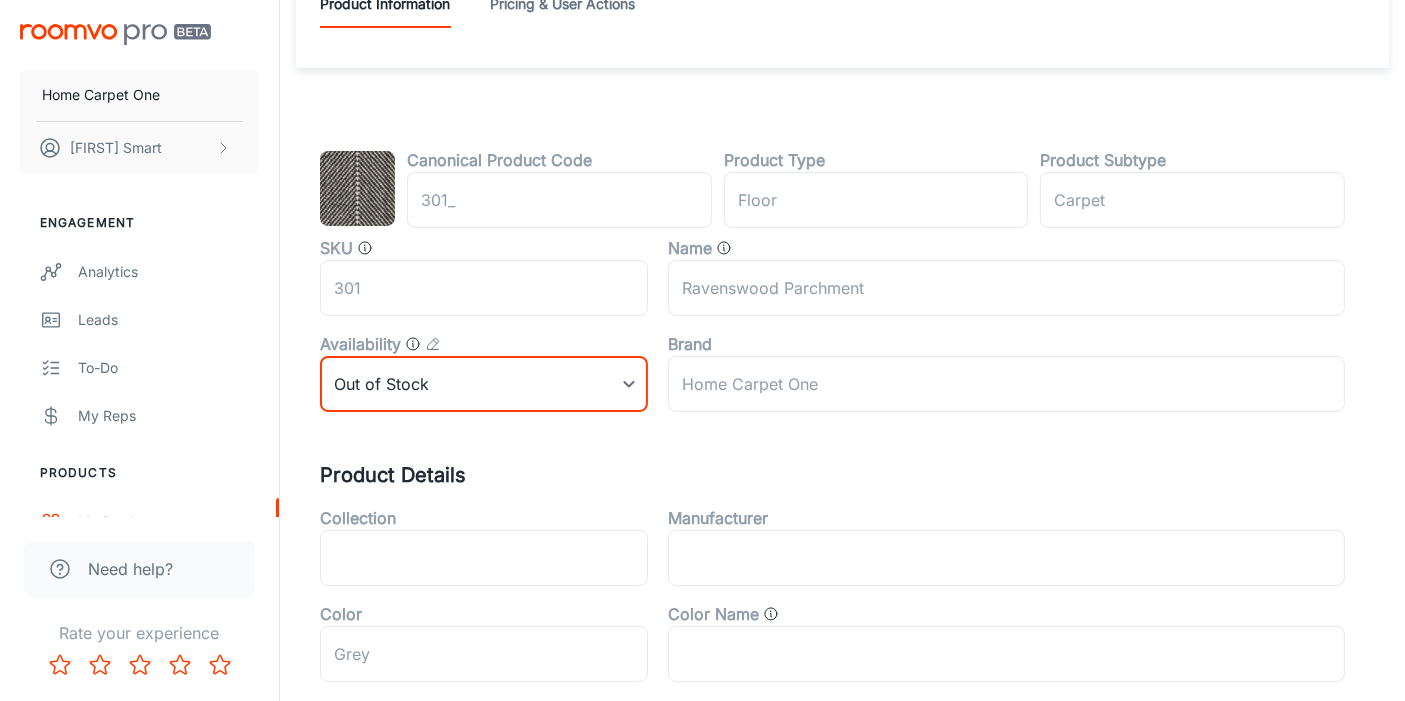 scroll, scrollTop: 0, scrollLeft: 0, axis: both 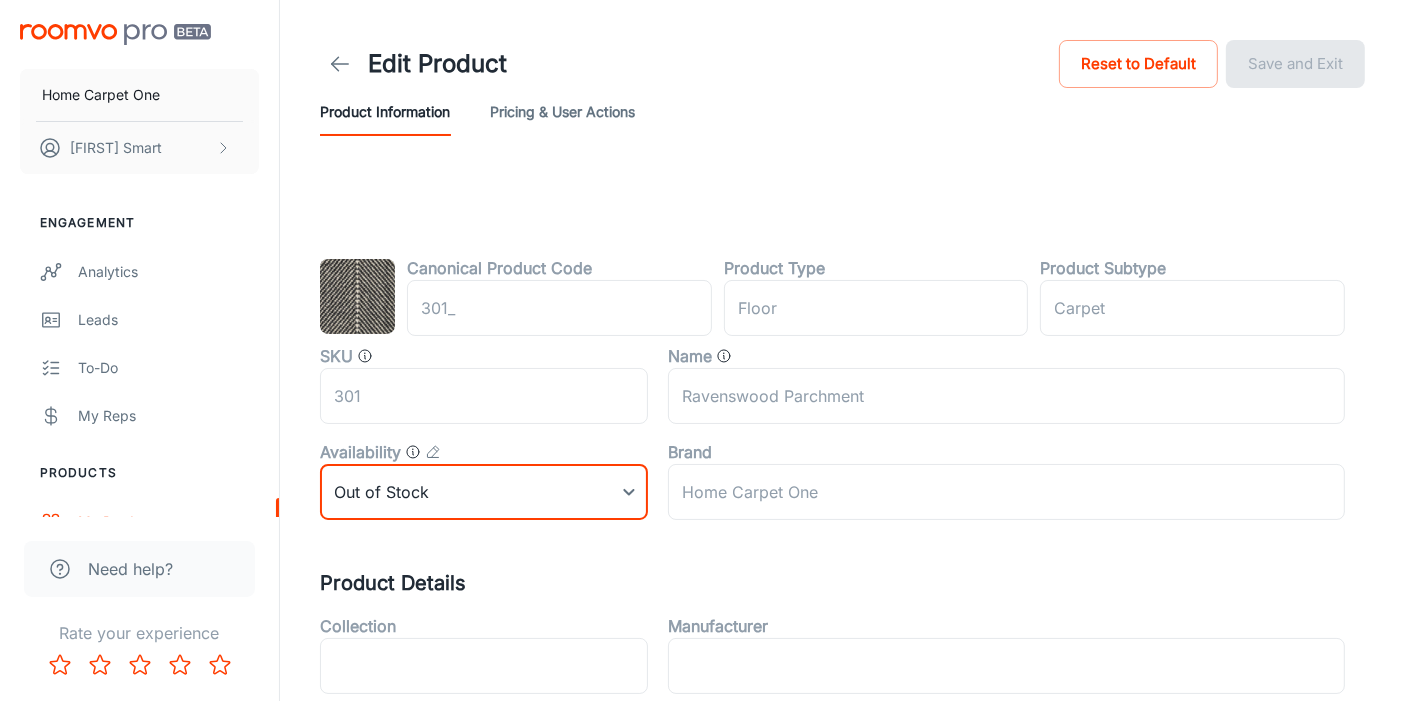 click at bounding box center [340, 64] 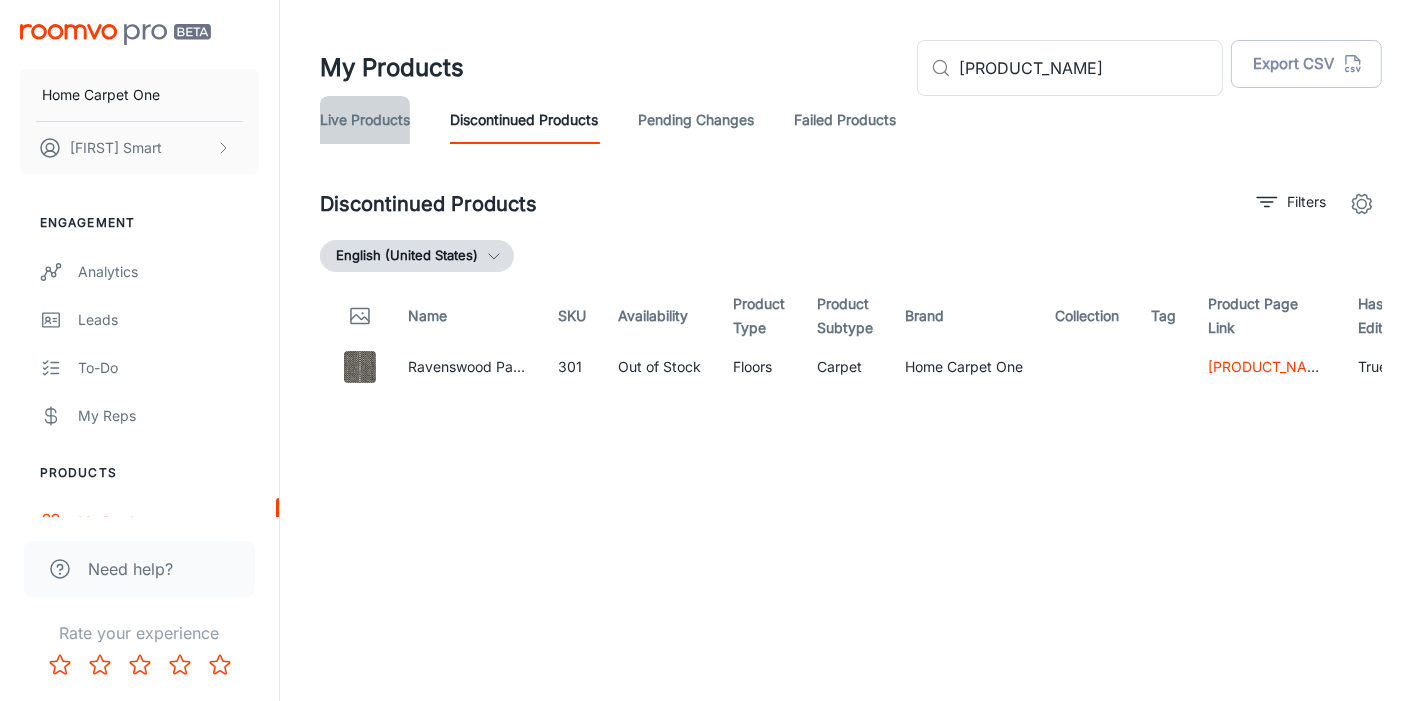 click on "Live Products" at bounding box center [365, 120] 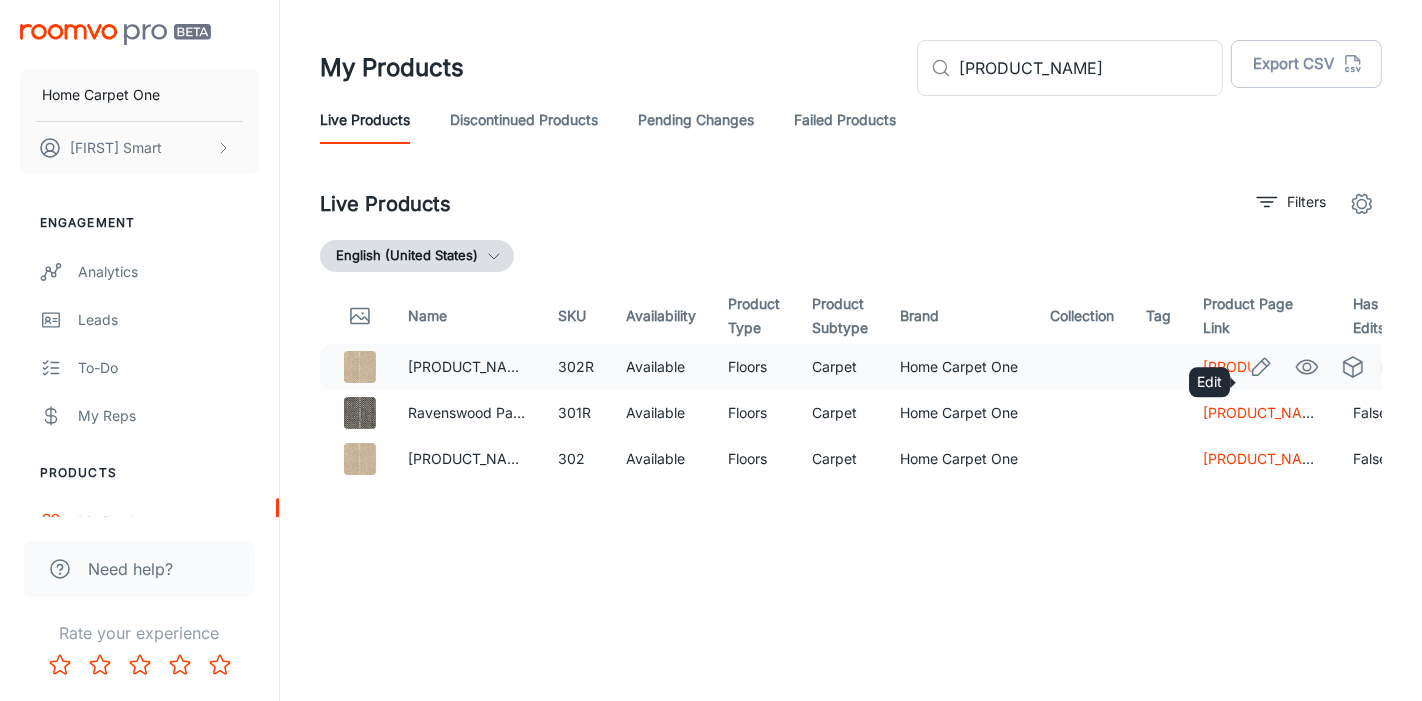click 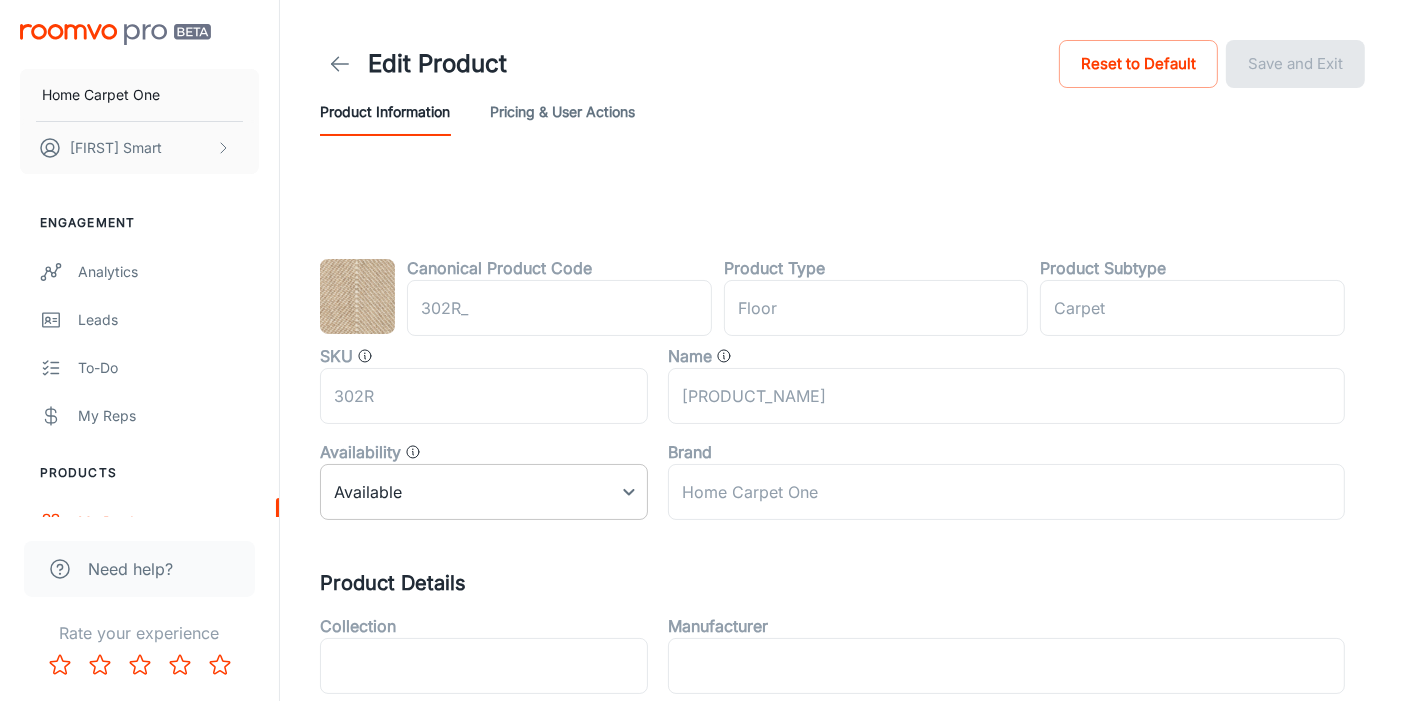 click on "Home Carpet One Doug Smart Engagement Analytics Leads To-do My Reps Products My Products Update Products Suppliers QR Codes In-Store Samples My Samples My Stores Configure Rooms My Rooms Designer Rooms Custom Rooms Branding Texts Platform Management User Administration Need help? Rate your experience Edit Product Reset to Default Save and Exit Product Information Pricing & User Actions Canonical Product Code 302R ​ Product Type floor ​ Product Subtype Carpet ​ SKU 302R ​ Name Ravenswood Iron ​ Availability Available 0 ​ Brand Home Carpet One ​ Product Details Collection ​ Manufacturer ​ Color Beige ​ Color Name ​ Category Area Rug ​ Style Chevron,Stripe ​ Applicable Rooms ​ Installation Method ​ Feature ​ Pattern ​ Species ​ Material Wool ​ Shape ​ Tag ​ ​ Product Look ​ Product Dimensions Size Range 8" x 8" ​ Width Range ​ Depth Range ​ Roomvo PRO" at bounding box center [702, 350] 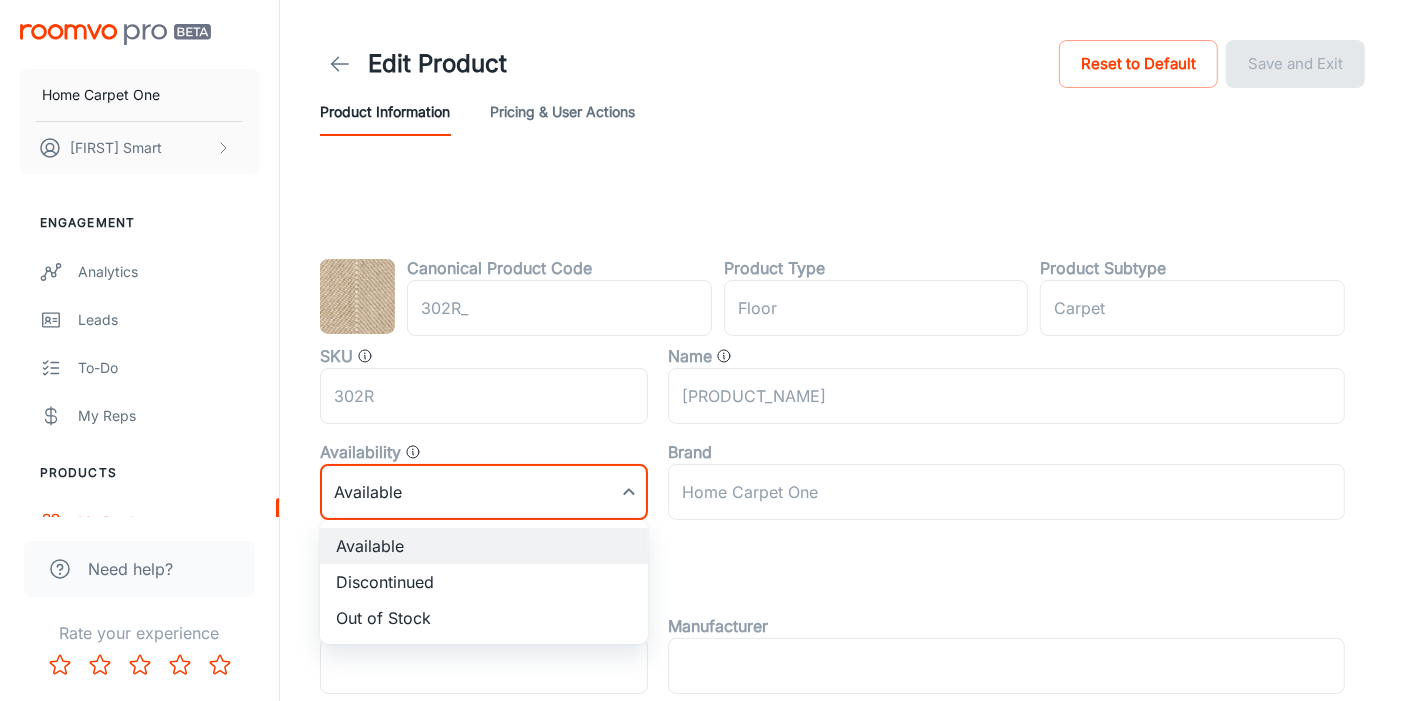 click on "Out of Stock" at bounding box center [484, 618] 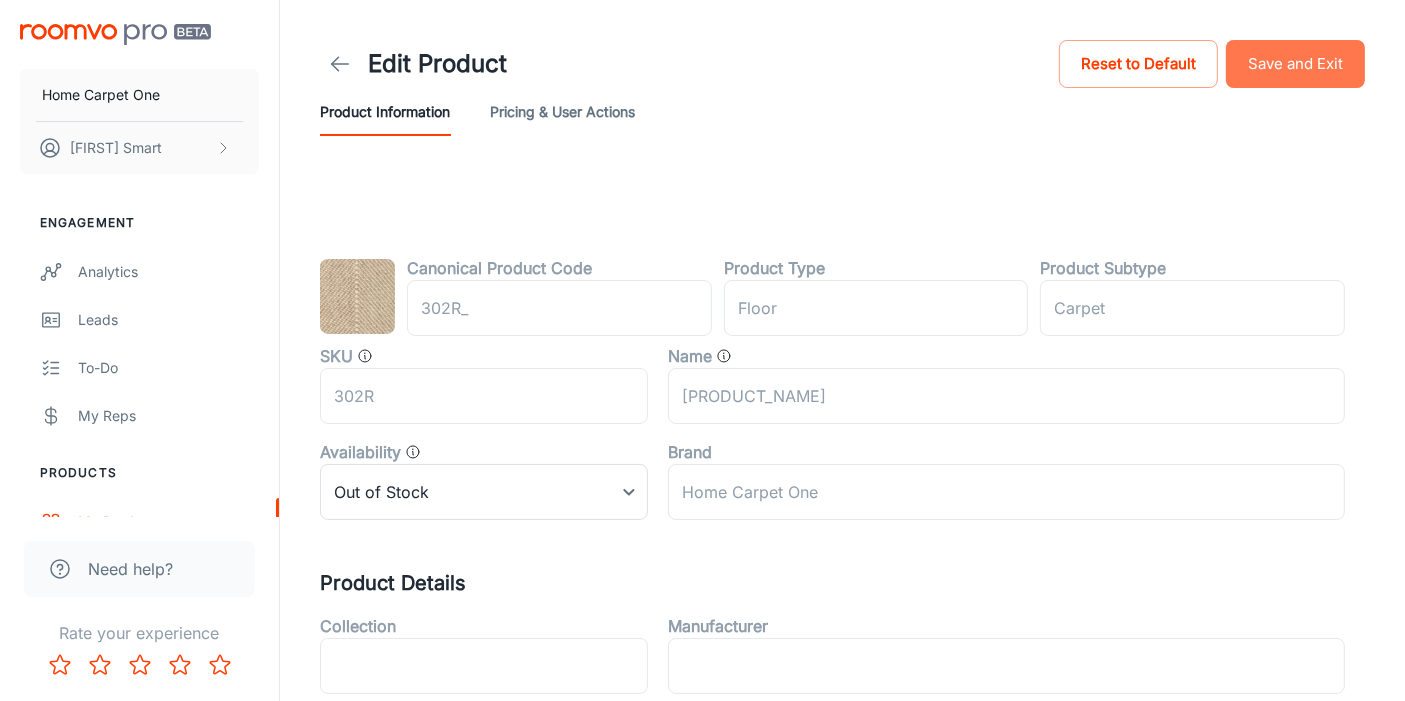 click on "Save and Exit" at bounding box center (1295, 64) 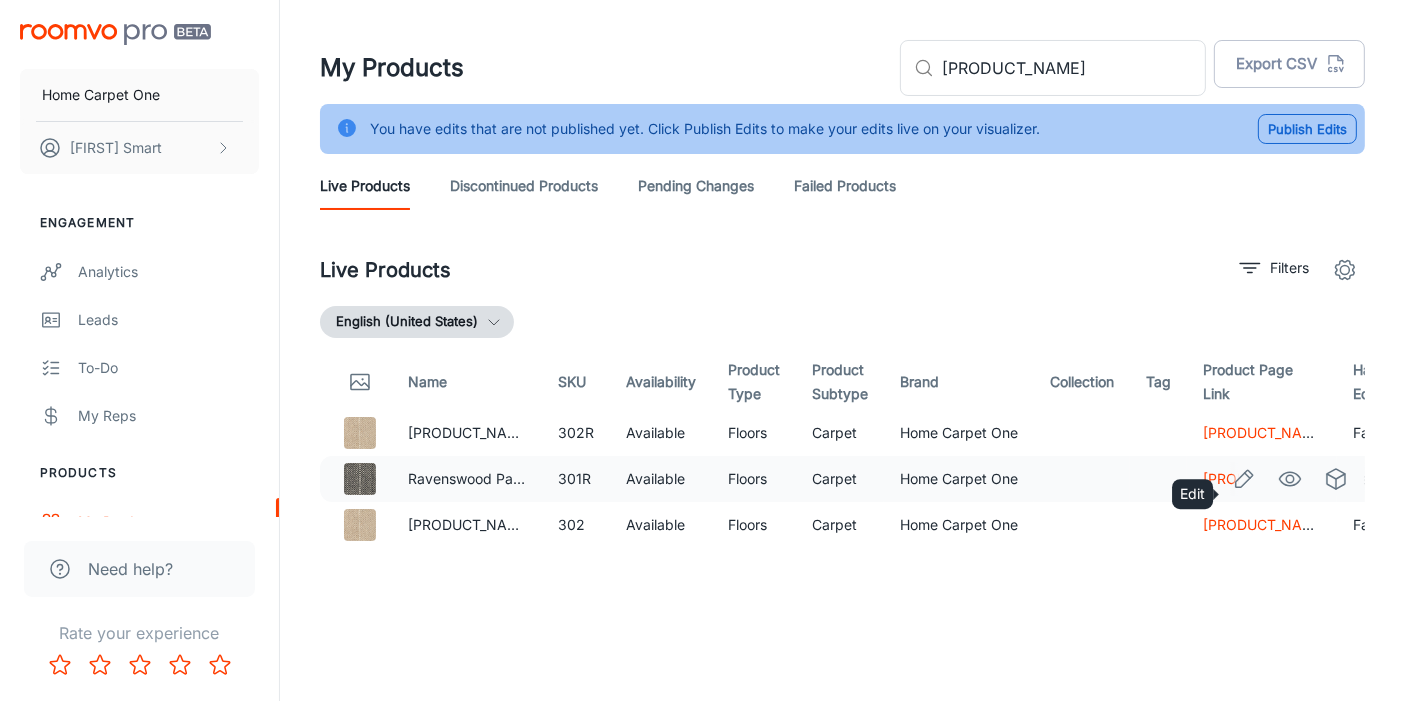 click 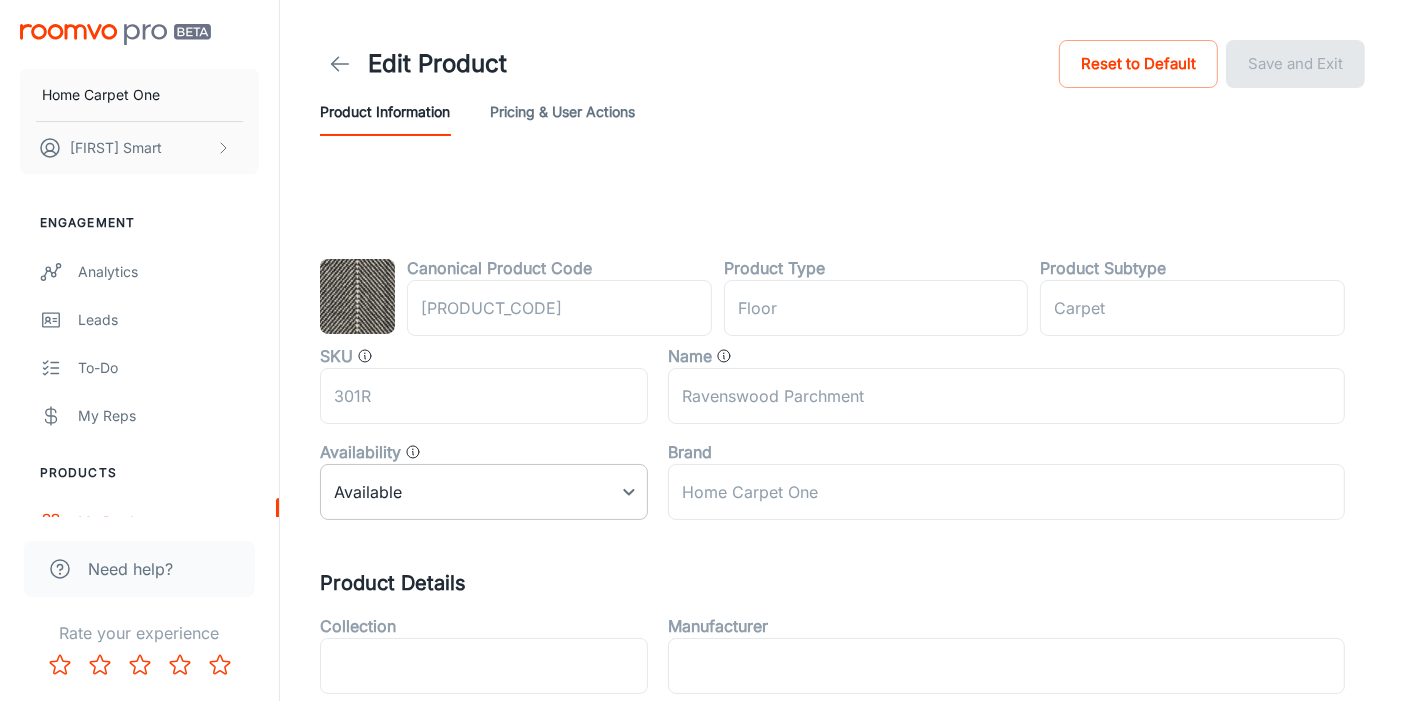 click on "Home Carpet One Doug Smart Engagement Analytics Leads To-do My Reps Products My Products Update Products Suppliers QR Codes In-Store Samples My Samples My Stores Configure Rooms My Rooms Designer Rooms Custom Rooms Branding Texts Platform Management User Administration Need help? Rate your experience Edit Product Reset to Default Save and Exit Product Information Pricing & User Actions Canonical Product Code 301R ​ Product Type floor ​ Product Subtype Carpet ​ SKU 301R ​ Name Ravenswood Parchment ​ Availability Available 0 ​ Brand Home Carpet One ​ Product Details Collection ​ Manufacturer ​ Color Grey ​ Color Name ​ Category Area Rug ​ Style Chevron,Stripe ​ Applicable Rooms ​ Installation Method ​ Feature ​ Pattern ​ Species ​ Material Wool ​ Shape ​ Tag ​ ​ Product Look ​ Product Dimensions Size Range 8" x 8" ​ Width Range ​ Depth Range ​ Roomvo PRO" at bounding box center (702, 350) 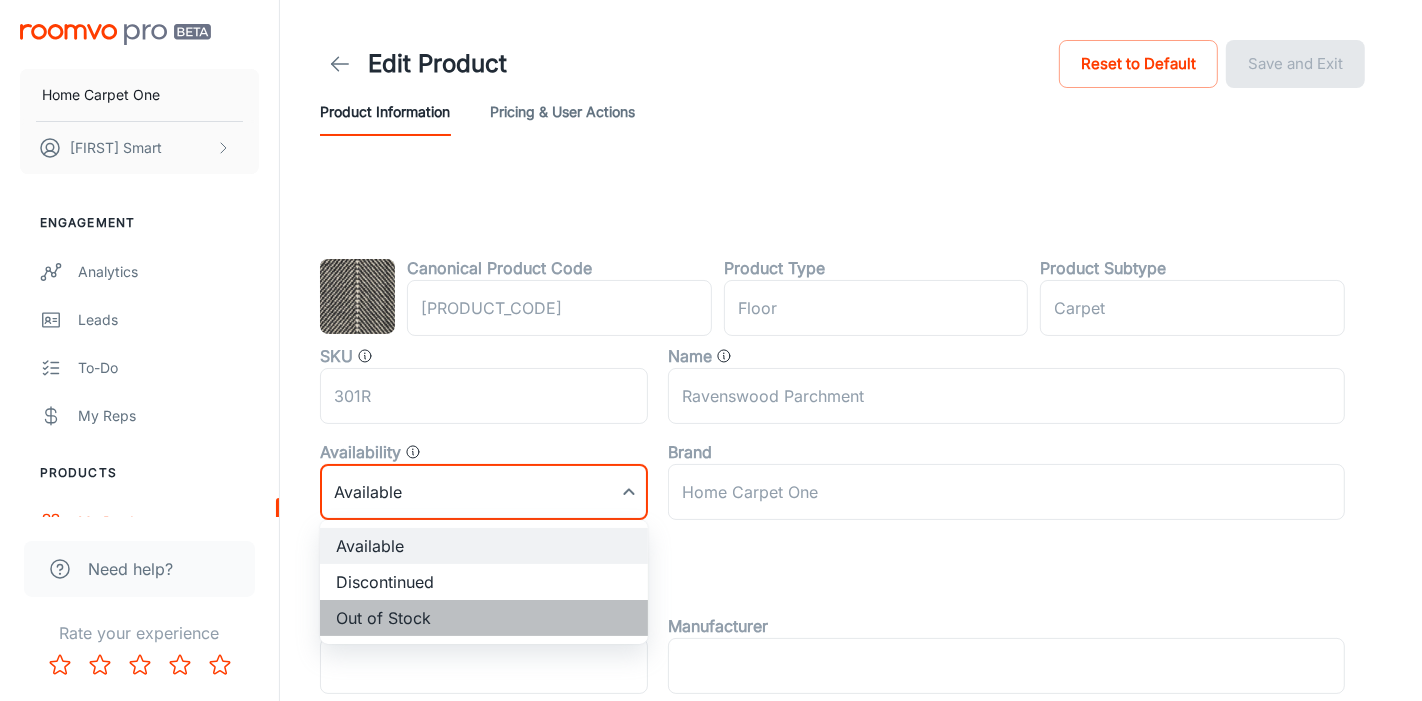 click on "Out of Stock" at bounding box center [484, 618] 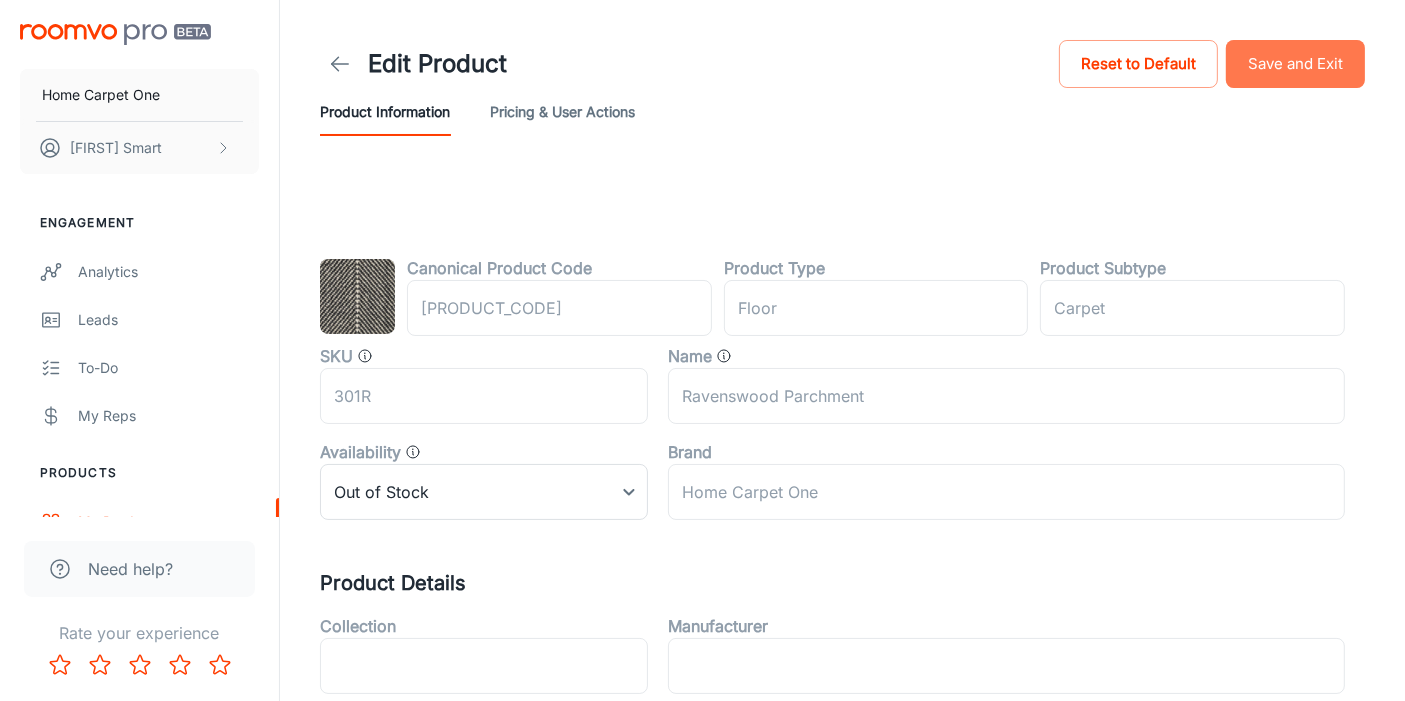 click on "Save and Exit" at bounding box center [1295, 64] 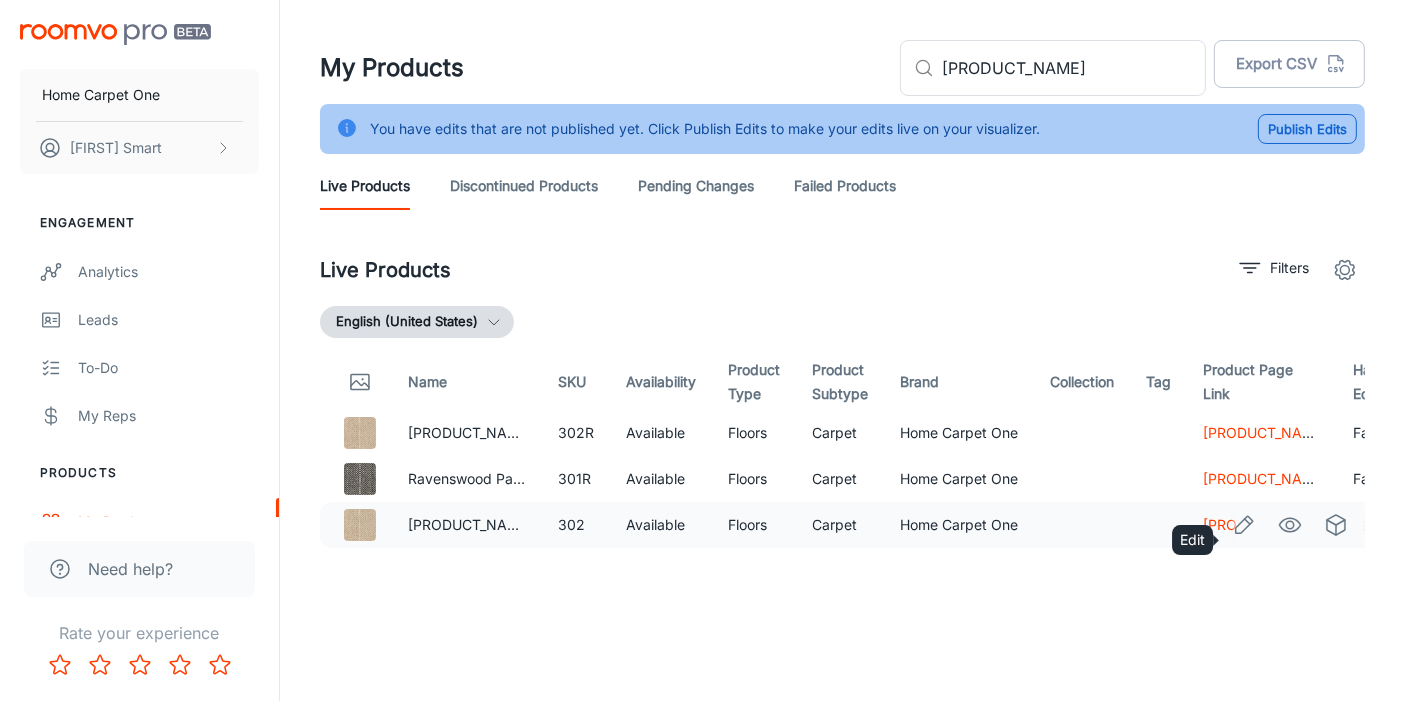 click 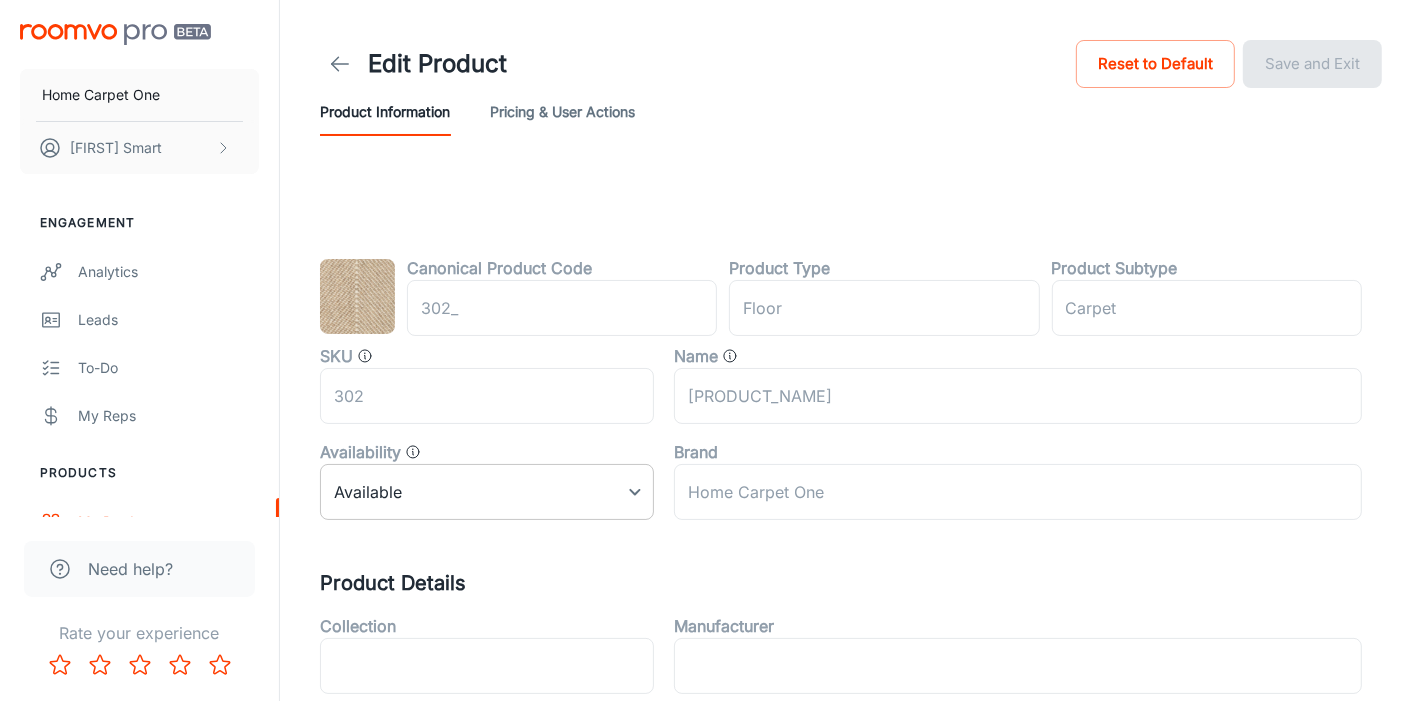 click on "Home Carpet One Doug Smart Engagement Analytics Leads To-do My Reps Products My Products Update Products Suppliers QR Codes In-Store Samples My Samples My Stores Configure Rooms My Rooms Designer Rooms Custom Rooms Branding Texts Platform Management User Administration Need help? Rate your experience Edit Product Reset to Default Save and Exit Product Information Pricing & User Actions Canonical Product Code 302 ​ Product Type floor ​ Product Subtype Carpet ​ SKU 302 ​ Name Ravenswood Iron ​ Availability Available 0 ​ Brand Home Carpet One ​ Product Details Collection ​ Manufacturer ​ Color Beige ​ Color Name ​ Category Broadloom Carpet ​ Style Chevron,Stripe ​ Applicable Rooms ​ Installation Method ​ Feature ​ Pattern ​ Species ​ Material Wool ​ Shape ​ Tag ​ ​ Product Look ​ Product Dimensions Size Range 8" x 8" ​ Width Range ​ Depth Range ​ Roomvo PRO" at bounding box center (711, 350) 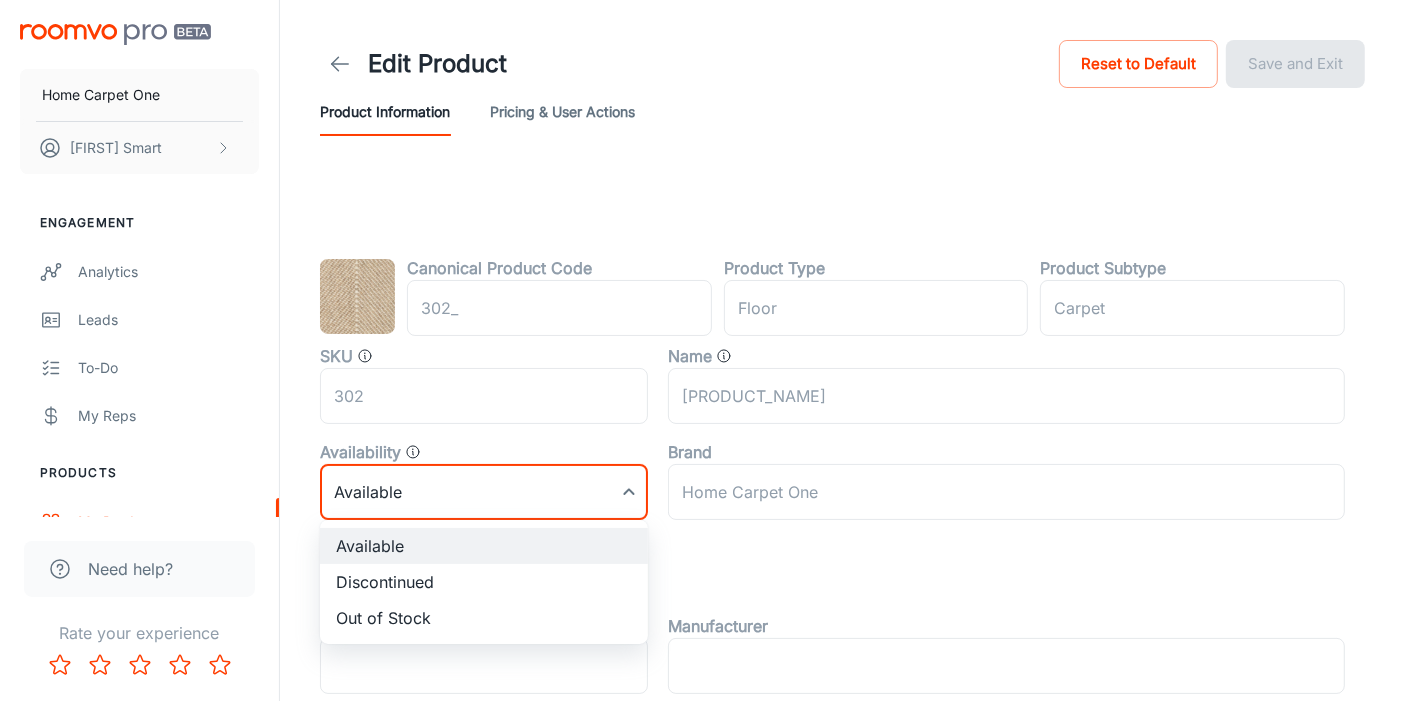 click on "Out of Stock" at bounding box center [484, 618] 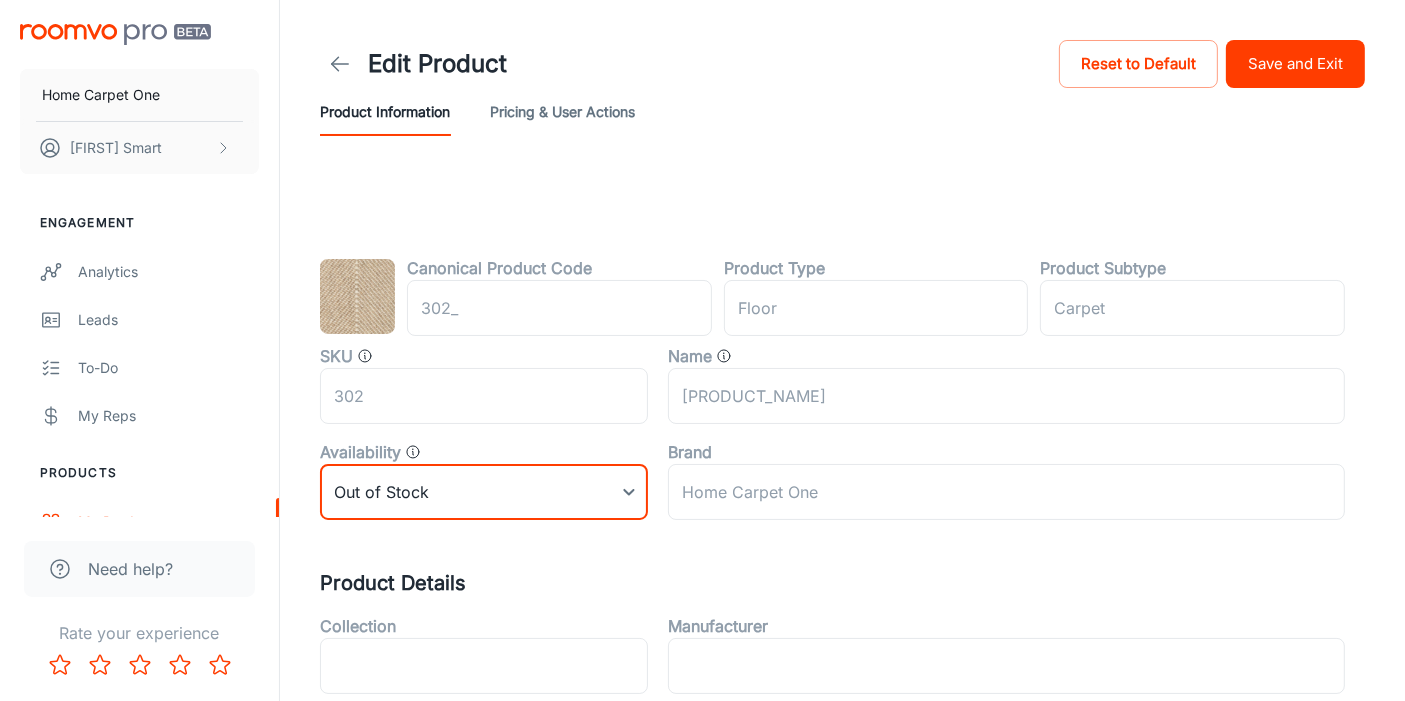 click on "Save and Exit" at bounding box center (1295, 64) 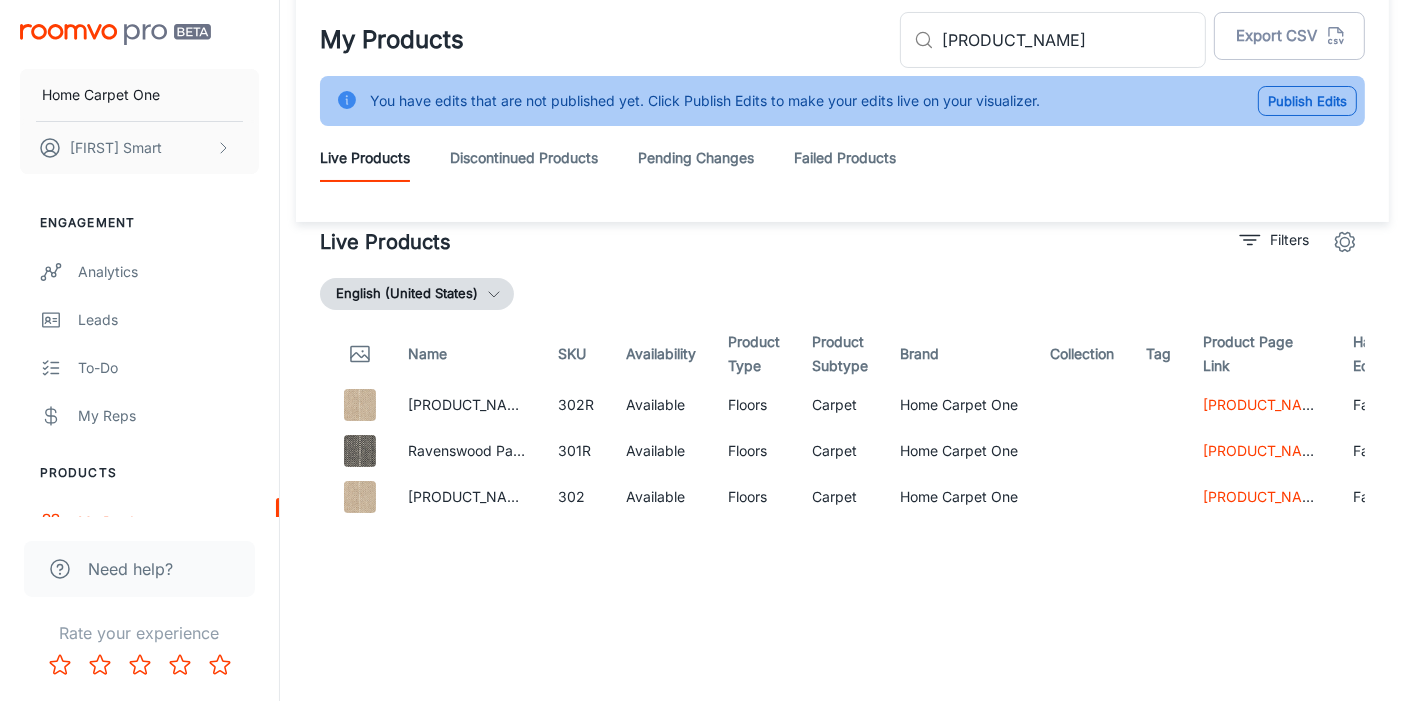 scroll, scrollTop: 0, scrollLeft: 0, axis: both 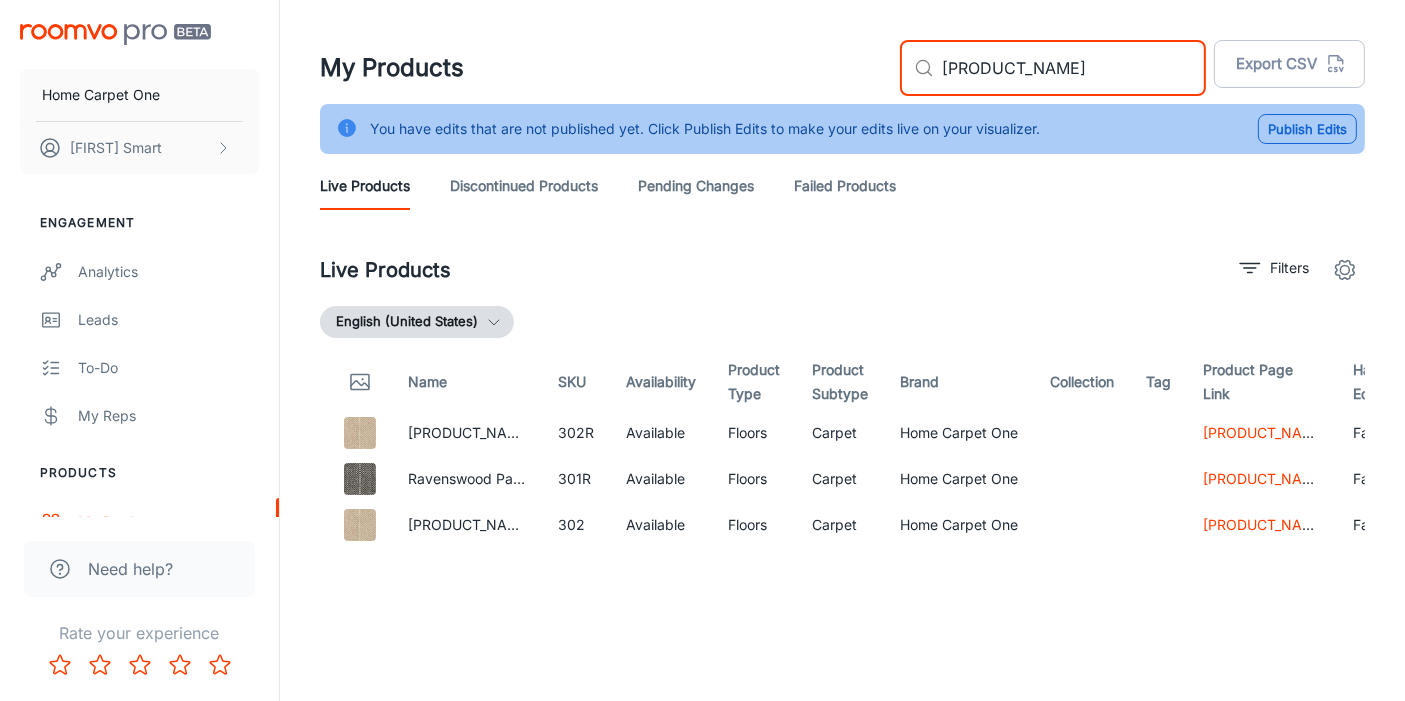 click on "[PRODUCT_NAME]" at bounding box center [1074, 68] 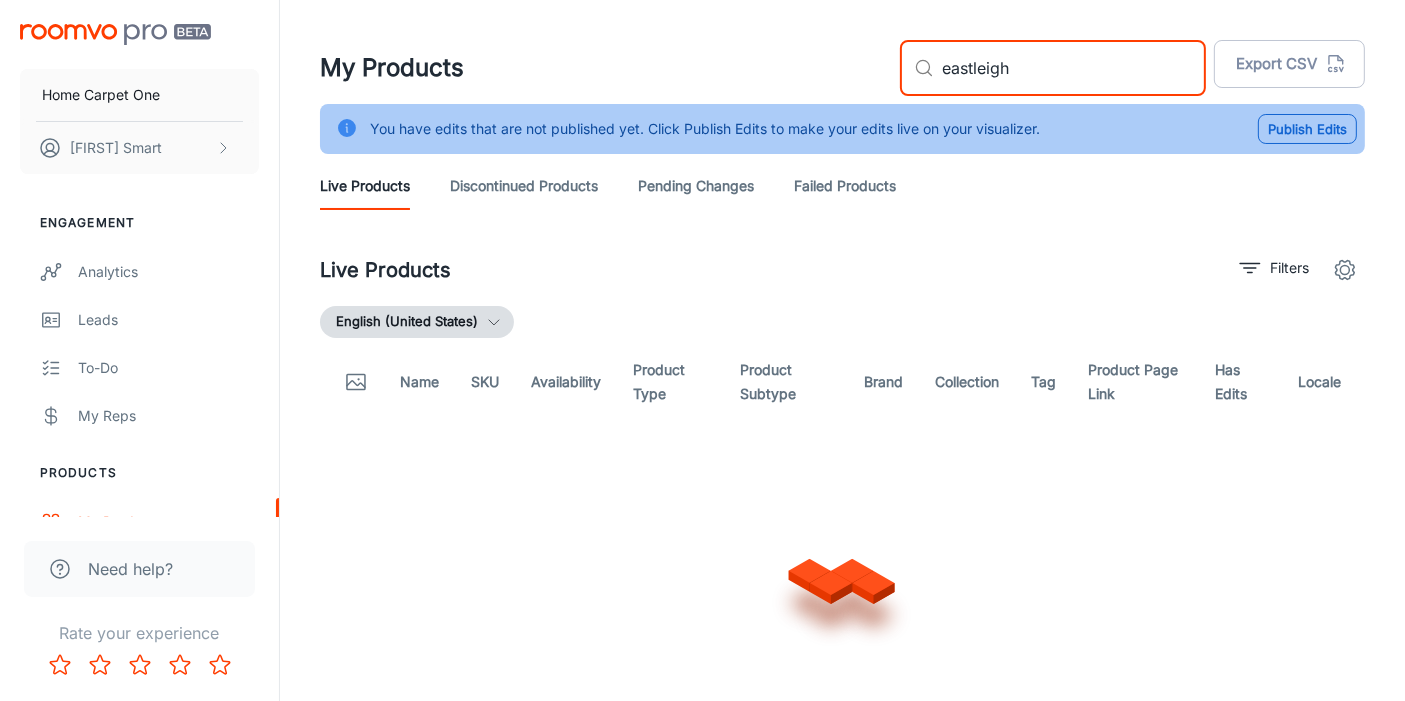 scroll, scrollTop: 53, scrollLeft: 0, axis: vertical 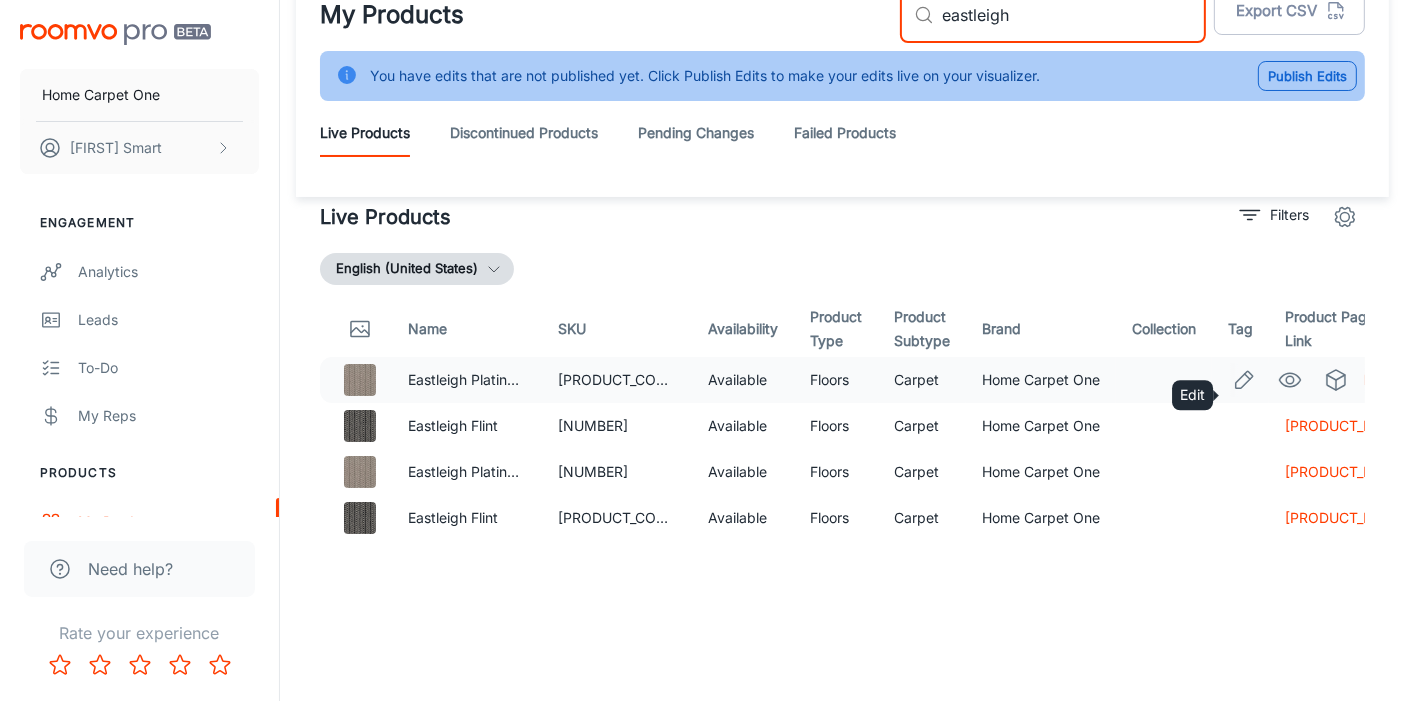 type on "eastleigh" 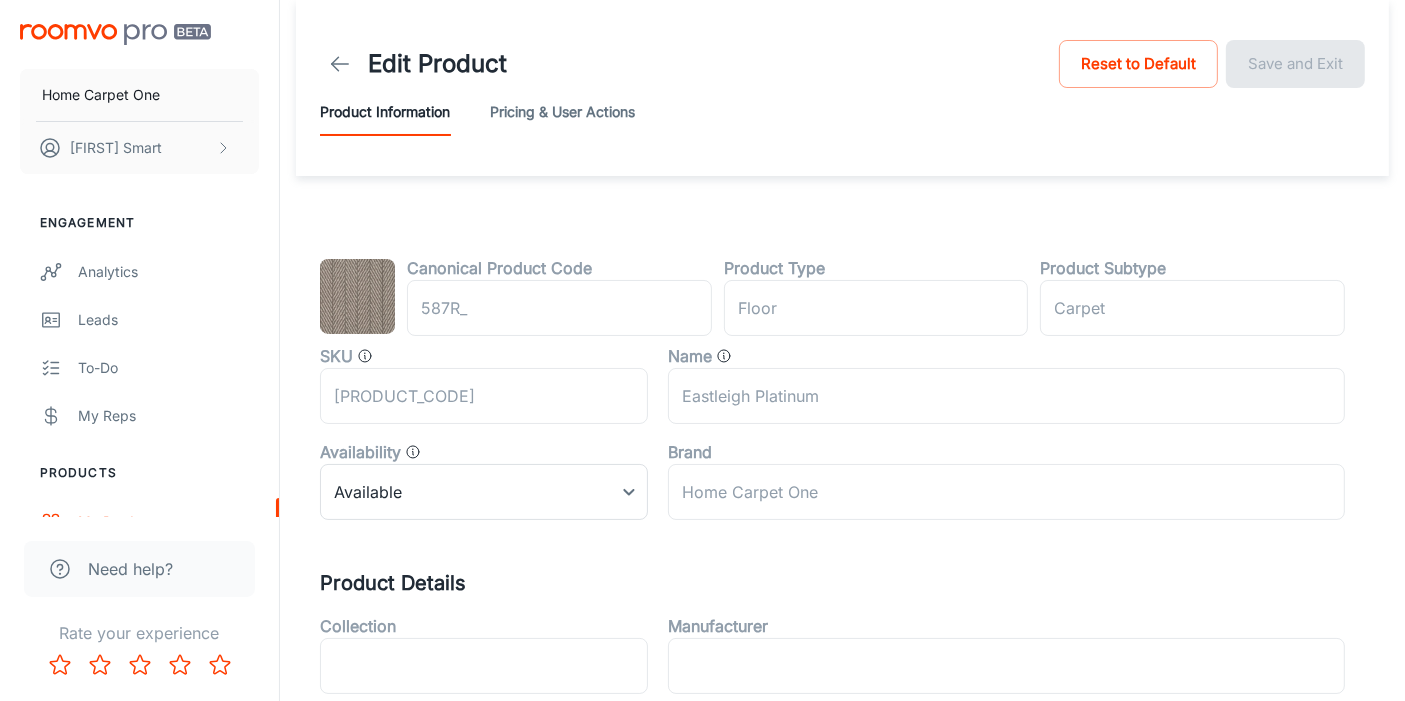 scroll, scrollTop: 39, scrollLeft: 0, axis: vertical 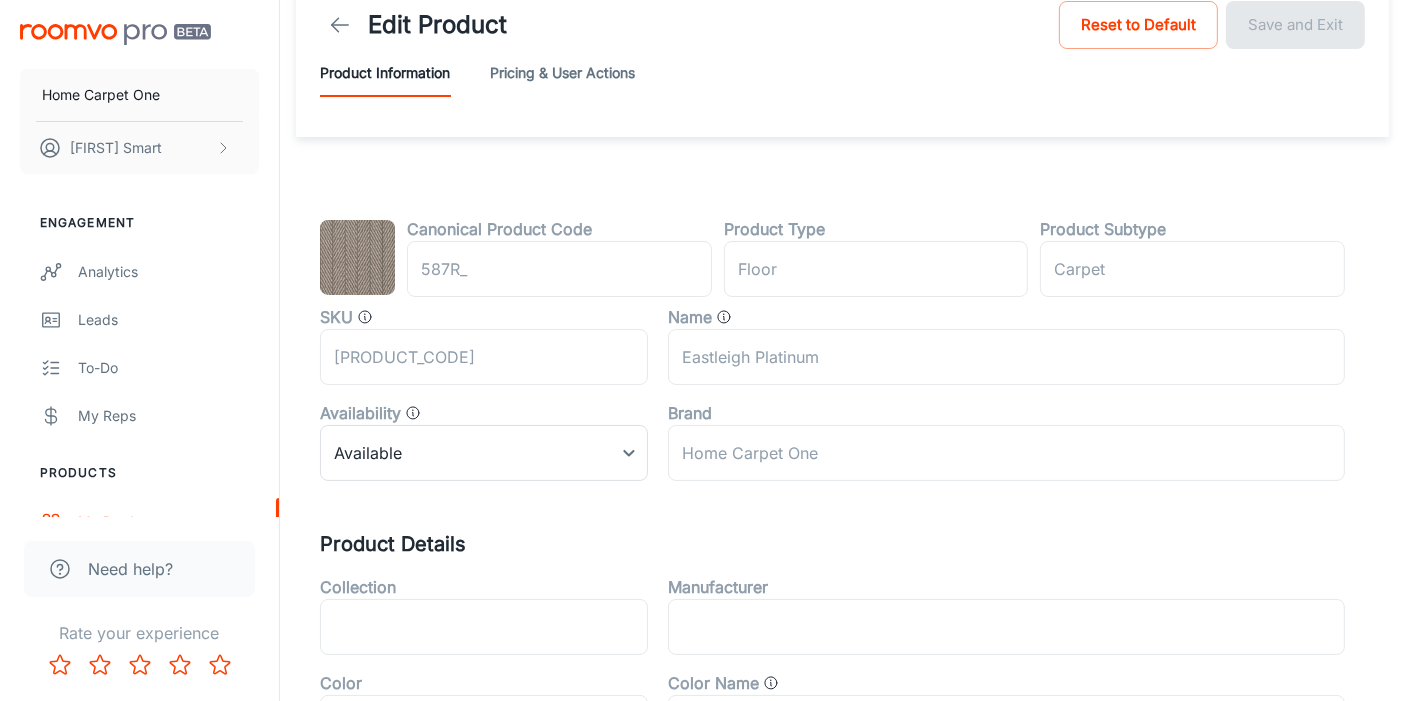 click at bounding box center [340, 25] 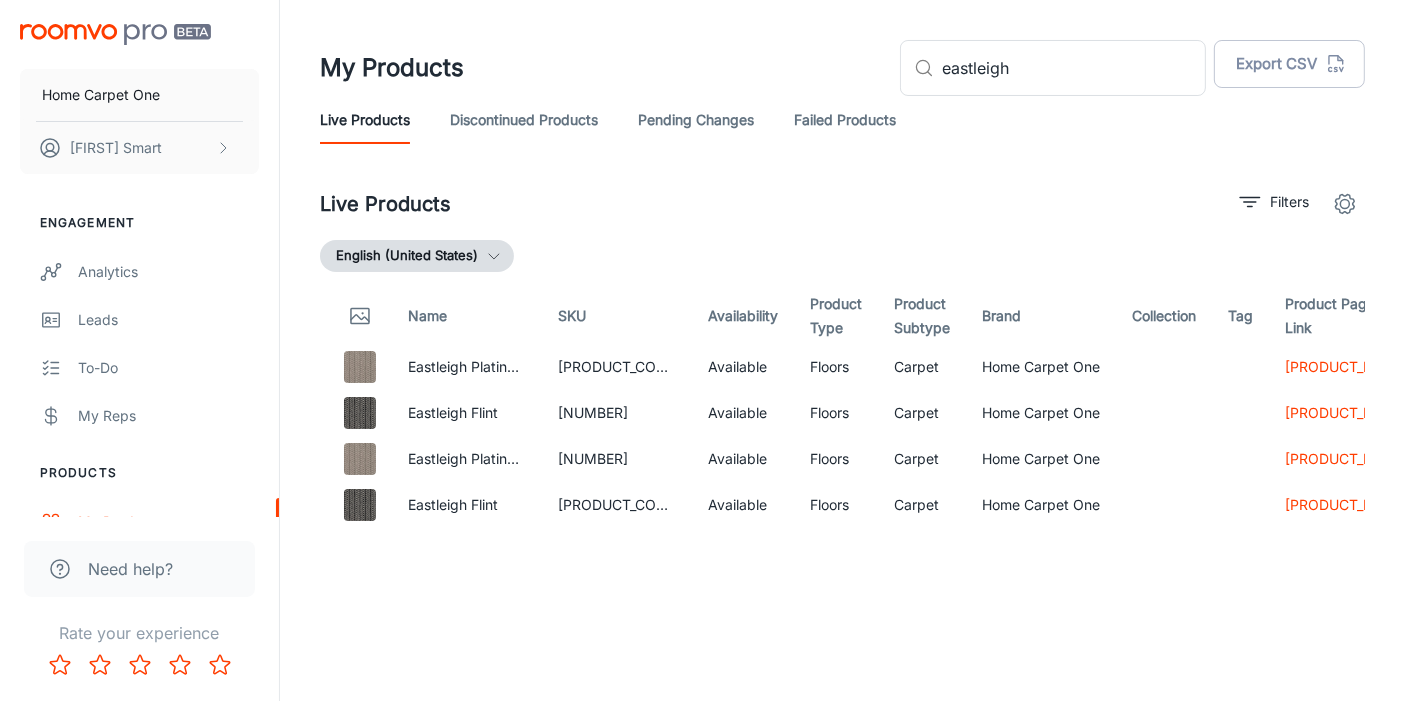 scroll, scrollTop: 0, scrollLeft: 0, axis: both 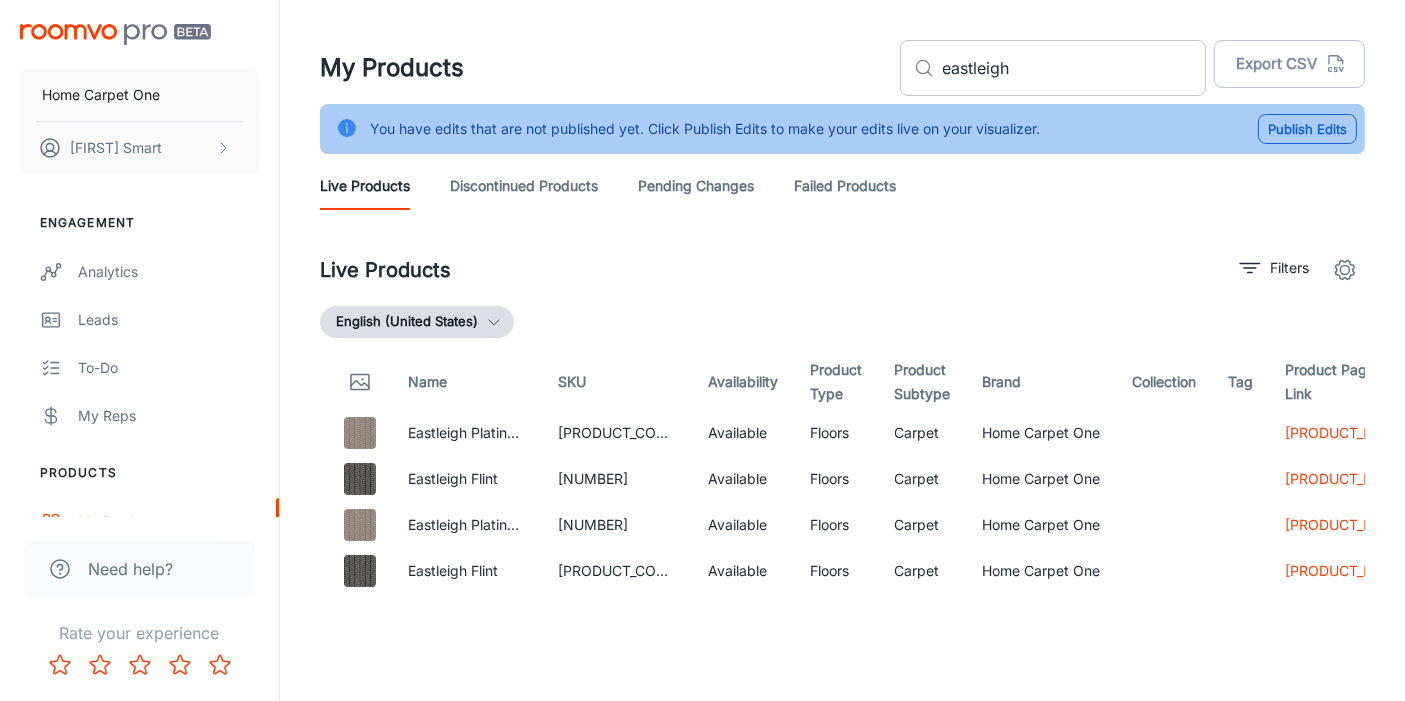 click on "eastleigh" at bounding box center (1074, 68) 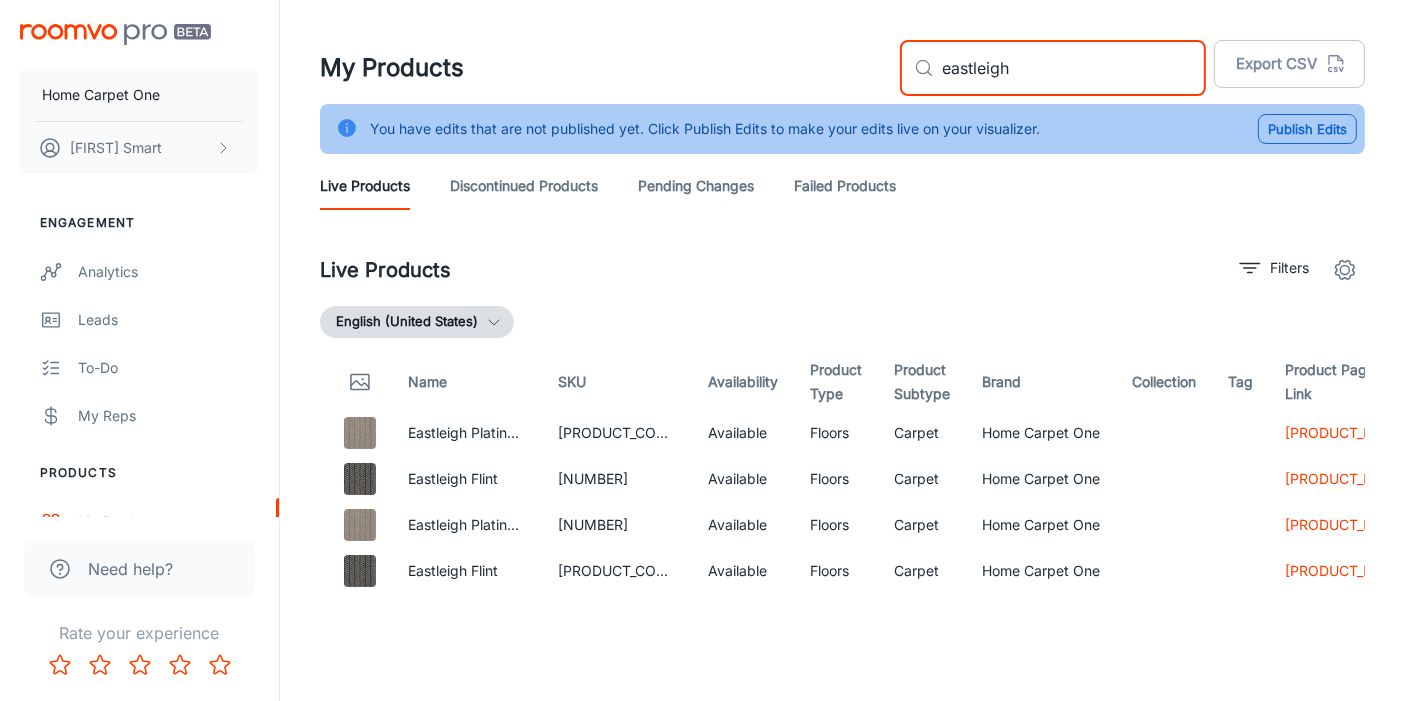 click on "eastleigh" at bounding box center [1074, 68] 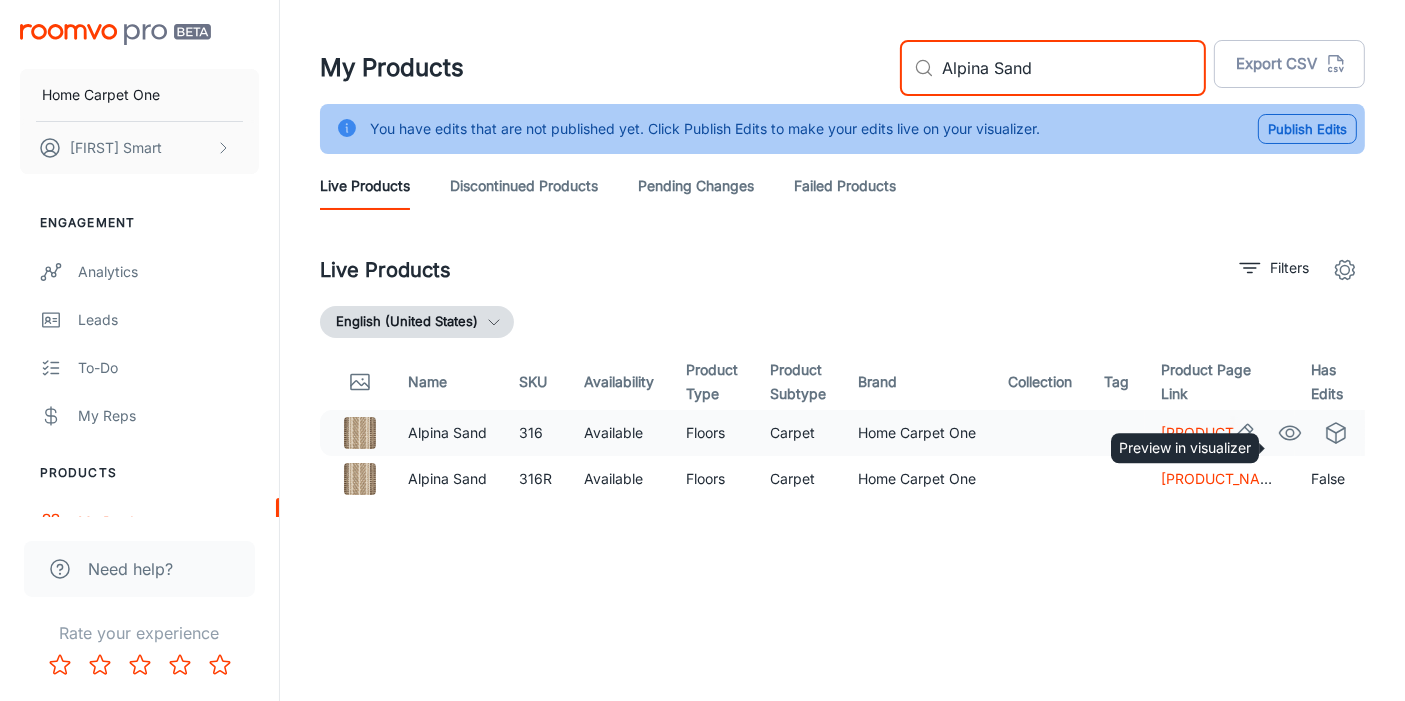 type on "Alpina Sand" 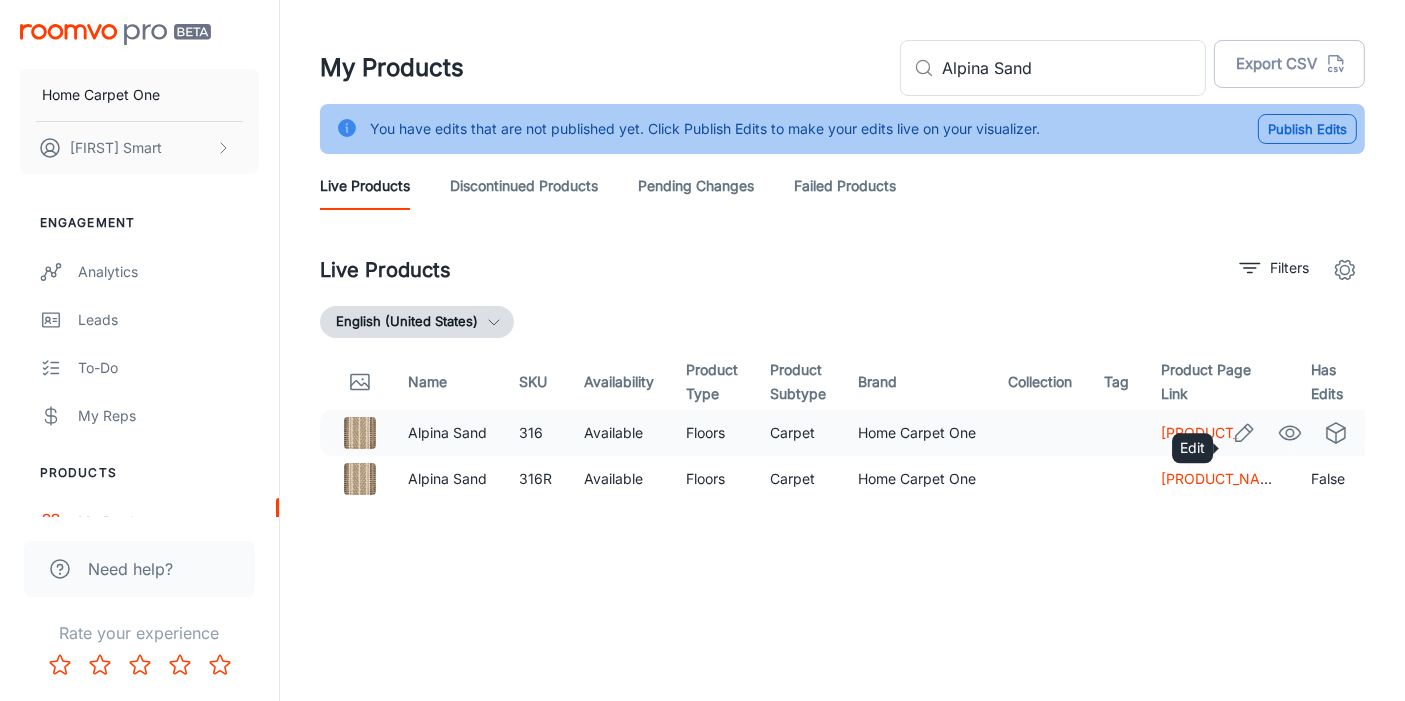 click 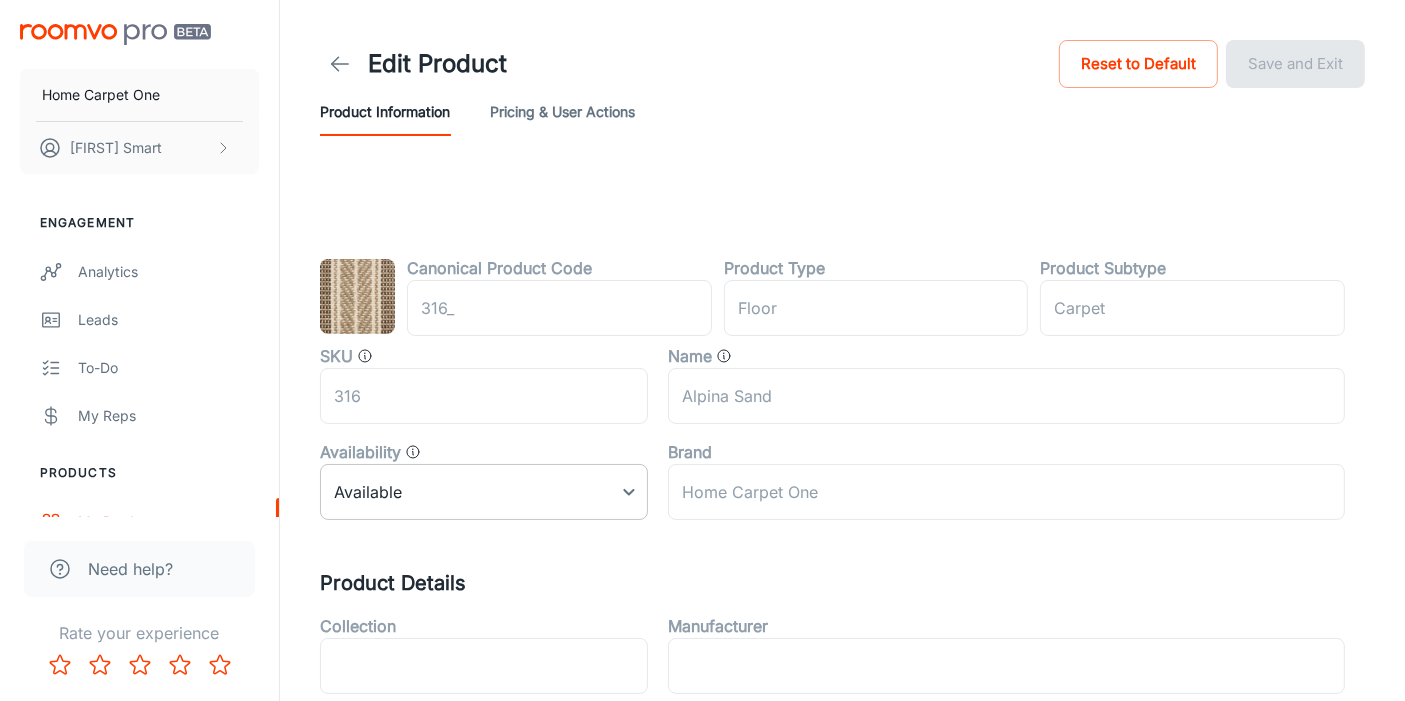 click on "Home Carpet One Doug Smart Engagement Analytics Leads To-do My Reps Products My Products Update Products Suppliers QR Codes In-Store Samples My Samples My Stores Configure Rooms My Rooms Designer Rooms Custom Rooms Branding Texts Platform Management User Administration Need help? Rate your experience Edit Product Reset to Default Save and Exit Product Information Pricing & User Actions Canonical Product Code 316 ​ Product Type floor ​ Product Subtype Carpet ​ SKU 316 ​ Name Alpina Sand ​ Availability Available 0 ​ Brand Home Carpet One ​ Product Details Collection ​ Manufacturer ​ Color Brown ​ Color Name ​ Category Broadloom Carpet ​ Style Chevron,Stripe ​ Applicable Rooms ​ Installation Method ​ Feature ​ Pattern ​ Species ​ Material Wool ​ Shape ​ Tag ​ ​ Product Look ​ Product Dimensions Size Range 8" x 10" ​ Width Range ​ Depth Range ​ Roomvo PRO" at bounding box center (702, 350) 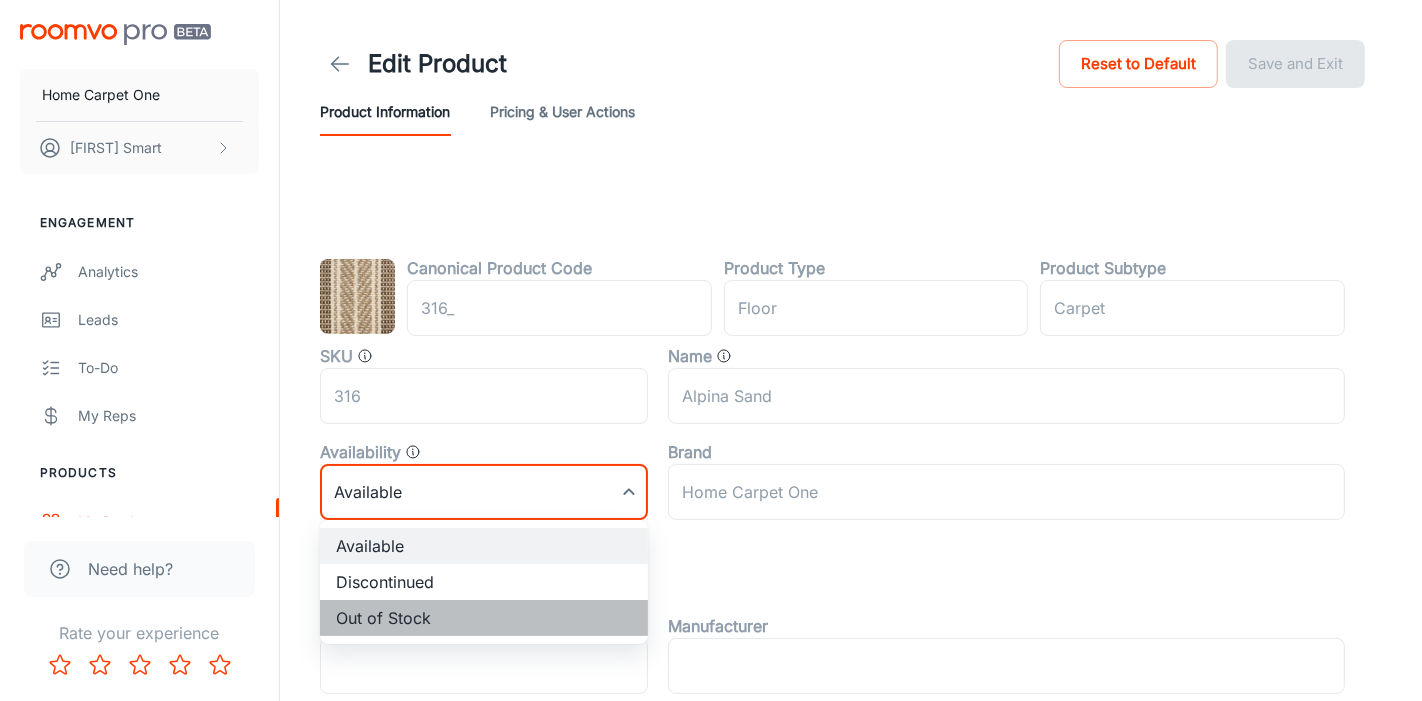 click on "Out of Stock" at bounding box center (484, 618) 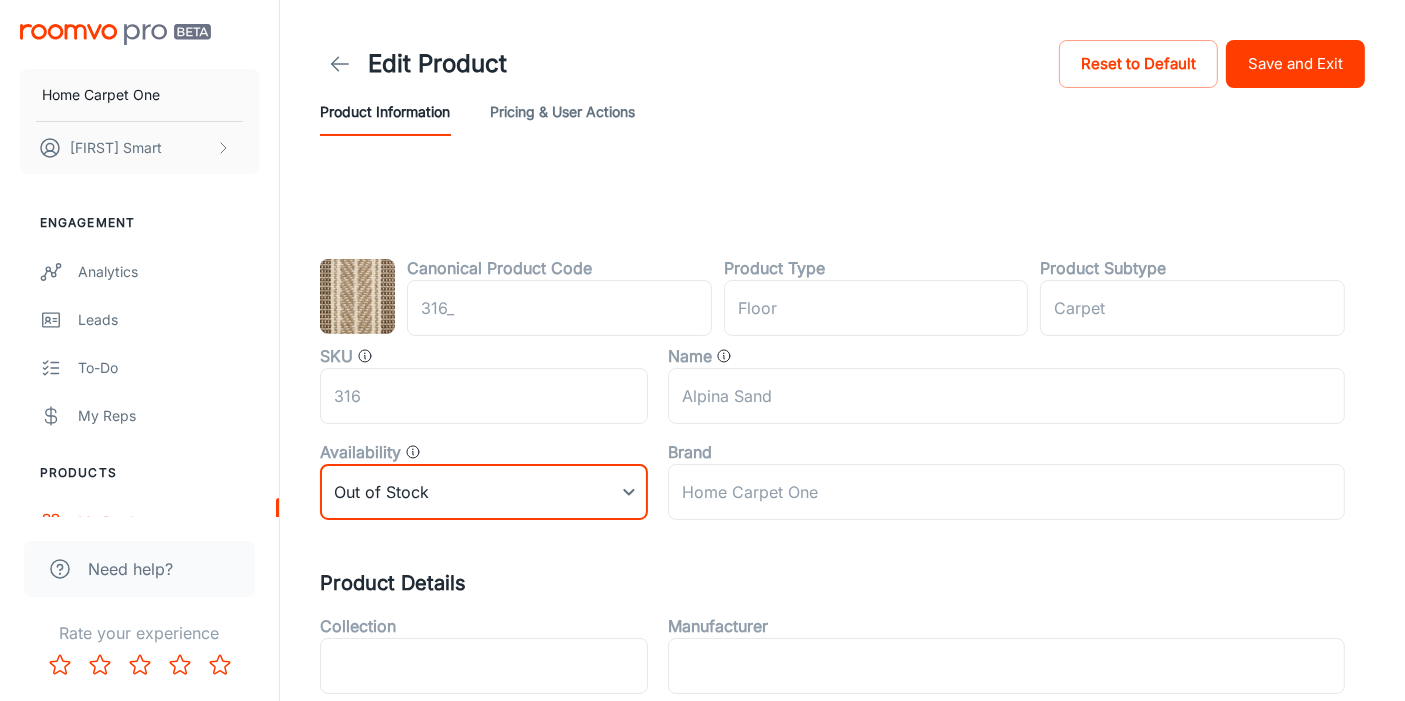 click on "Save and Exit" at bounding box center (1295, 64) 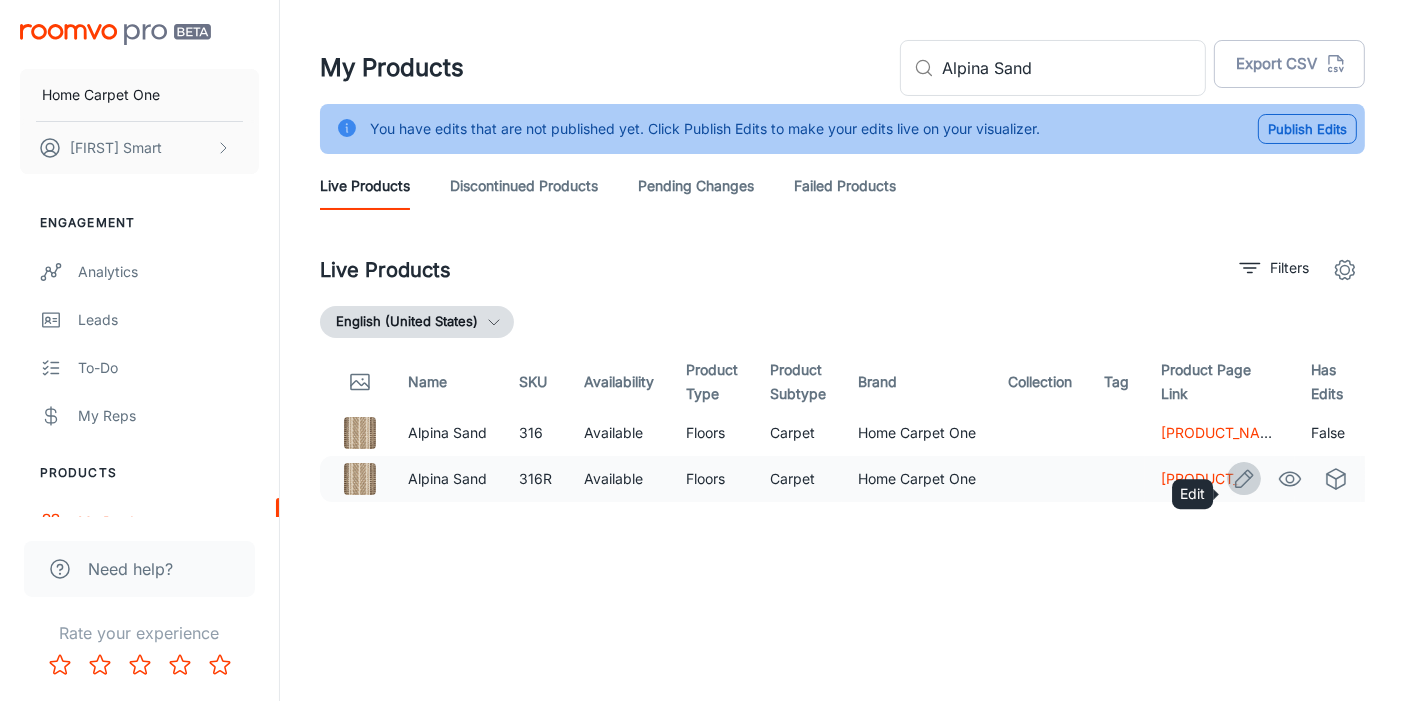 click 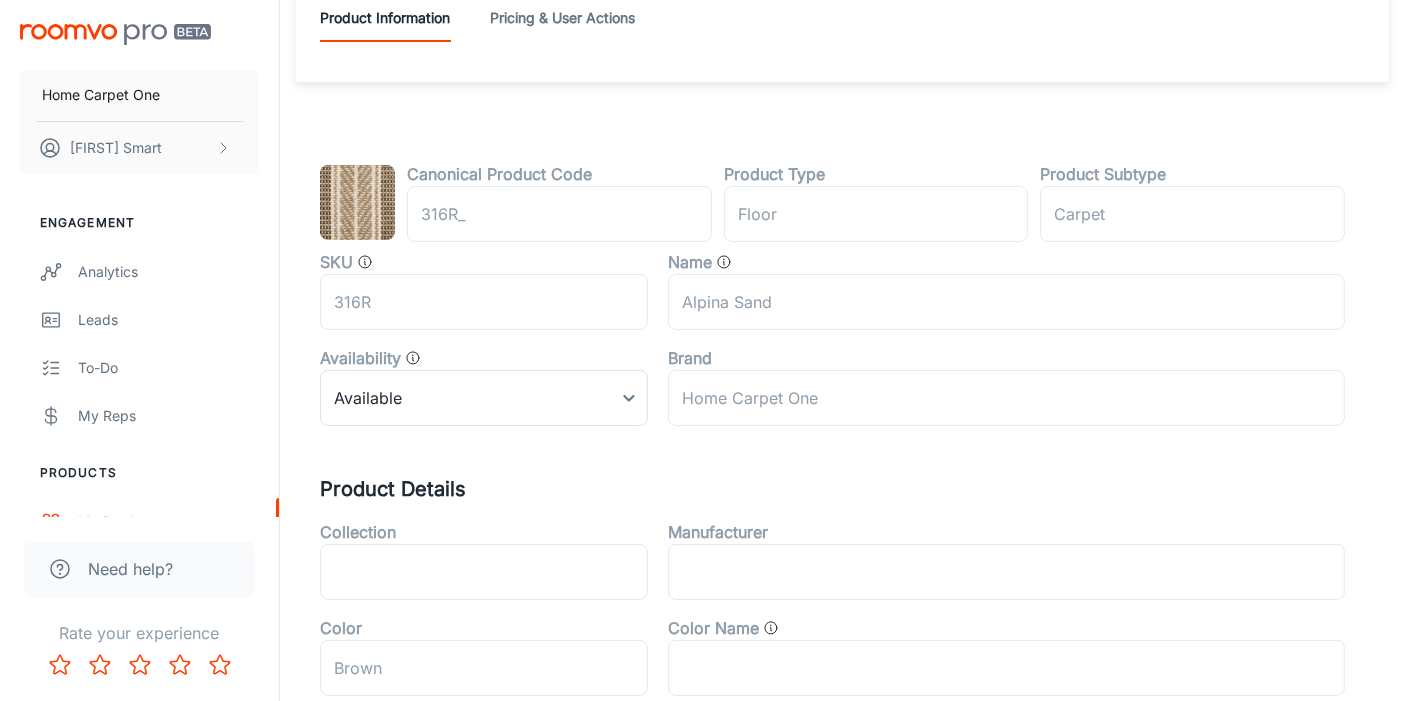 scroll, scrollTop: 0, scrollLeft: 0, axis: both 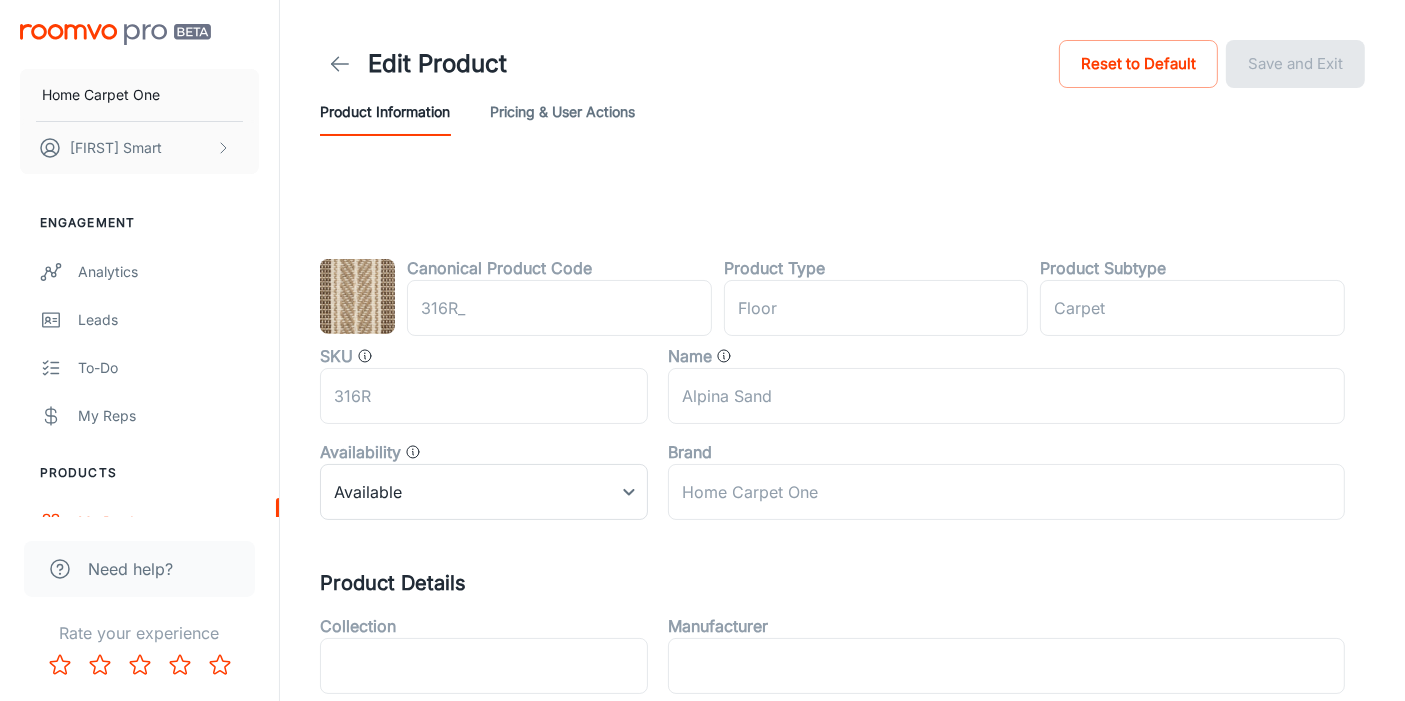 click at bounding box center (340, 64) 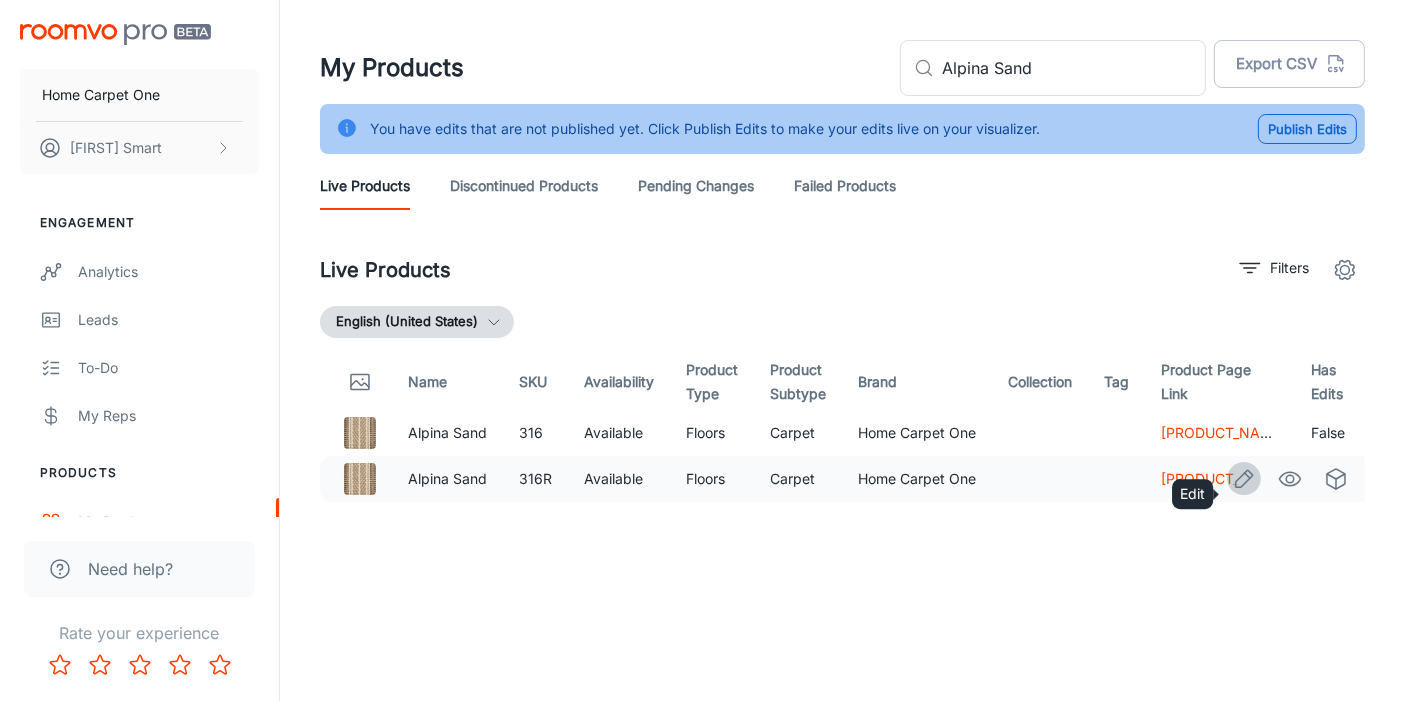 click 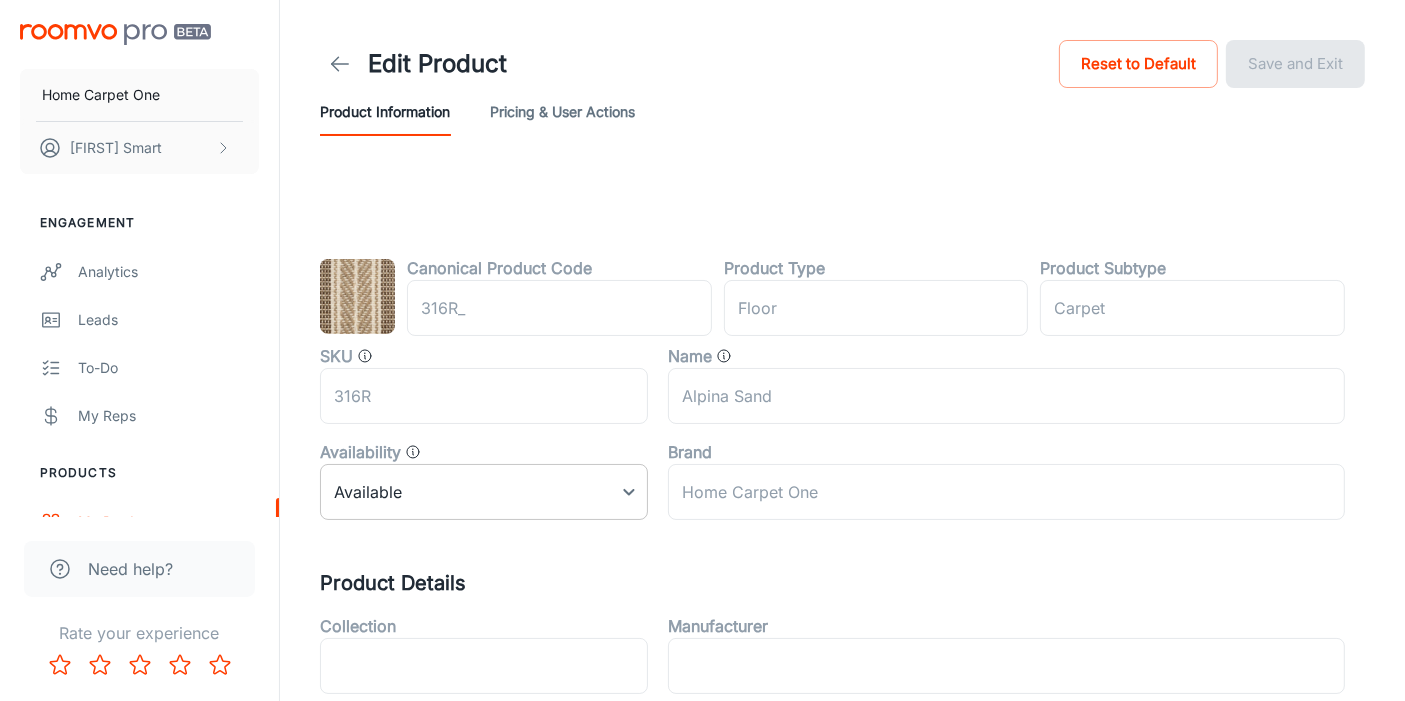click on "Home Carpet One Doug Smart Engagement Analytics Leads To-do My Reps Products My Products Update Products Suppliers QR Codes In-Store Samples My Samples My Stores Configure Rooms My Rooms Designer Rooms Custom Rooms Branding Texts Platform Management User Administration Need help? Rate your experience Edit Product Reset to Default Save and Exit Product Information Pricing & User Actions Canonical Product Code 316R ​ Product Type floor ​ Product Subtype Carpet ​ SKU 316R ​ Name Alpina Sand ​ Availability Available 0 ​ Brand Home Carpet One ​ Product Details Collection ​ Manufacturer ​ Color Brown ​ Color Name ​ Category Area Rug ​ Style Chevron,Stripe ​ Applicable Rooms ​ Installation Method ​ Feature ​ Pattern ​ Species ​ Material Wool ​ Shape ​ Tag ​ ​ Product Look ​ Product Dimensions Size Range 8" x 10" ​ Width Range ​ Depth Range ​ Roomvo PRO" at bounding box center [702, 350] 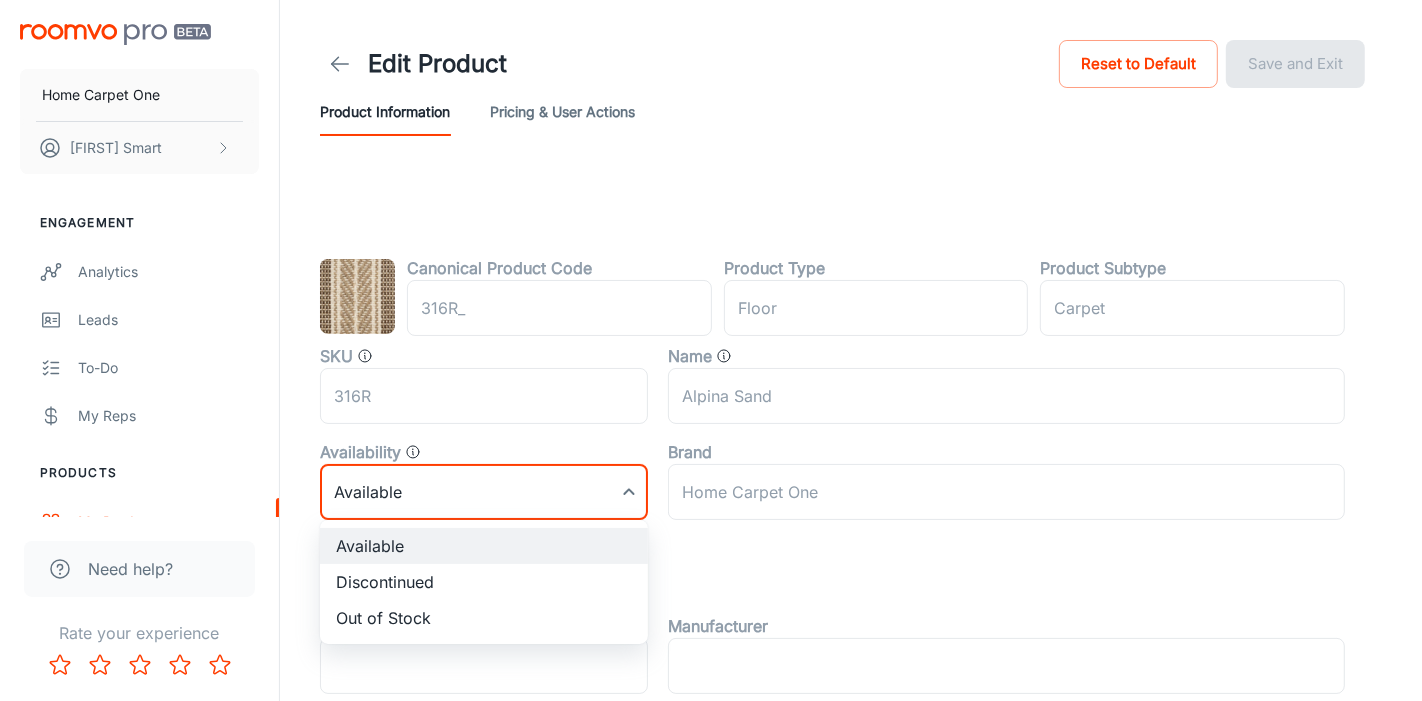 click on "Out of Stock" at bounding box center [484, 618] 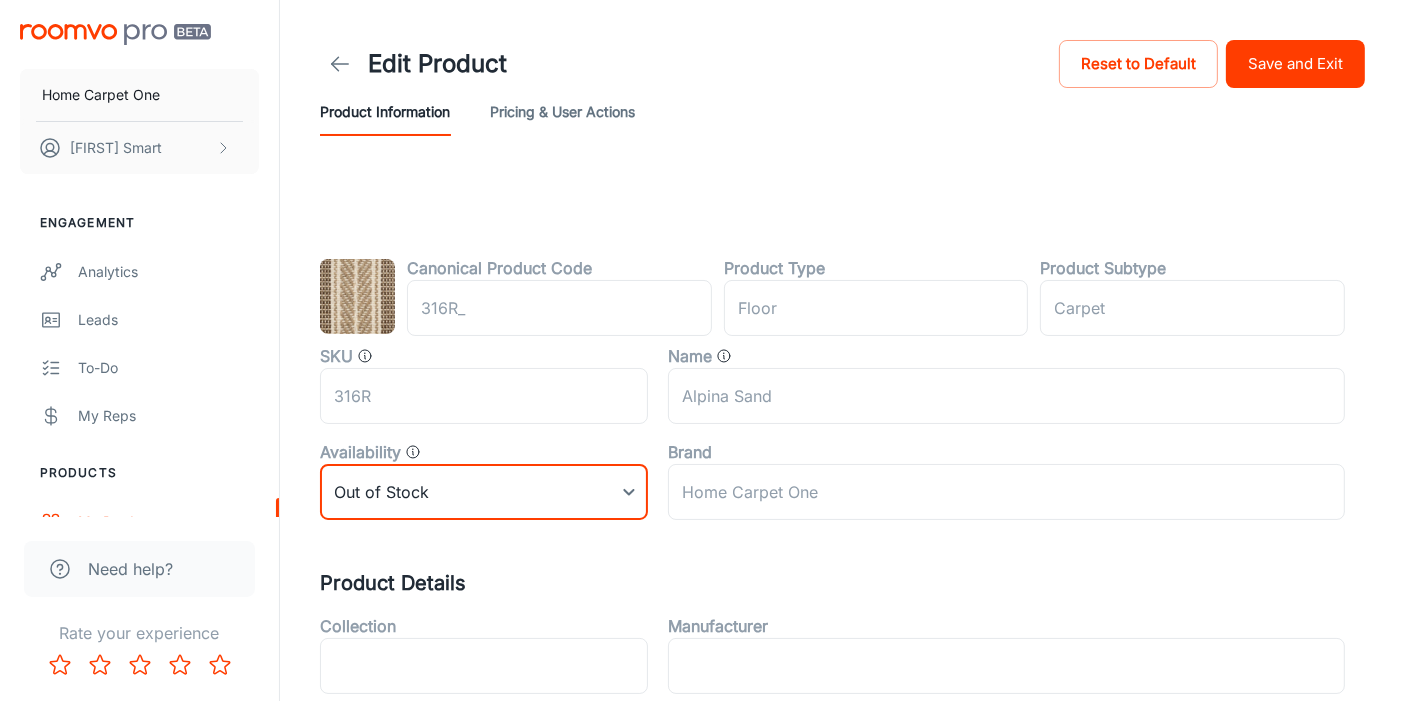 click on "Save and Exit" at bounding box center [1295, 64] 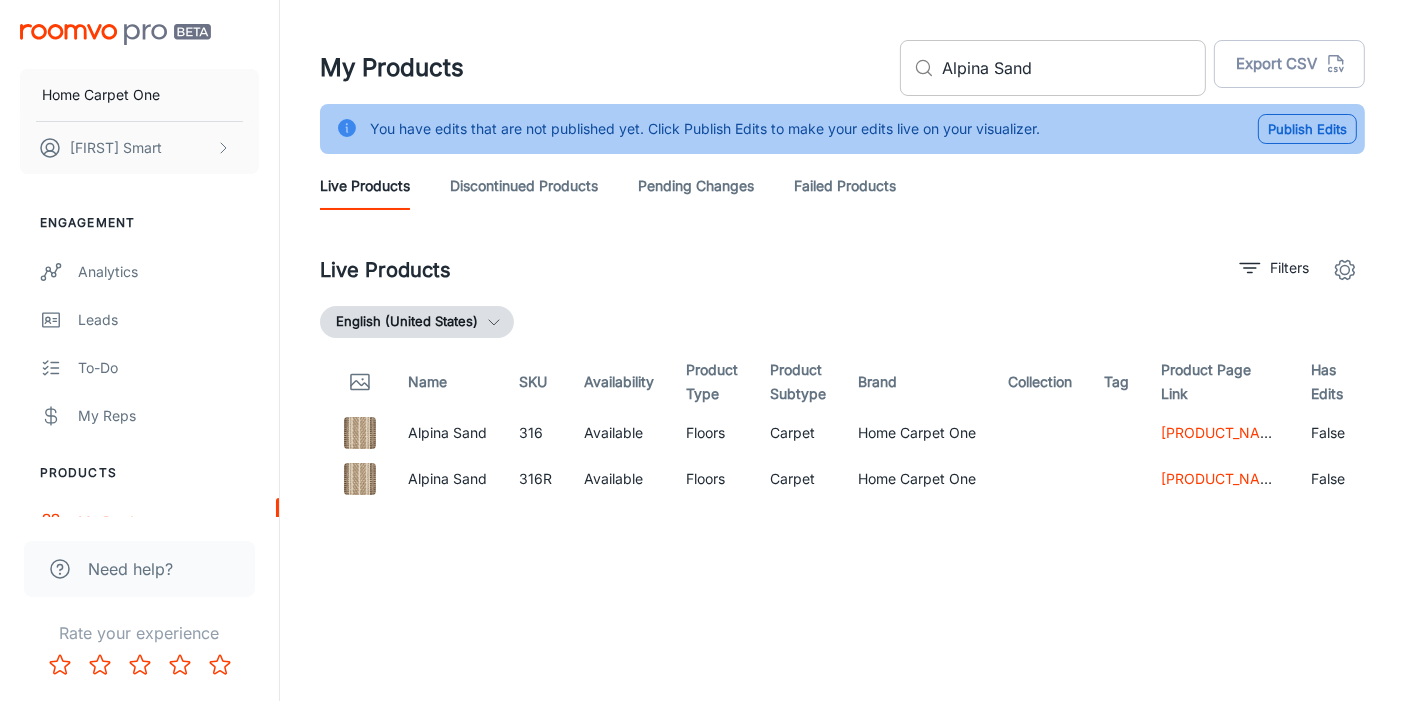 click on "Alpina Sand" at bounding box center (1074, 68) 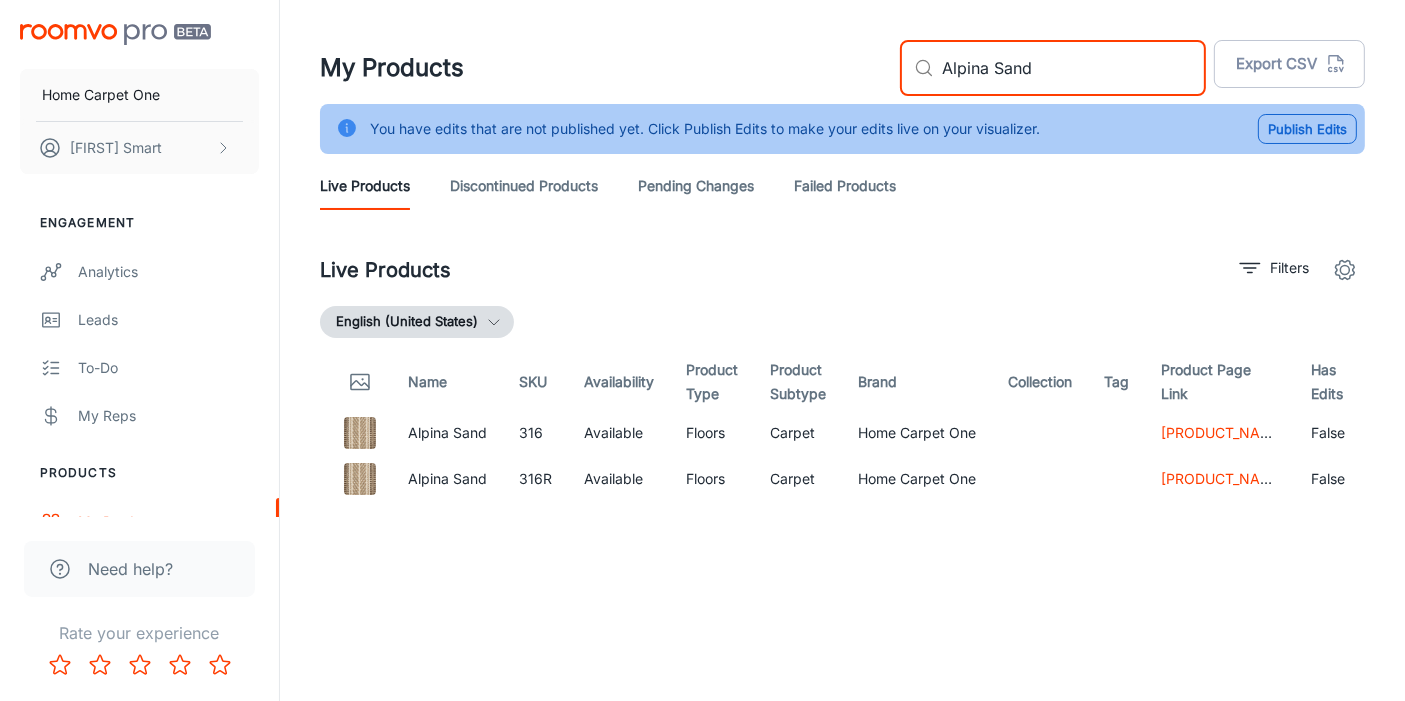 click on "Alpina Sand" at bounding box center (1074, 68) 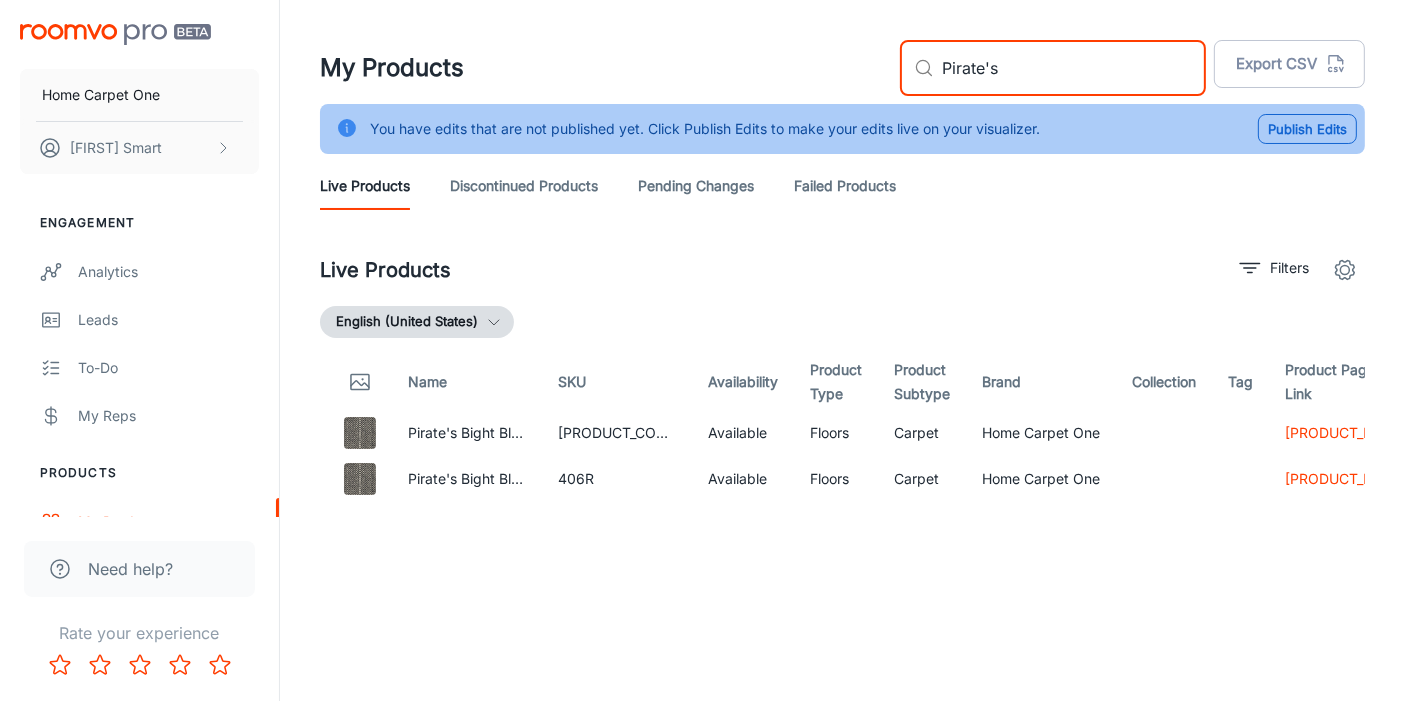 scroll, scrollTop: 53, scrollLeft: 0, axis: vertical 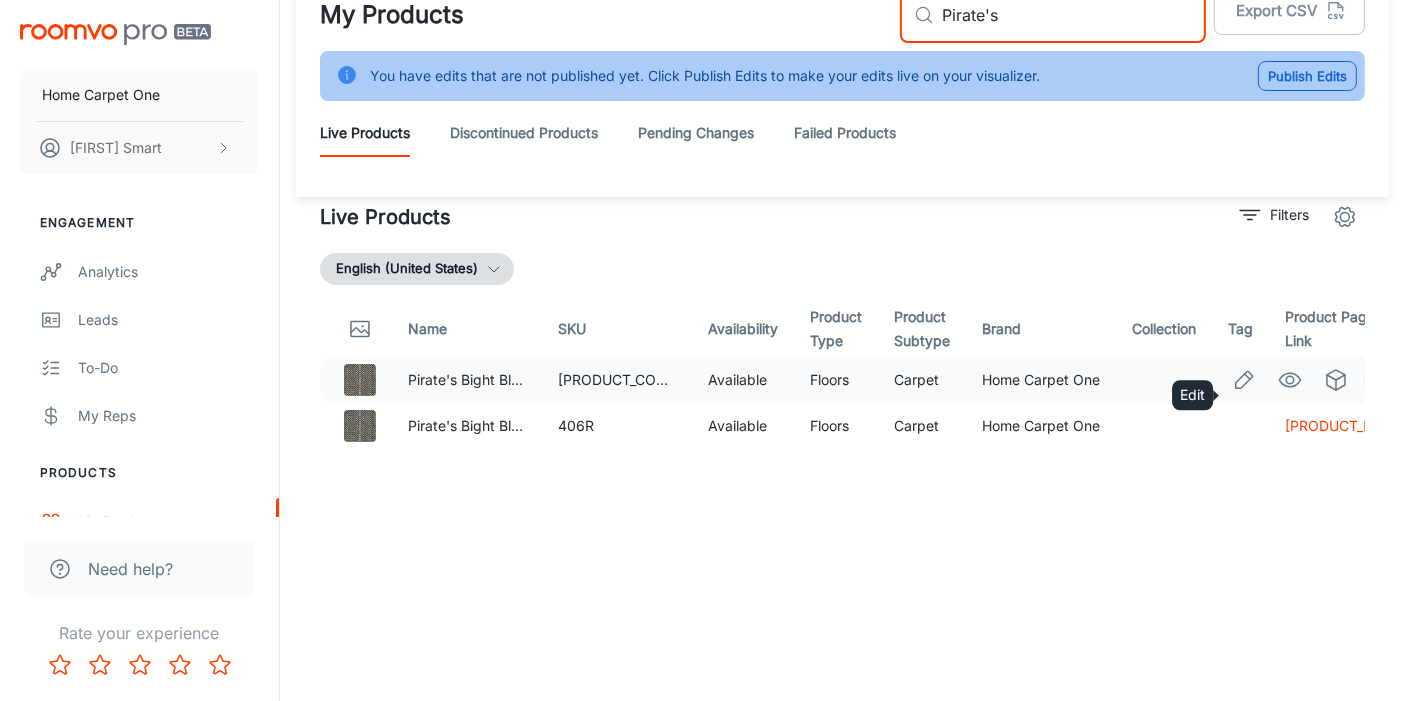 type on "Pirate's" 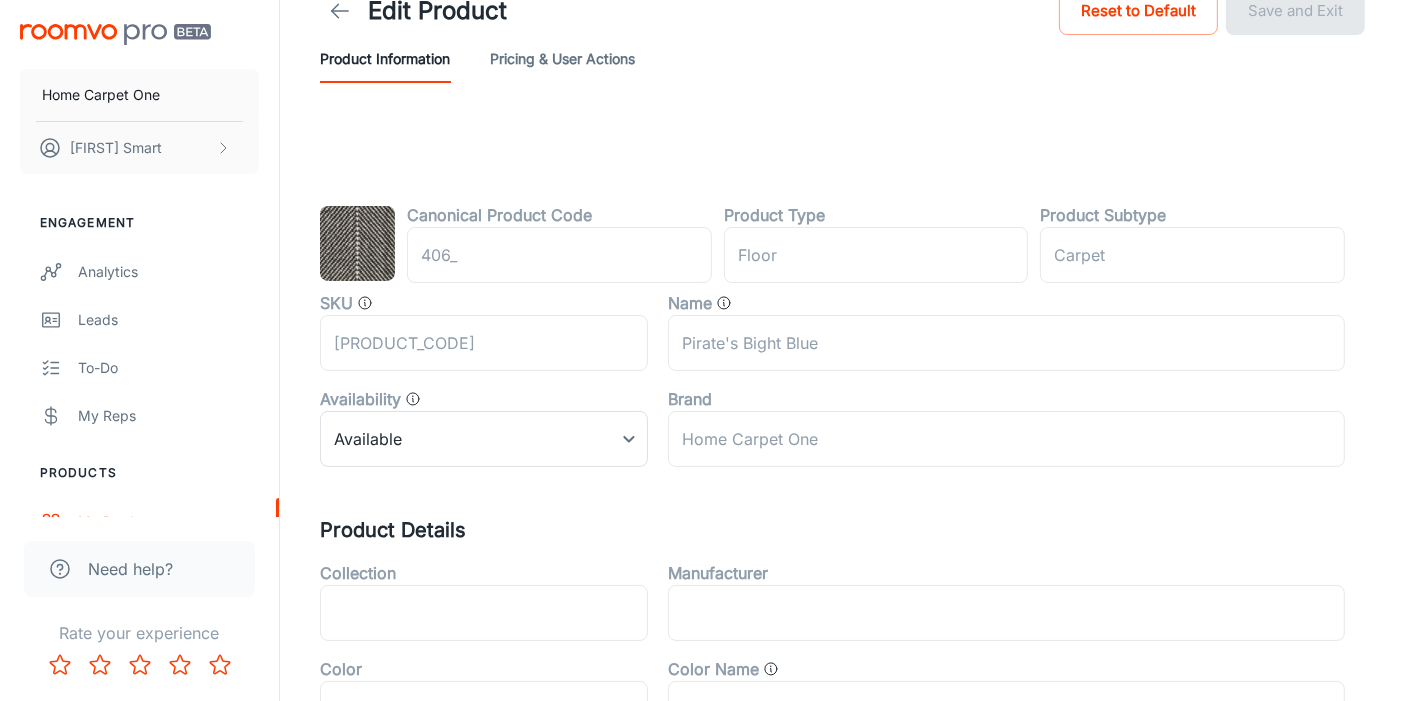 scroll, scrollTop: 0, scrollLeft: 0, axis: both 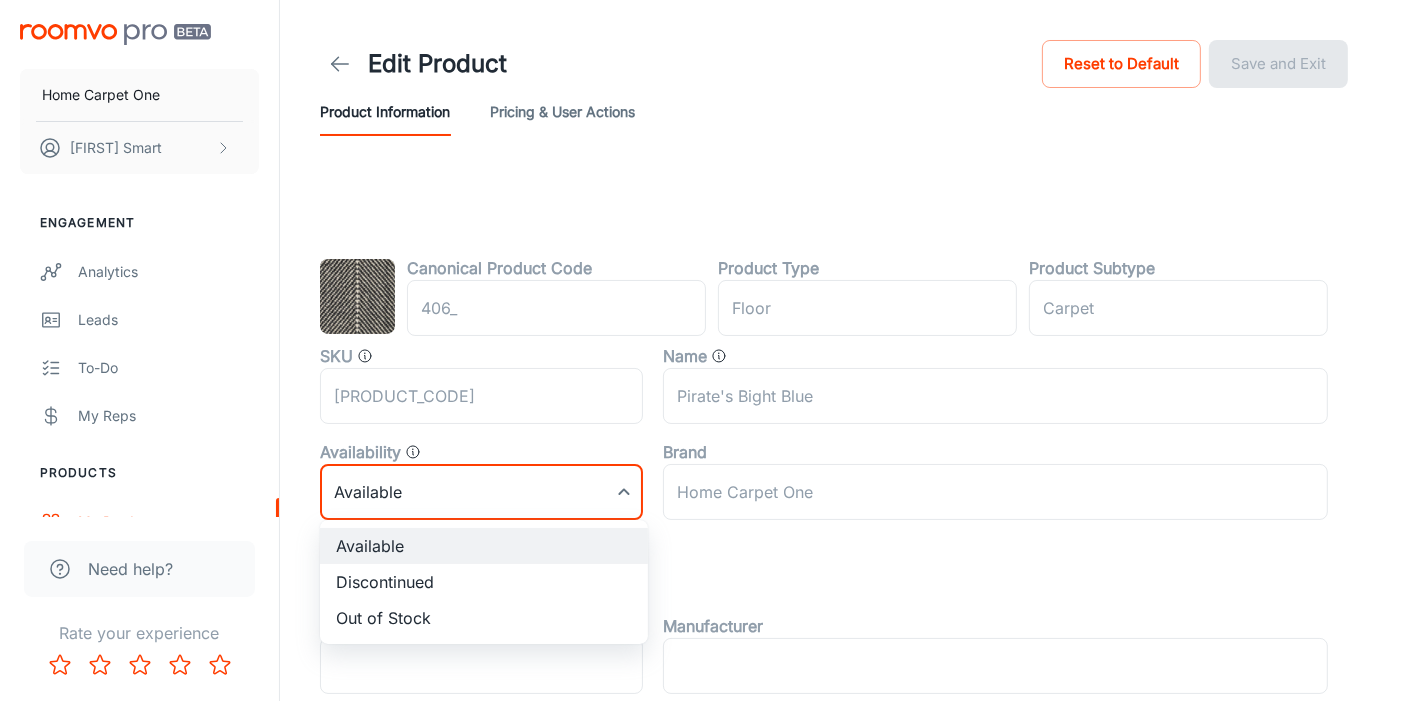 click on "Home Carpet One Doug Smart Engagement Analytics Leads To-do My Reps Products My Products Update Products Suppliers QR Codes In-Store Samples My Samples My Stores Configure Rooms My Rooms Designer Rooms Custom Rooms Branding Texts Platform Management User Administration Need help? Rate your experience Edit Product Reset to Default Save and Exit Product Information Pricing & User Actions Canonical Product Code 406 ​ Product Type floor ​ Product Subtype Carpet ​ SKU 406 ​ Name Pirate's Bight Blue ​ Availability Available 0 ​ Brand Home Carpet One ​ Product Details Collection ​ Manufacturer ​ Color Blue ​ Color Name ​ Category Broadloom Carpet ​ Style Stripe ​ Applicable Rooms ​ Installation Method ​ Feature ​ Pattern ​ Species ​ Material Wool ​ Shape ​ Tag ​ ​ Product Look ​ Product Dimensions Size Range 8.5" x 11.3" ​ Width Range ​ Depth Range ​ Roomvo PRO Available Discontinued Out of Stock" at bounding box center [702, 350] 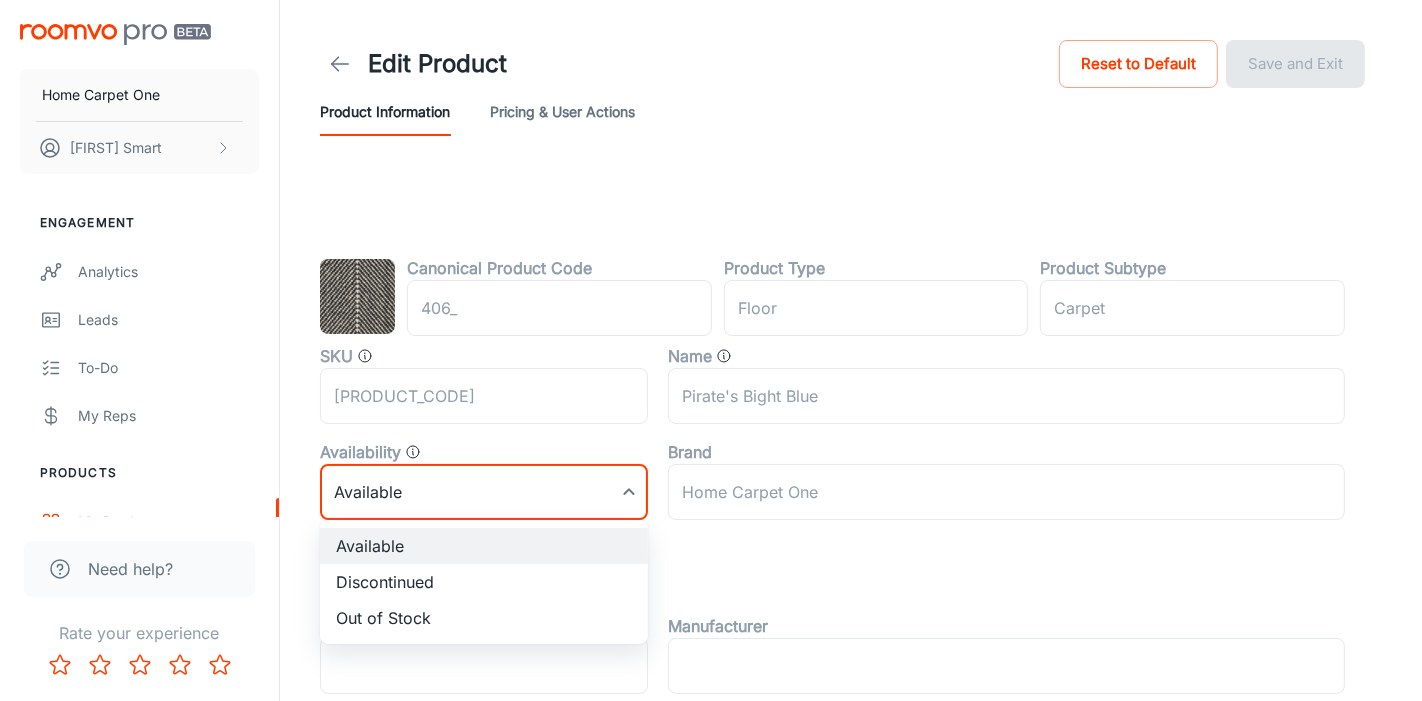 click on "Out of Stock" at bounding box center (484, 618) 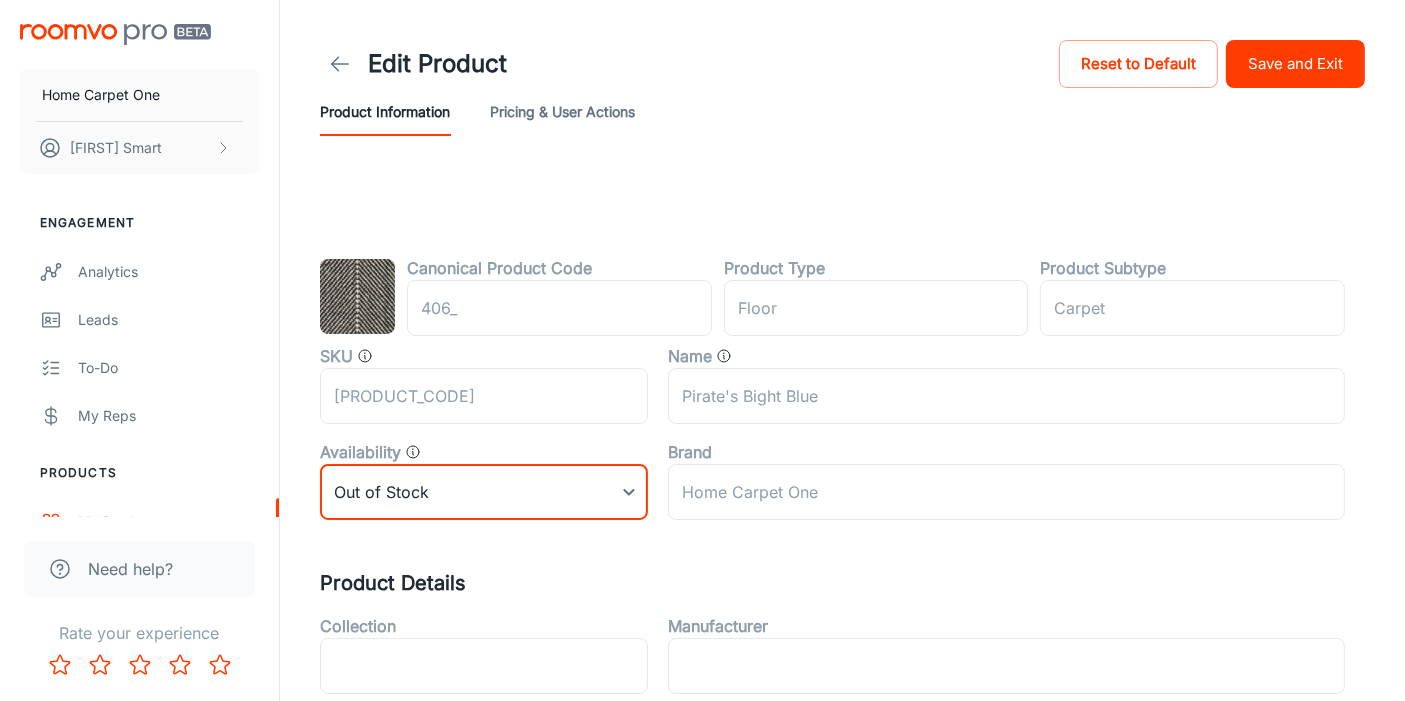 click on "Save and Exit" at bounding box center (1295, 64) 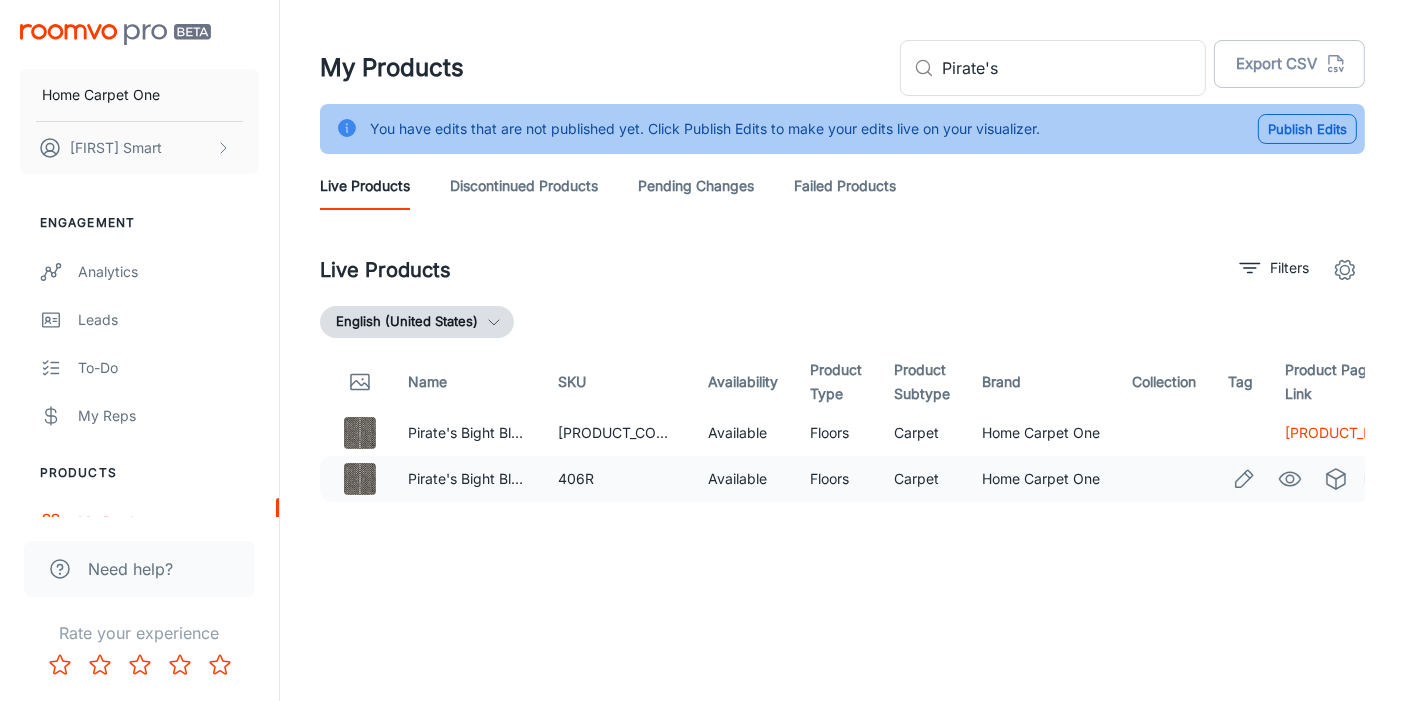 click 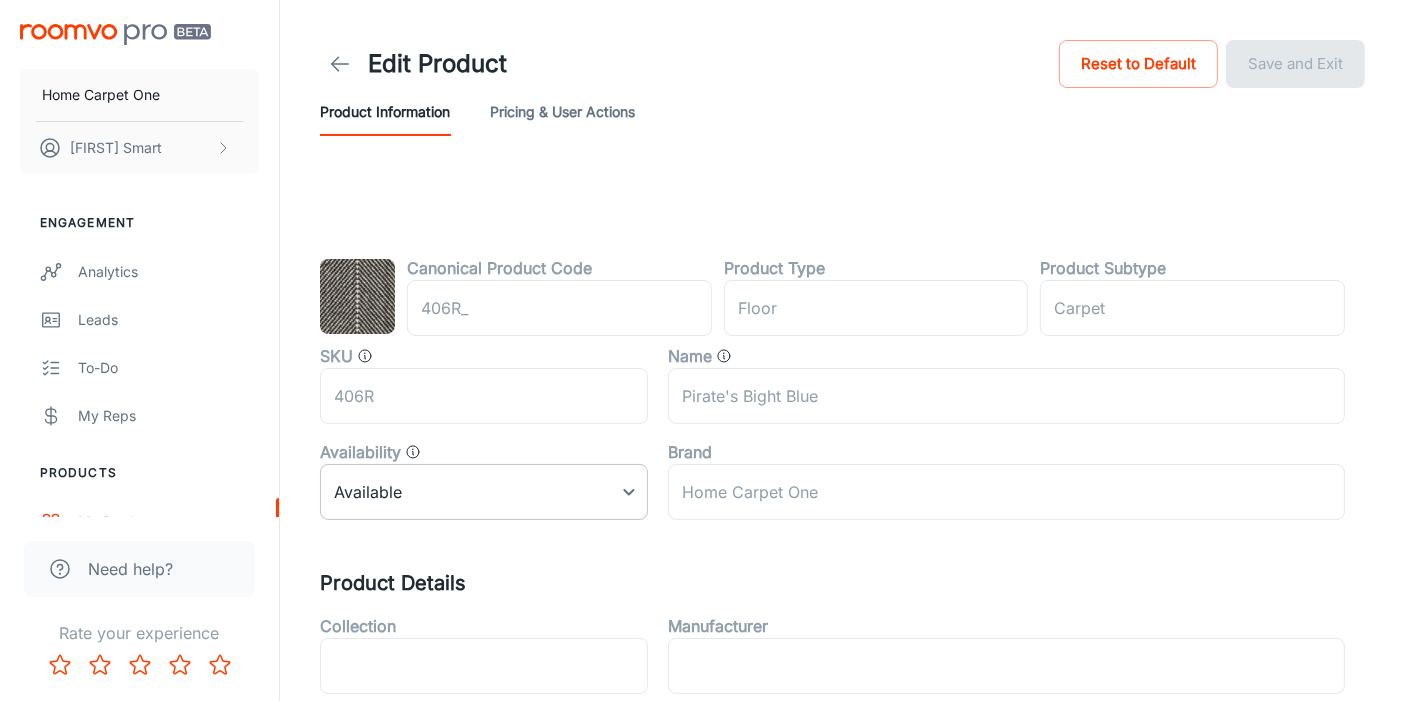 click on "Home Carpet One Doug Smart Engagement Analytics Leads To-do My Reps Products My Products Update Products Suppliers QR Codes In-Store Samples My Samples My Stores Configure Rooms My Rooms Designer Rooms Custom Rooms Branding Texts Platform Management User Administration Need help? Rate your experience Edit Product Reset to Default Save and Exit Product Information Pricing & User Actions Canonical Product Code 406R_ Product Type floor Product Subtype Carpet SKU 406R Name Pirate's Bight Blue Availability Available 0 Brand Home Carpet One Product Details Collection Manufacturer Color Blue Color Name Category Area Rug Style Stripe Applicable Rooms Installation Method Feature Pattern Species Material Wool Shape Tag Product Look Product Dimensions Size Range 8.5" x 11.3" Width Range Depth Range Roomvo PRO" at bounding box center (702, 350) 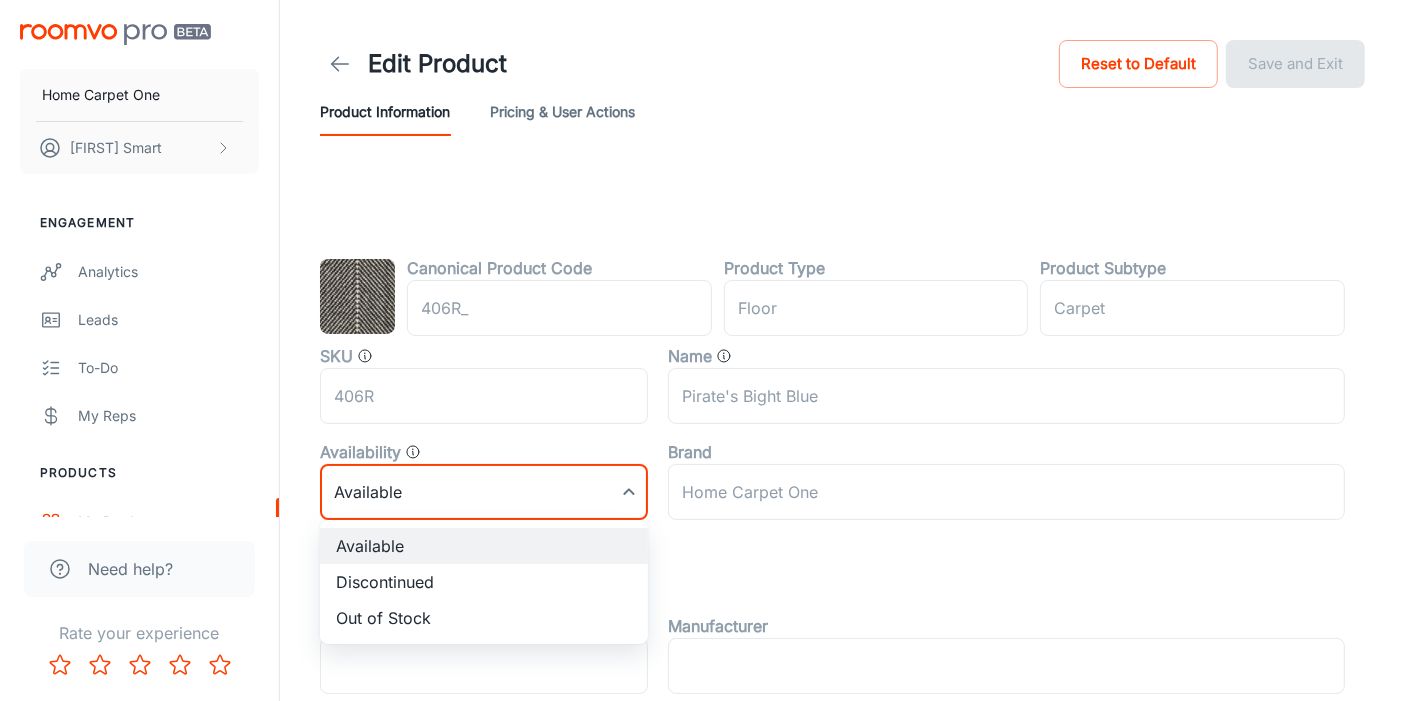 click on "Out of Stock" at bounding box center [484, 618] 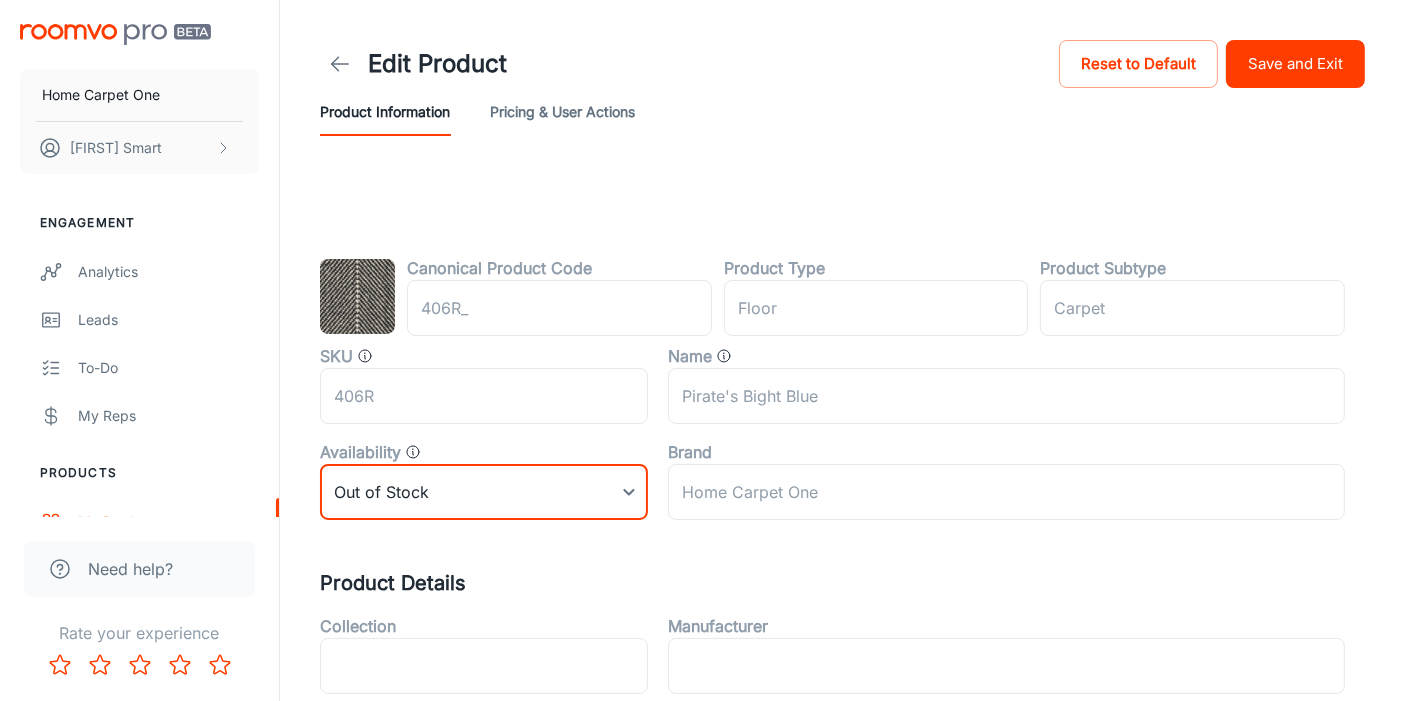 click on "Save and Exit" at bounding box center [1295, 64] 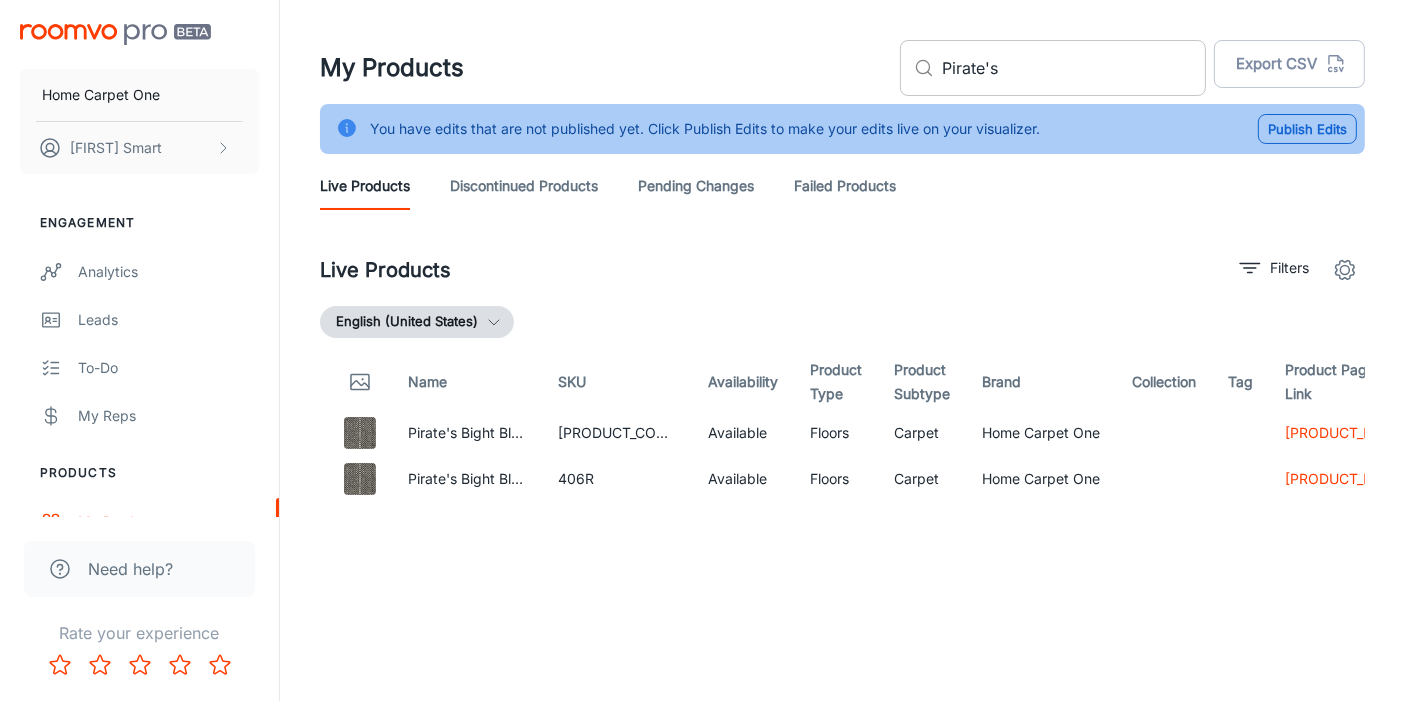 click on "Pirate's" at bounding box center (1074, 68) 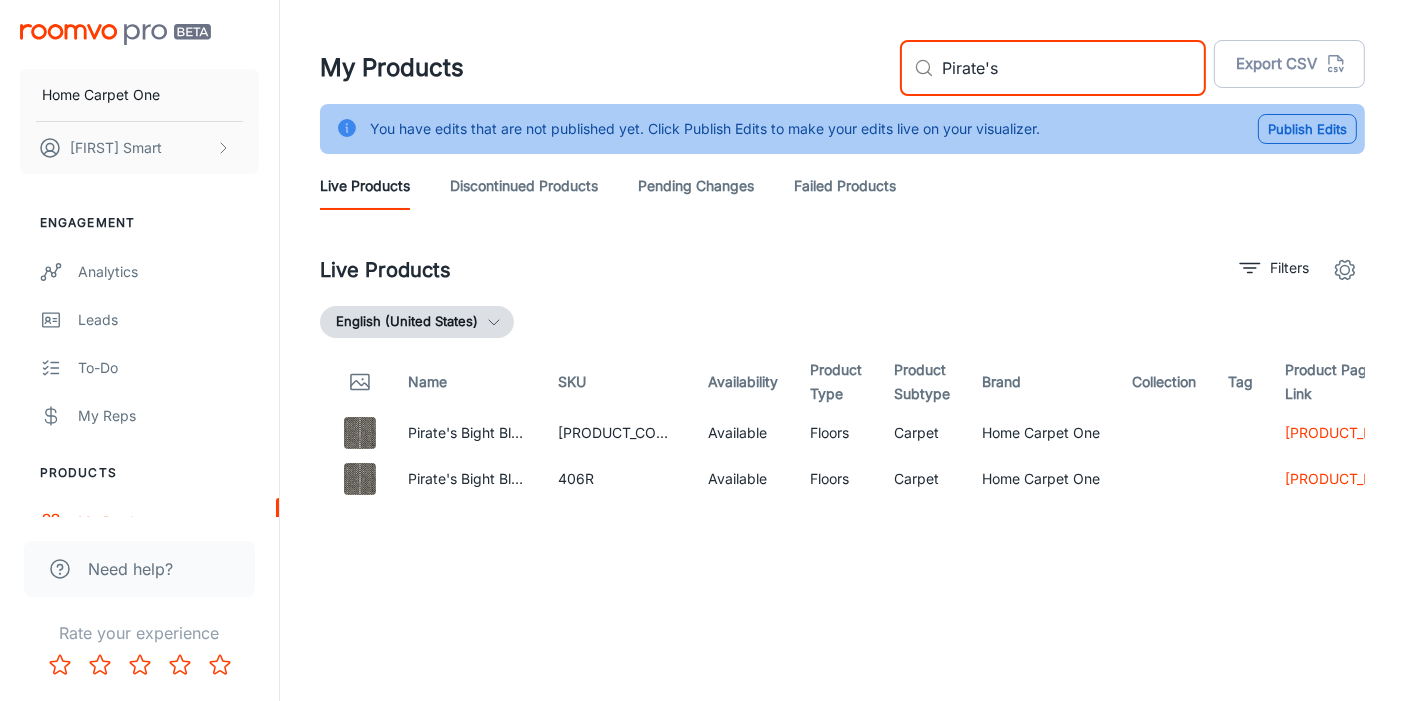 click on "Pirate's" at bounding box center (1074, 68) 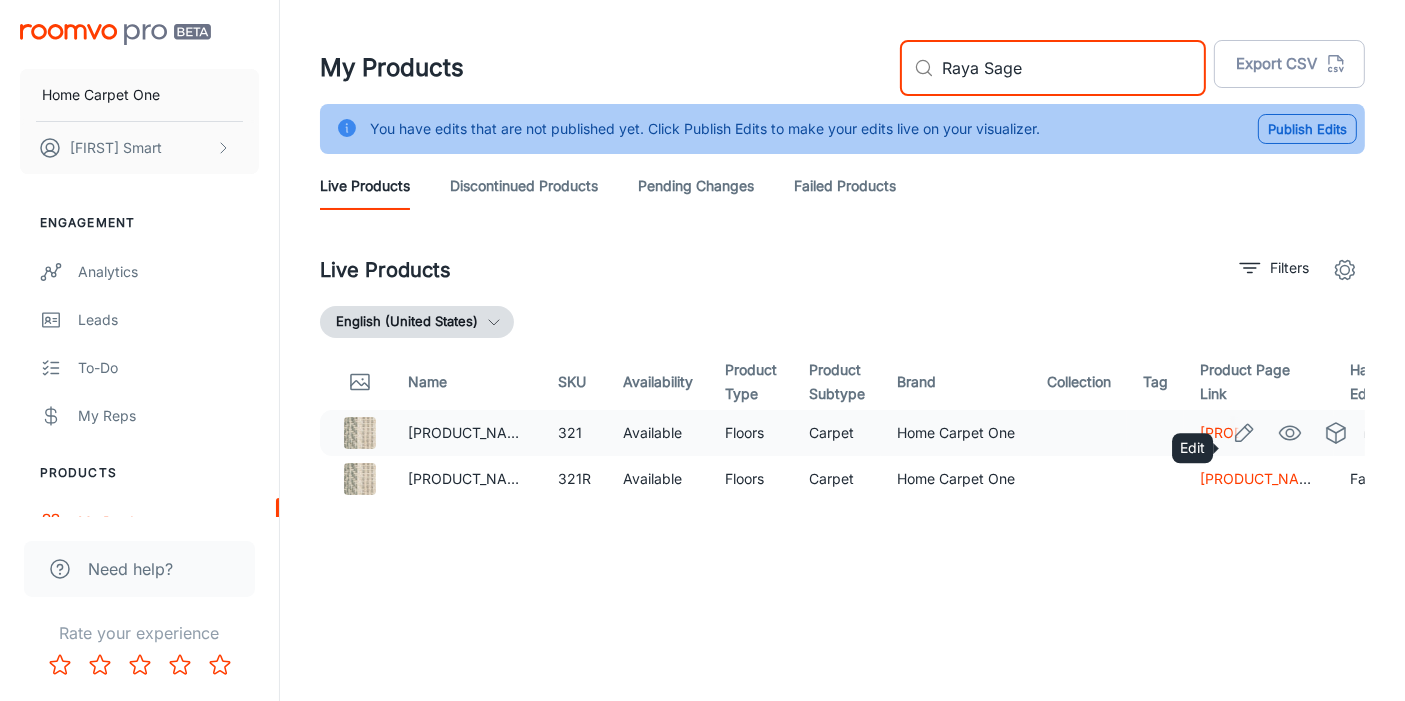 type on "Raya Sage" 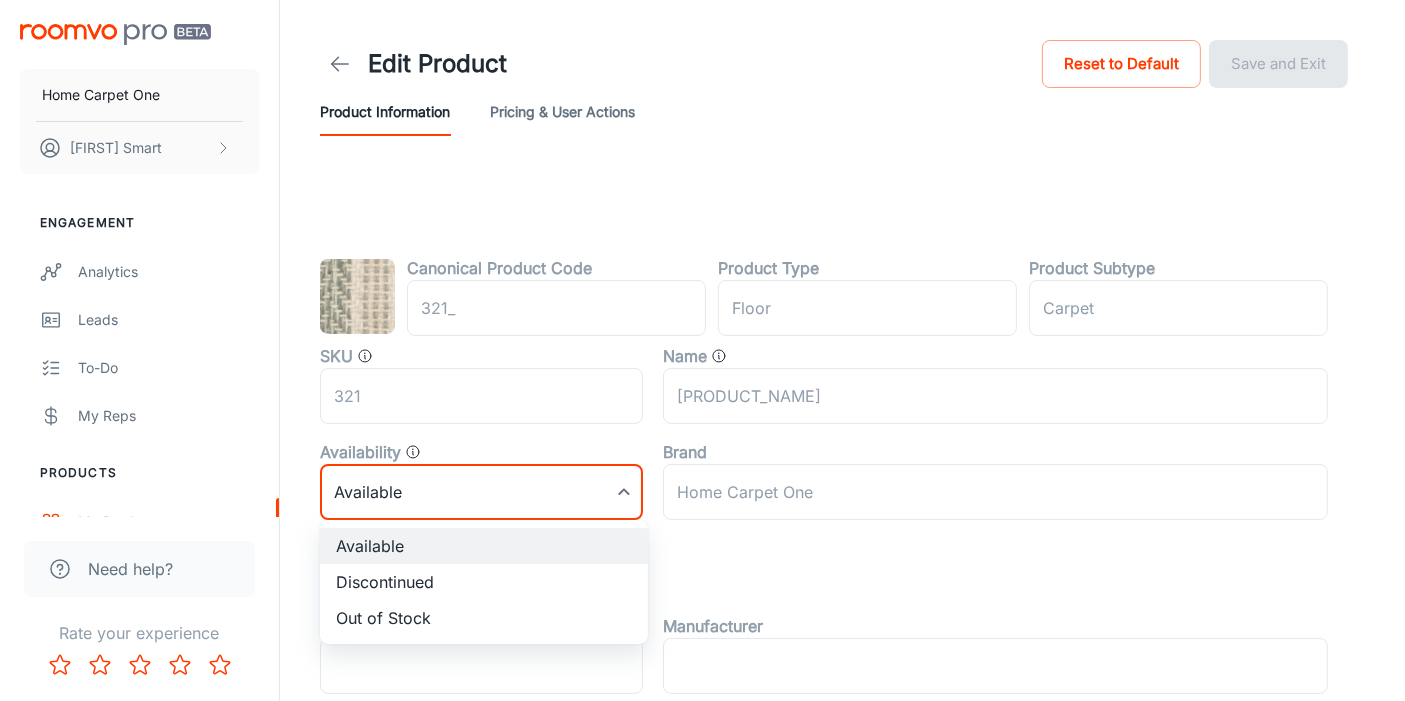 click on "Home Carpet One Doug Smart Engagement Analytics Leads To-do My Reps Products My Products Update Products Suppliers QR Codes In-Store Samples My Samples My Stores Configure Rooms My Rooms Designer Rooms Custom Rooms Branding Texts Platform Management User Administration Need help? Rate your experience Edit Product Reset to Default Save and Exit Product Information Pricing & User Actions Canonical Product Code 321 ​ Product Type floor ​ Product Subtype Carpet ​ SKU 321 ​ Name Raya Sage ​ Availability Available 0 ​ Brand Home Carpet One ​ Product Details Collection ​ Manufacturer ​ Color Green ​ Color Name ​ Category Broadloom Carpet ​ Style Chevron,Stripe ​ Applicable Rooms ​ Installation Method ​ Feature ​ Pattern ​ Species ​ Material Wool/Polysilk Blend ​ Shape ​ Tag ​ ​ Product Look ​ Product Dimensions Size Range 3" x 14" ​ Width Range ​ Depth Range ​ Roomvo PRO Available Discontinued Out of Stock" at bounding box center (702, 350) 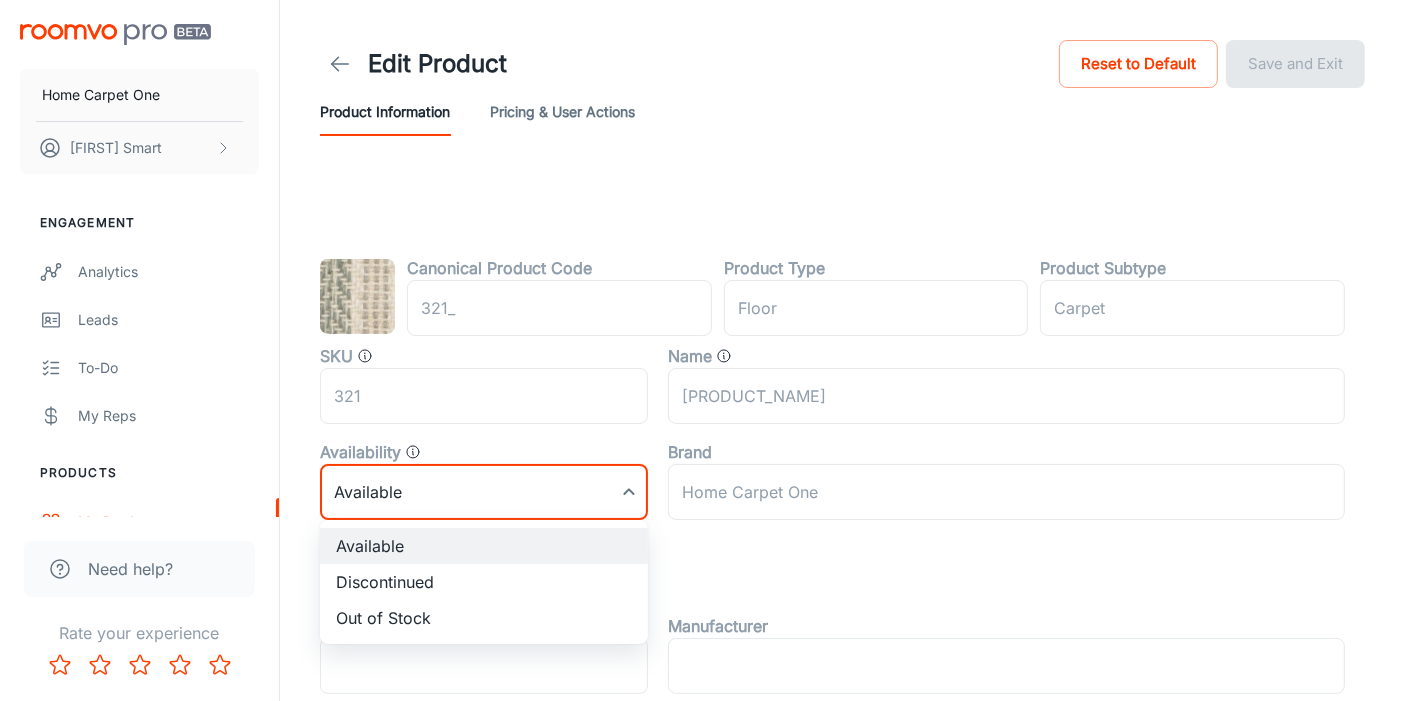 click on "Out of Stock" at bounding box center (484, 618) 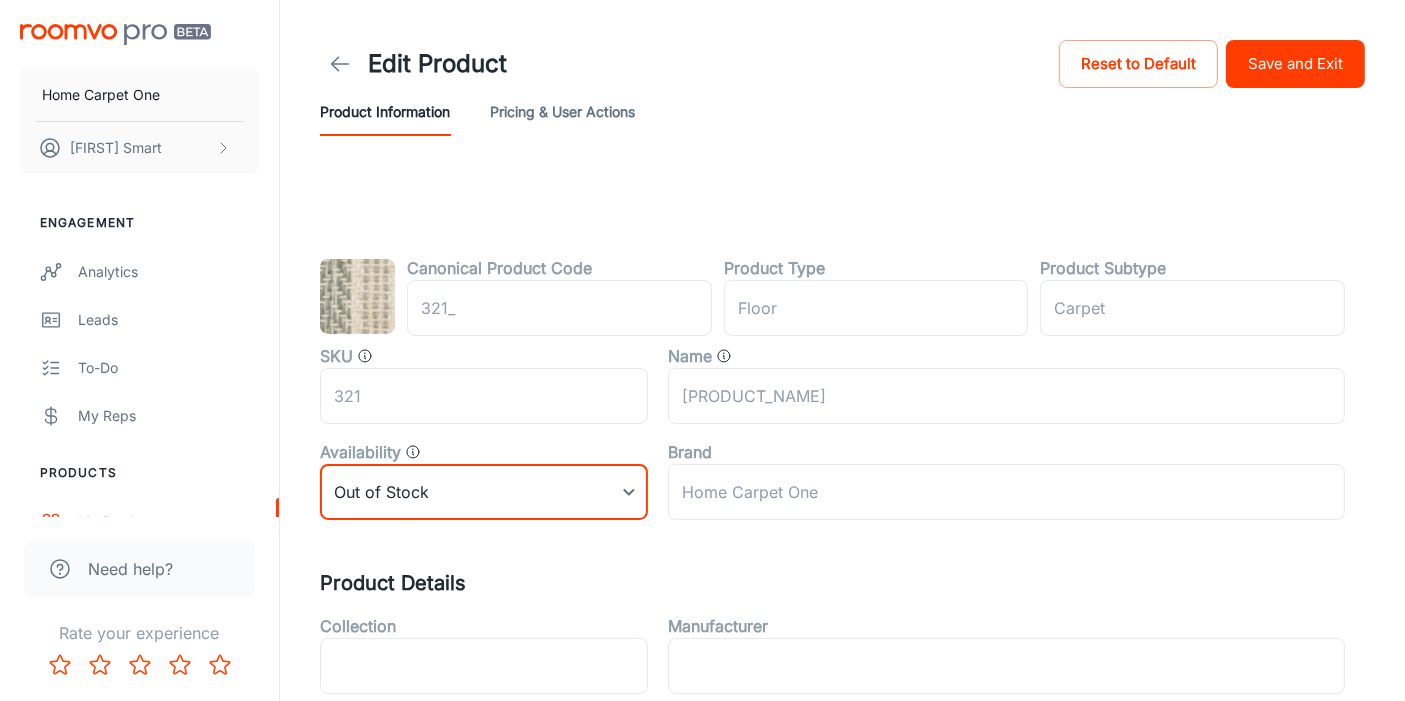 click on "Save and Exit" at bounding box center (1295, 64) 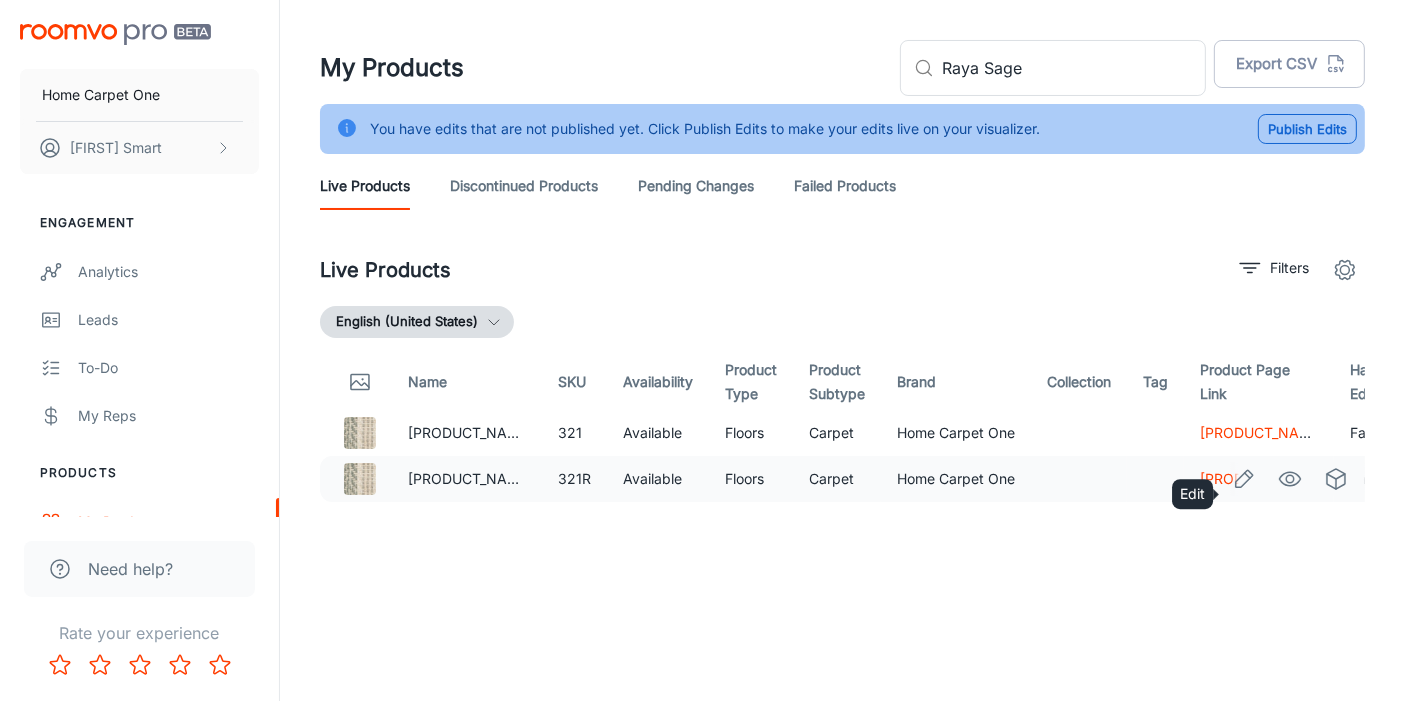 click 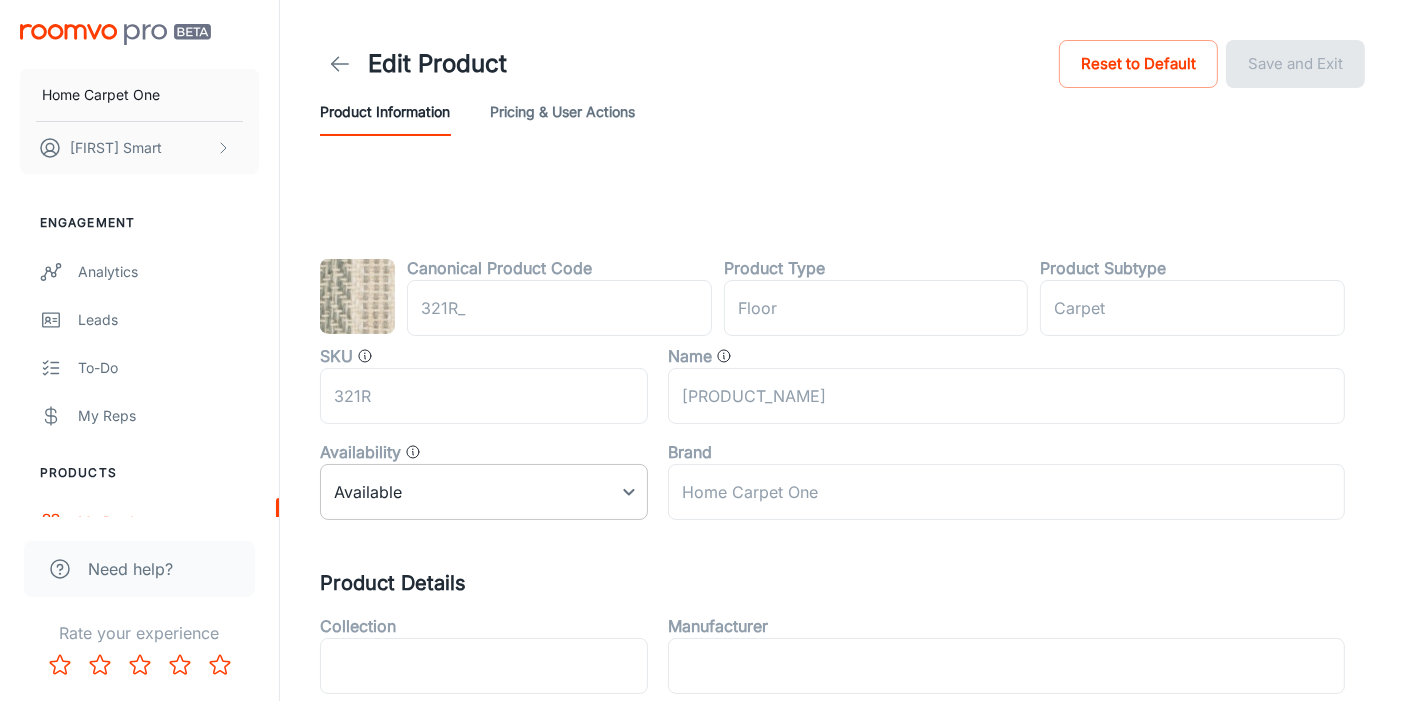click on "Home Carpet One Doug Smart Engagement Analytics Leads To-do My Reps Products My Products Update Products Suppliers QR Codes In-Store Samples My Samples My Stores Configure Rooms My Rooms Designer Rooms Custom Rooms Branding Texts Platform Management User Administration Need help? Rate your experience Edit Product Reset to Default Save and Exit Product Information Pricing & User Actions Canonical Product Code 321R_ Product Type floor Product Subtype Carpet SKU 321R Name Raya Sage Availability Available 0 Brand Home Carpet One Product Details Collection Manufacturer Color Green Color Name Category Area Rug Style Chevron,Stripe Applicable Rooms Installation Method Feature Pattern Species Material Wool/Polysilk Blend Shape Tag Product Look Product Dimensions Size Range 3" x 14" Width Range Depth Range Roomvo PRO" at bounding box center [702, 350] 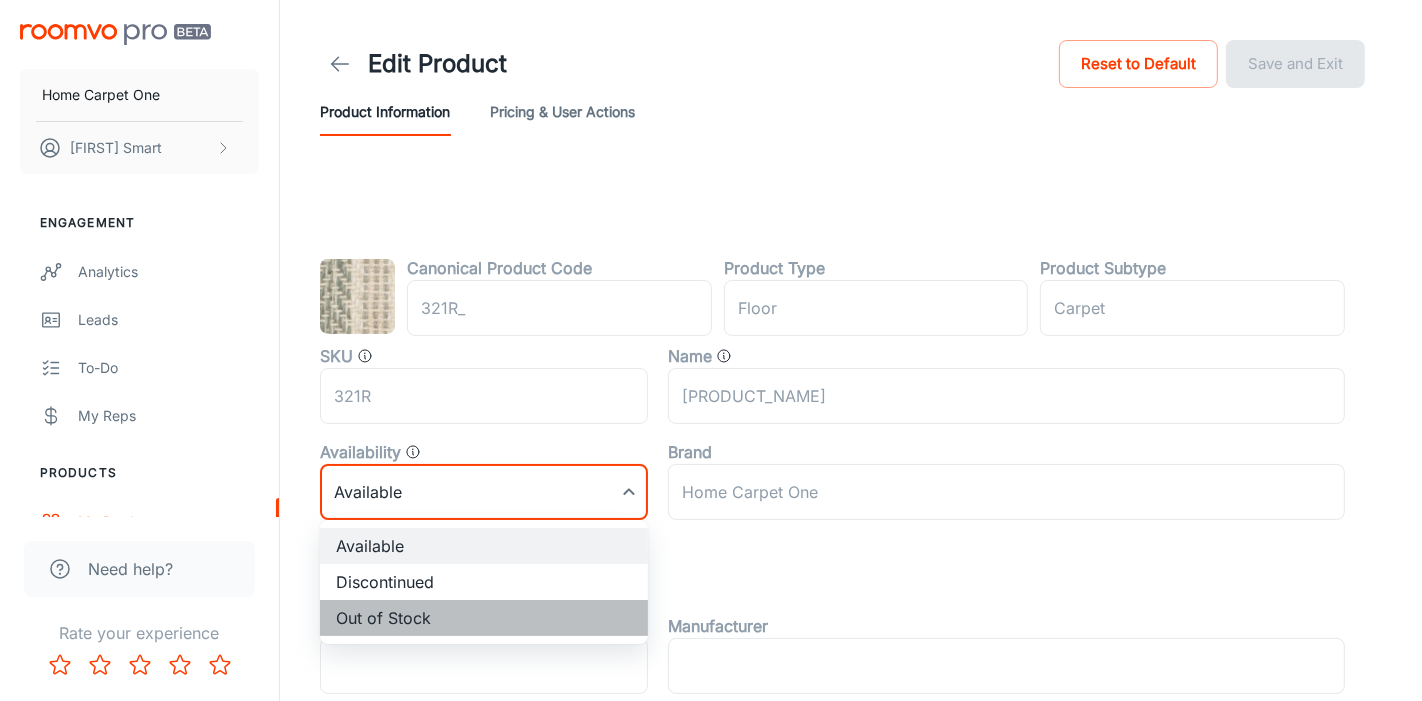 click on "Out of Stock" at bounding box center [484, 618] 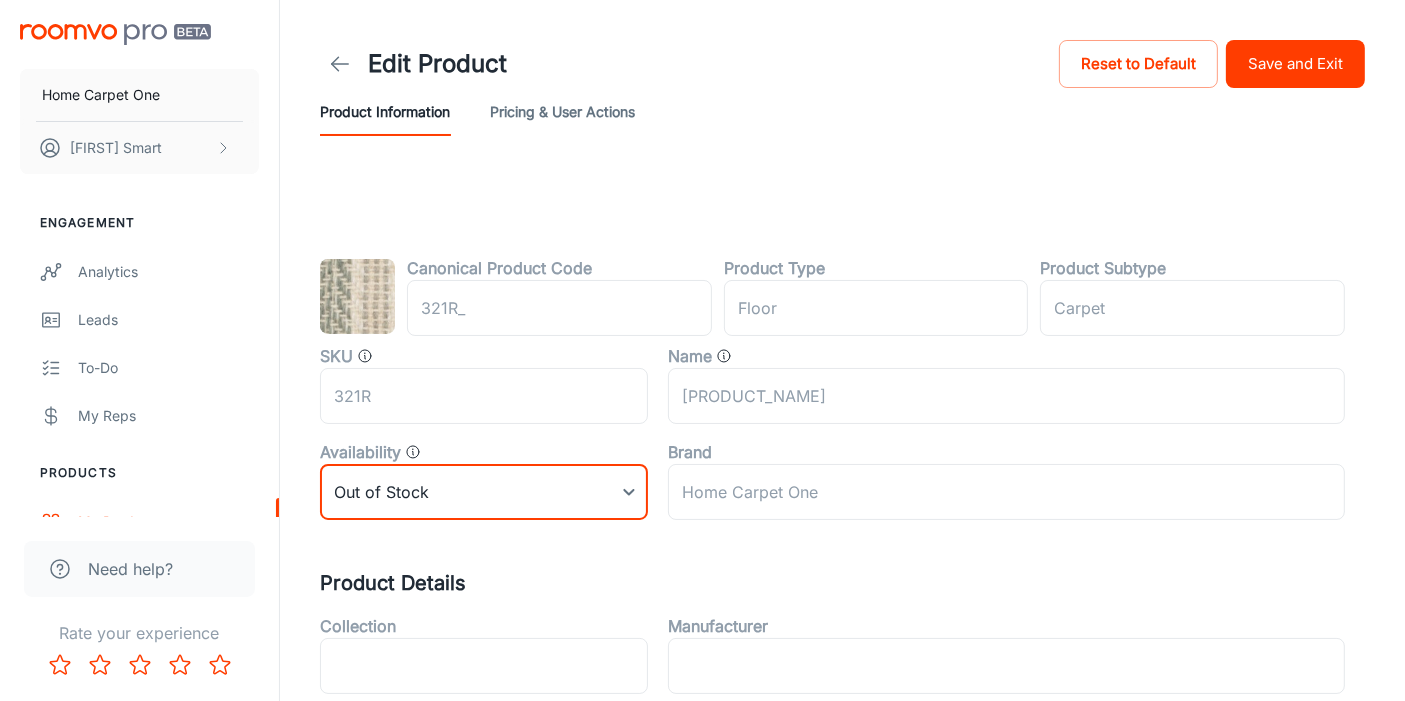 click on "Save and Exit" at bounding box center [1295, 64] 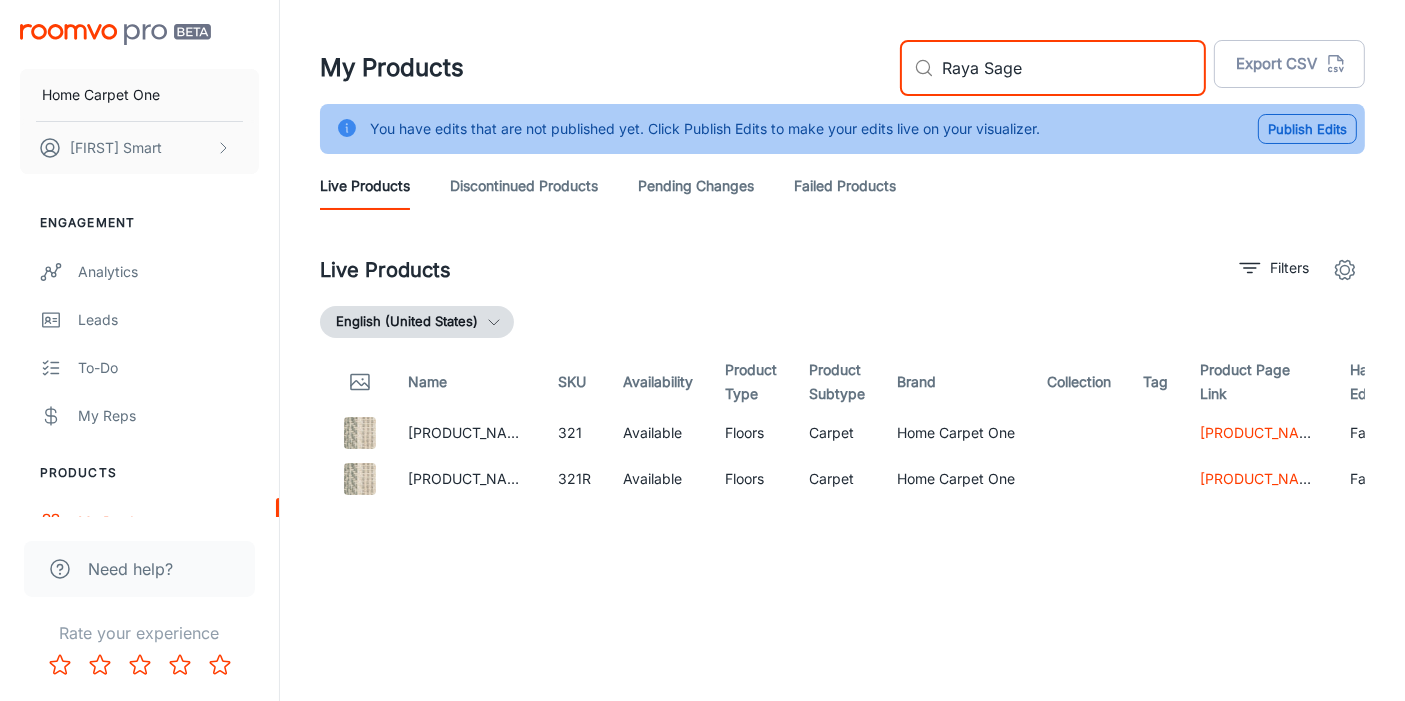 click on "Raya Sage" at bounding box center (1074, 68) 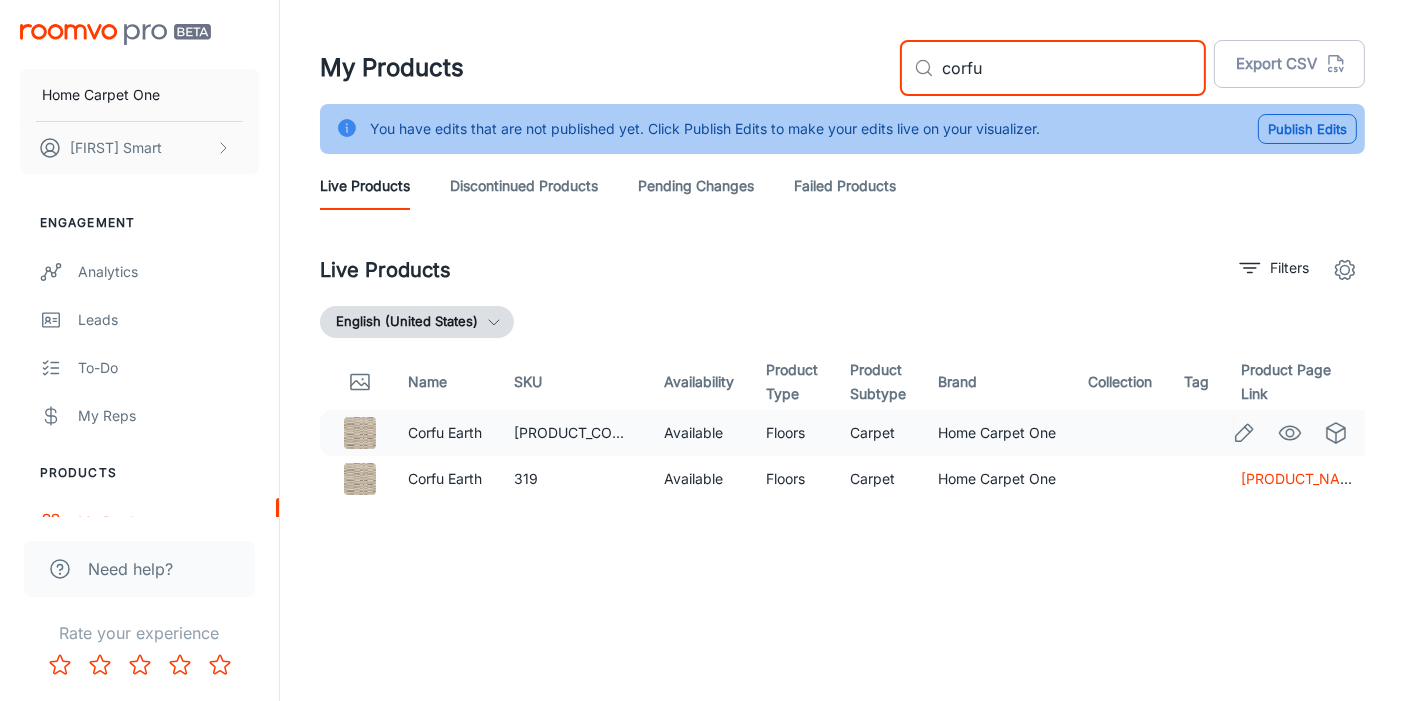 click 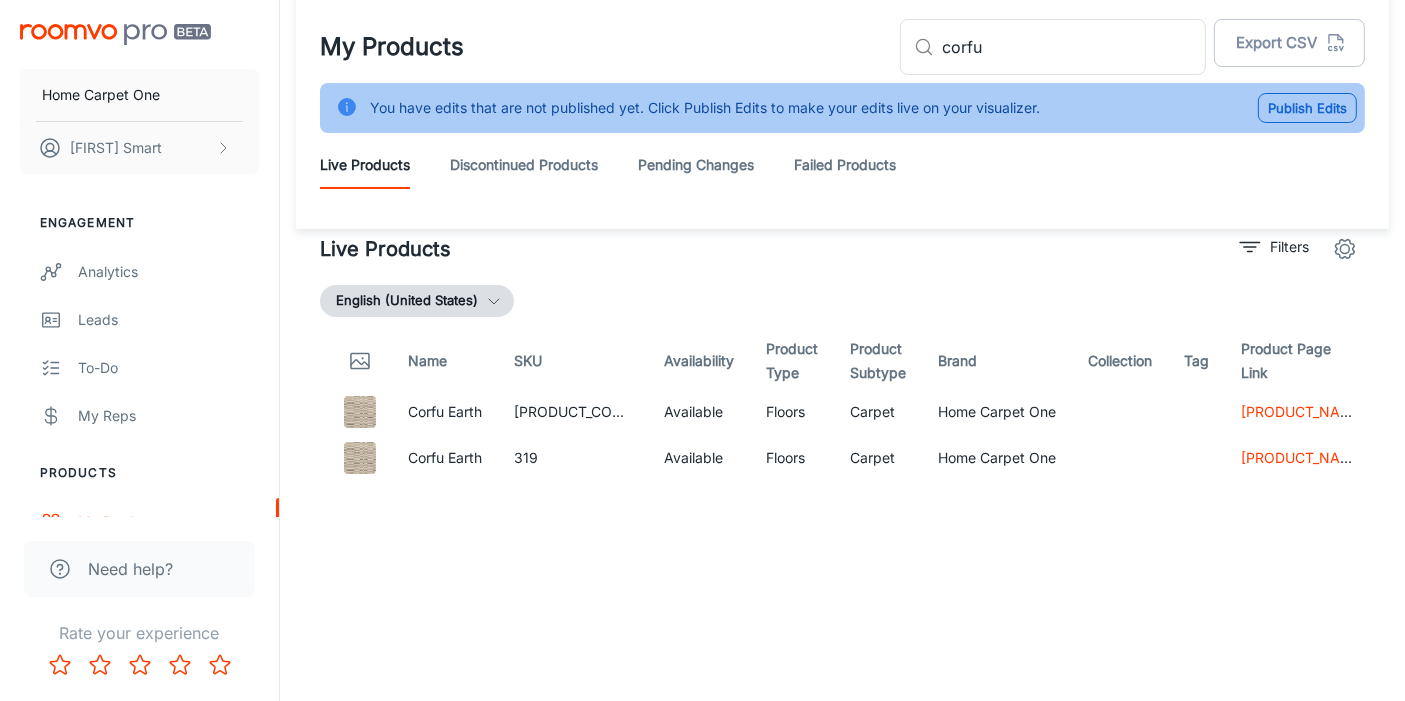 scroll, scrollTop: 0, scrollLeft: 0, axis: both 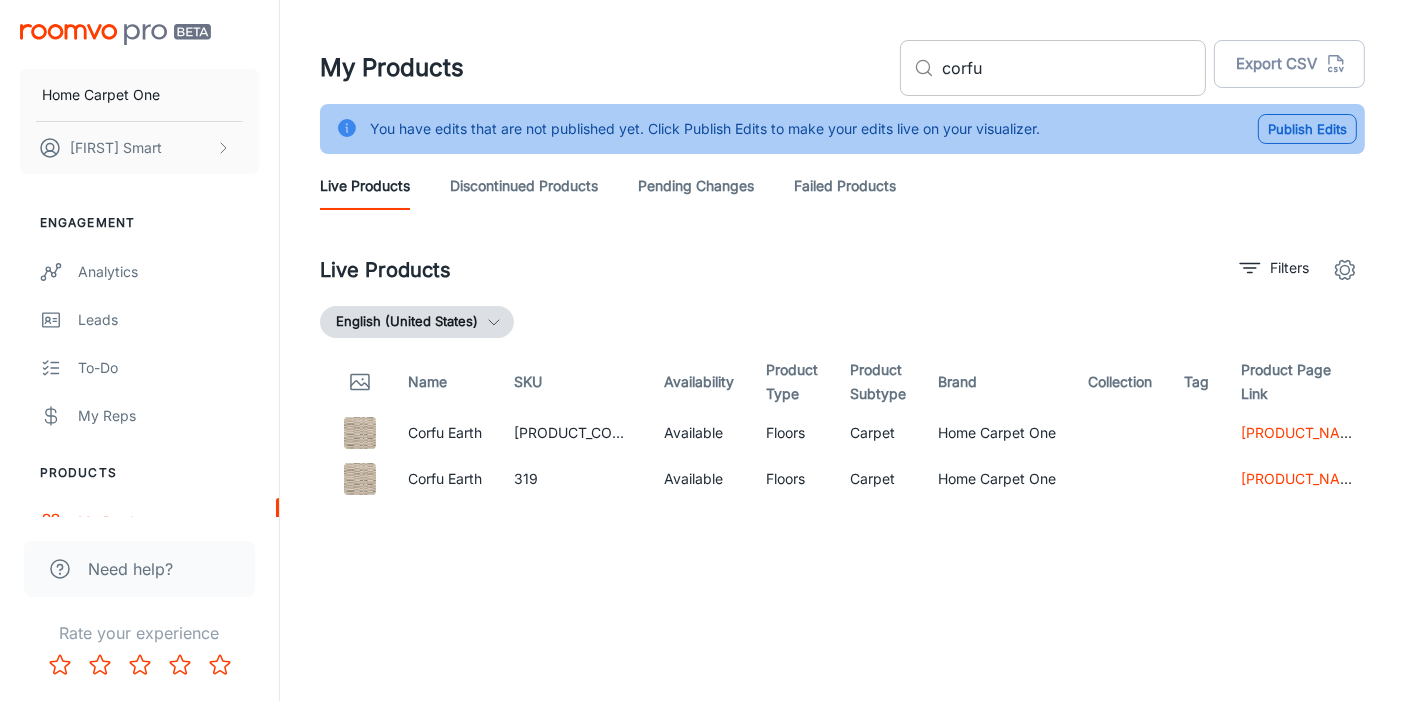 click on "​ corfu ​" at bounding box center (1053, 68) 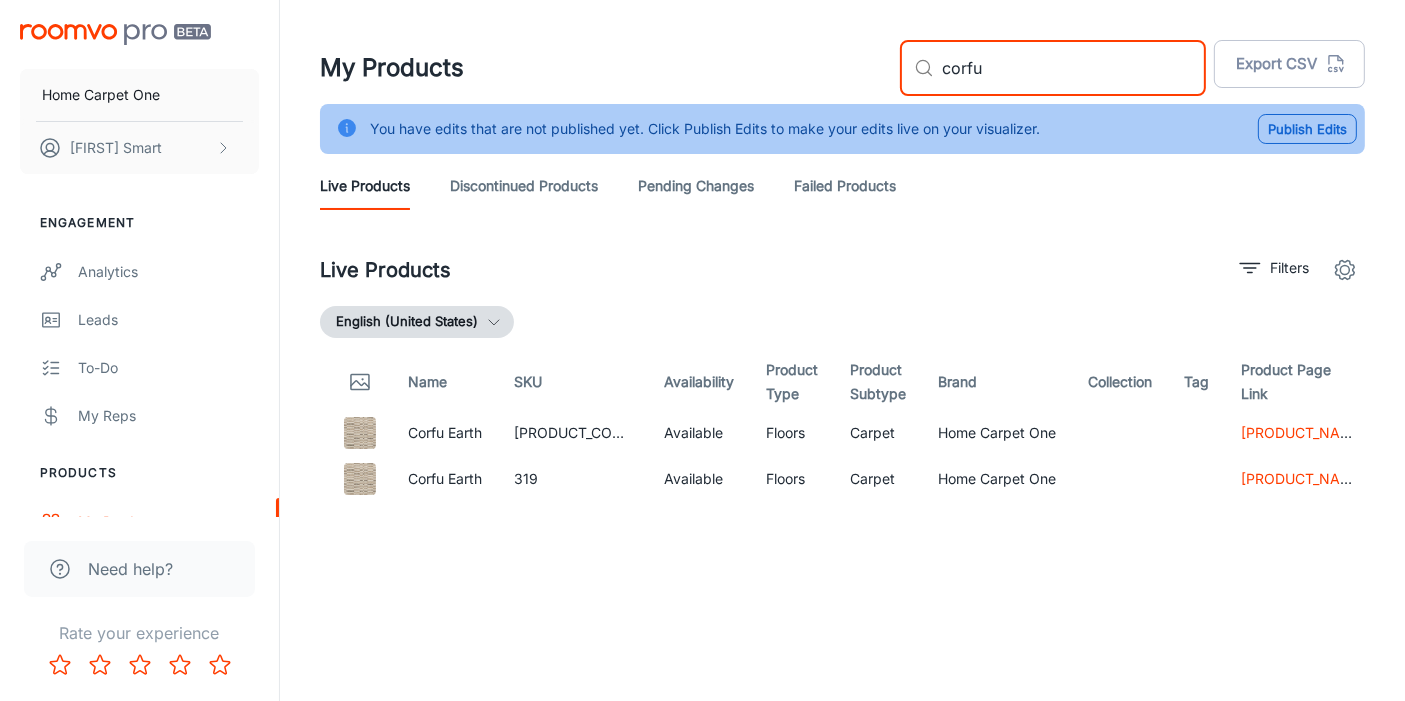 click on "​ corfu ​" at bounding box center [1053, 68] 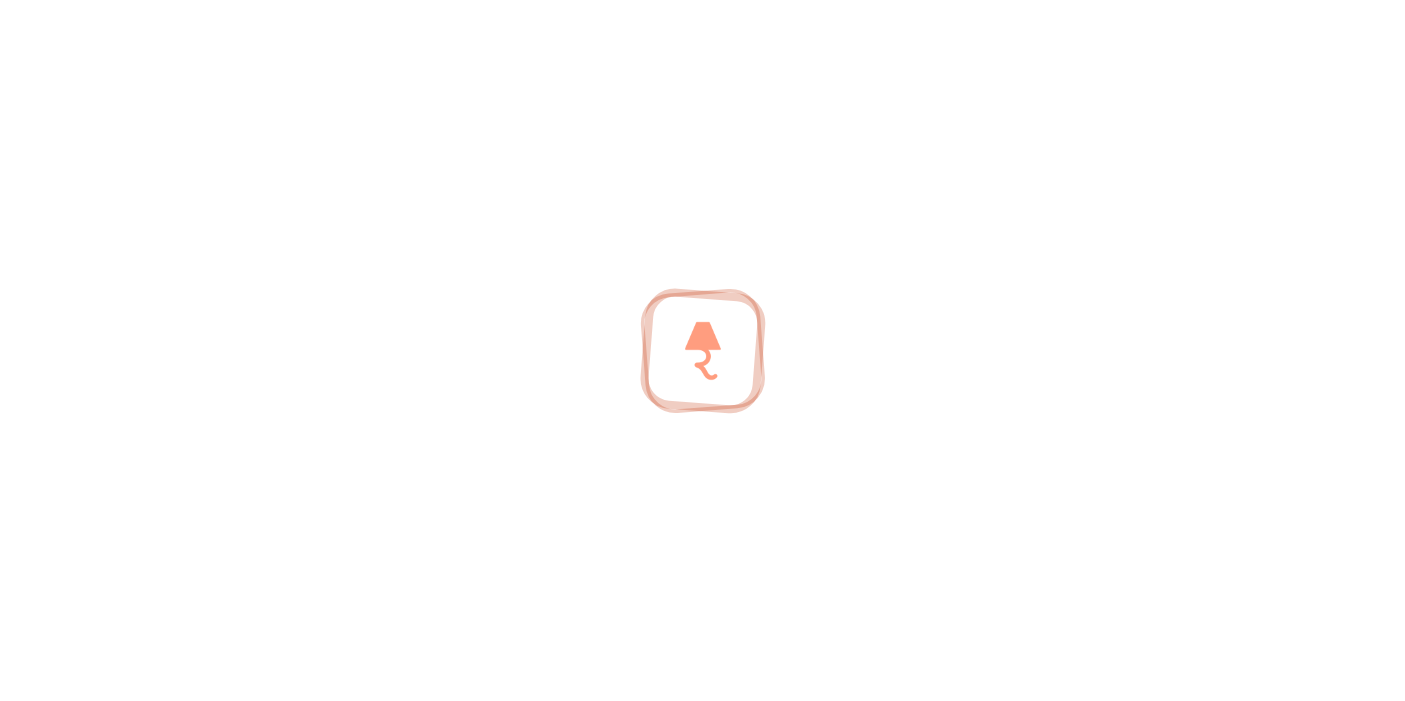type on "c" 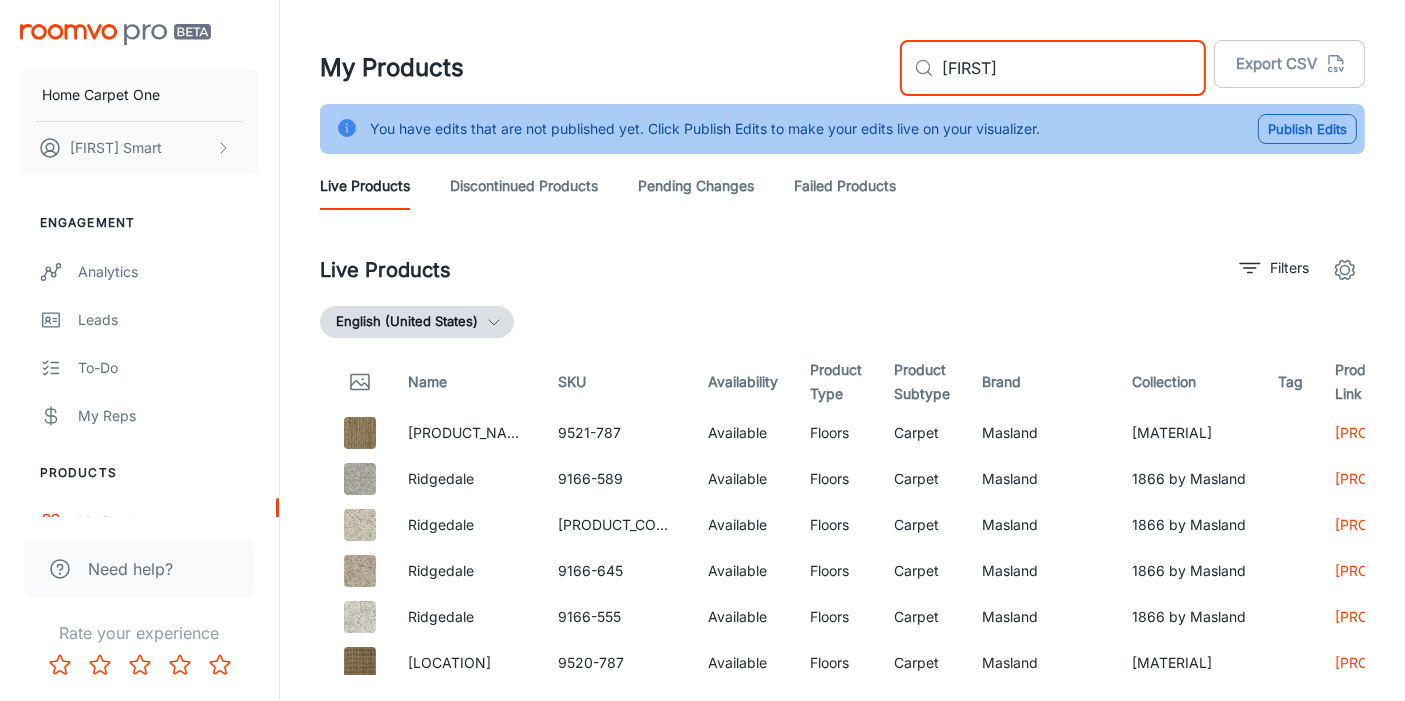 scroll, scrollTop: 53, scrollLeft: 0, axis: vertical 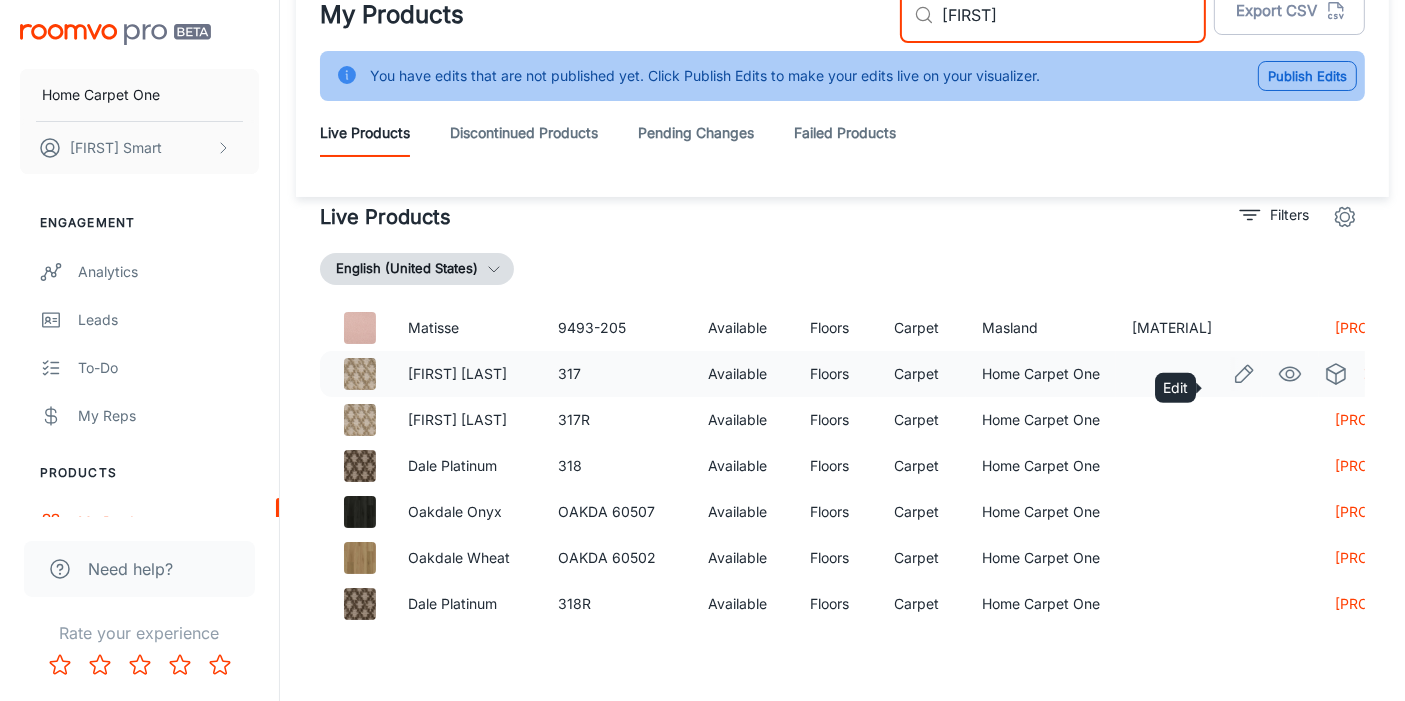 type on "[FIRST]" 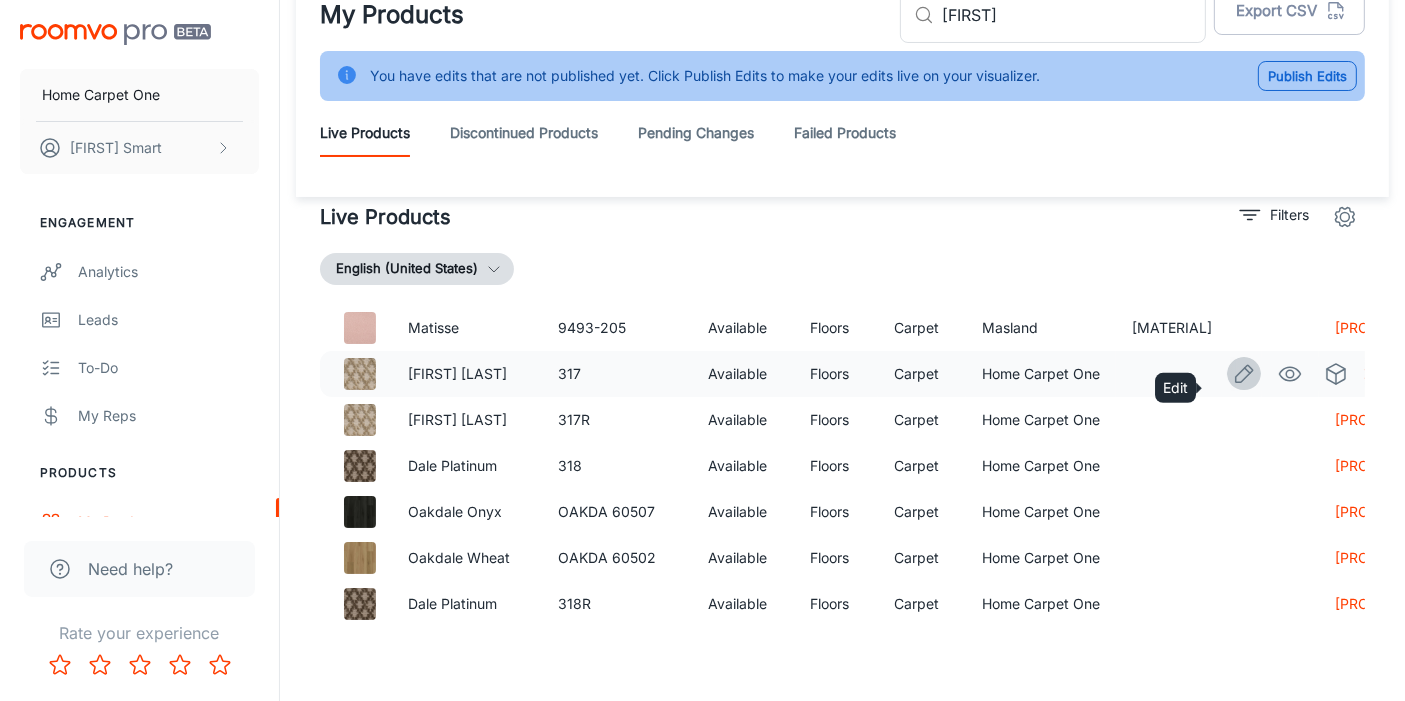 click 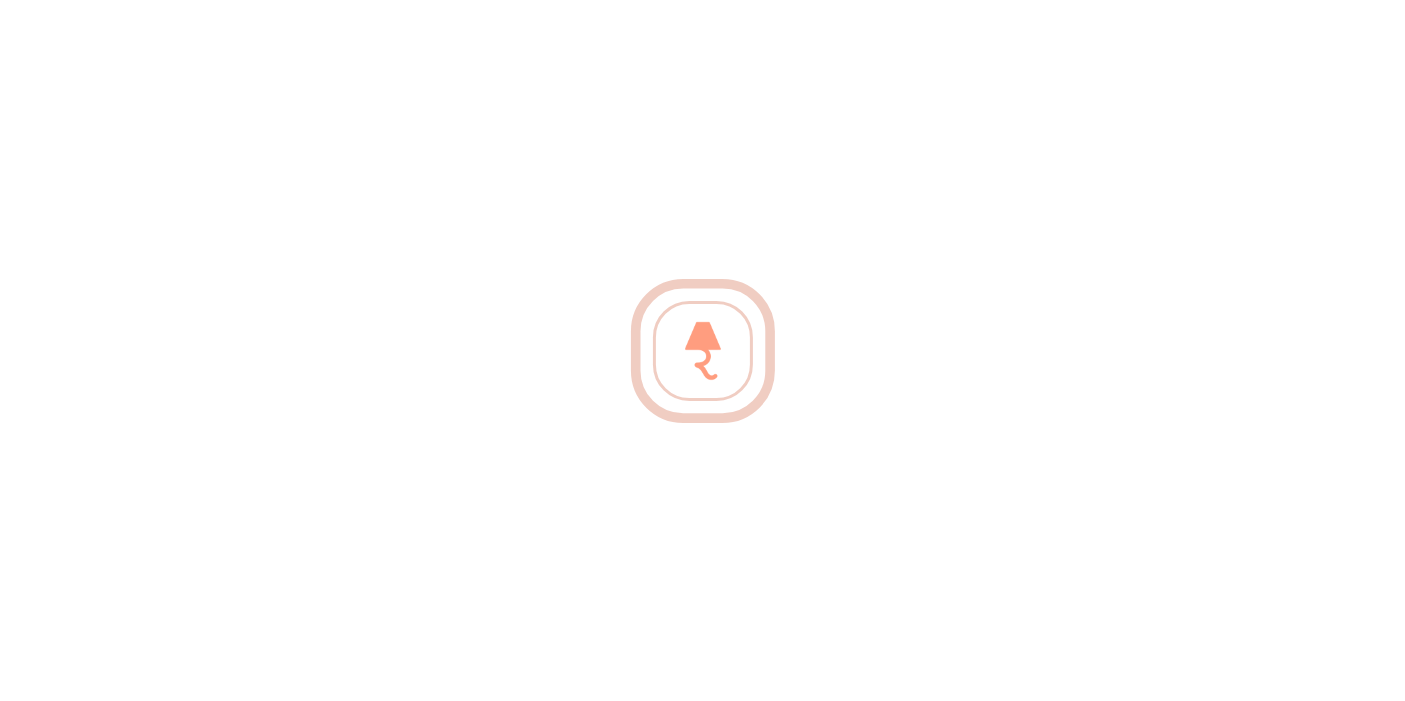 scroll, scrollTop: 0, scrollLeft: 0, axis: both 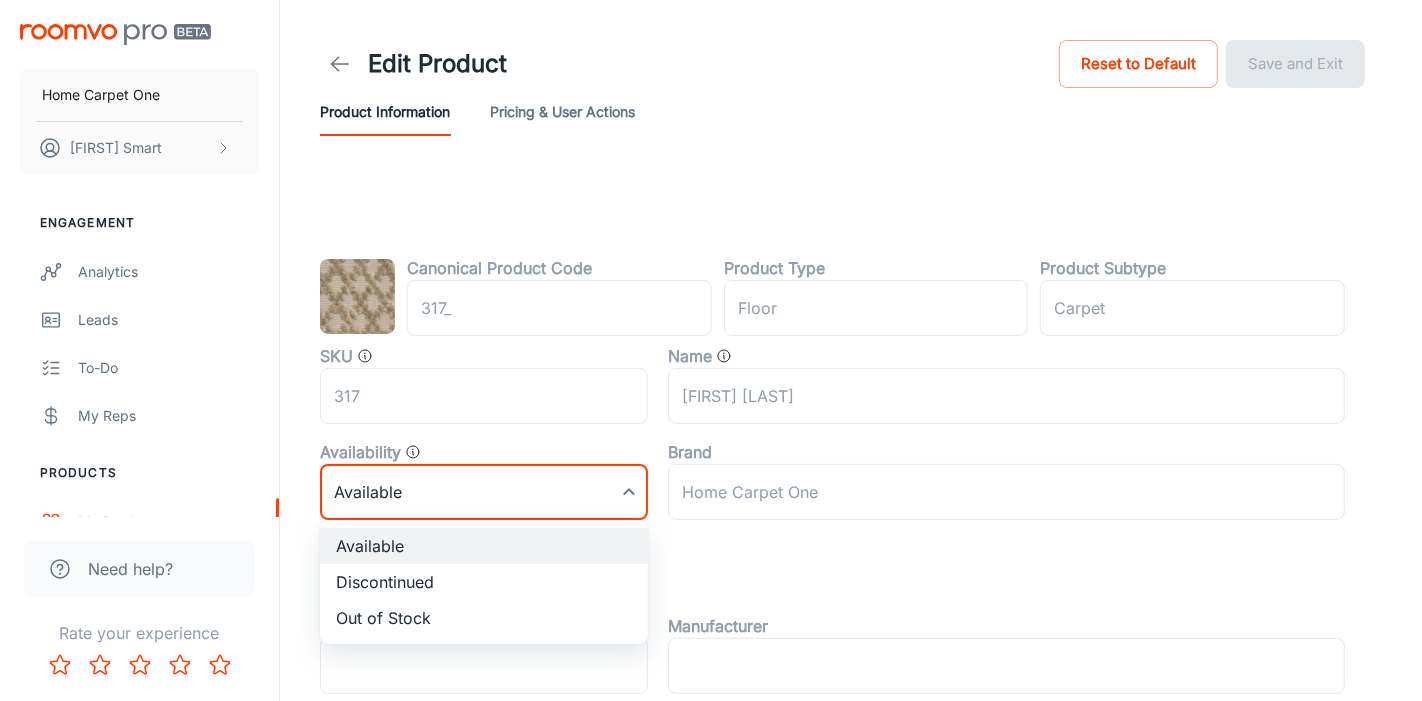 click on "Home Carpet One Doug Smart Engagement Analytics Leads To-do My Reps Products My Products Update Products Suppliers QR Codes In-Store Samples My Samples My Stores Configure Rooms My Rooms Designer Rooms Custom Rooms Branding Texts Platform Management User Administration Need help? Rate your experience Edit Product Reset to Default Save and Exit Product Information Pricing & User Actions Canonical Product Code 317 ​ Product Type floor ​ Product Subtype Carpet ​ SKU 317 ​ Name Dale Taupe ​ Availability Available 0 ​ Brand Home Carpet One ​ Product Details Collection ​ Manufacturer ​ Color Beige ​ Color Name ​ Category Broadloom Carpet ​ Style Diamond,Geometric ​ Applicable Rooms ​ Installation Method ​ Feature ​ Pattern ​ Species ​ Material Polysilk ​ Shape ​ Tag ​ ​ Product Look ​ Product Dimensions Size Range 11" x 12" ​ Width Range ​ Depth Range ​ Roomvo PRO Available Discontinued Out of Stock" at bounding box center [711, 350] 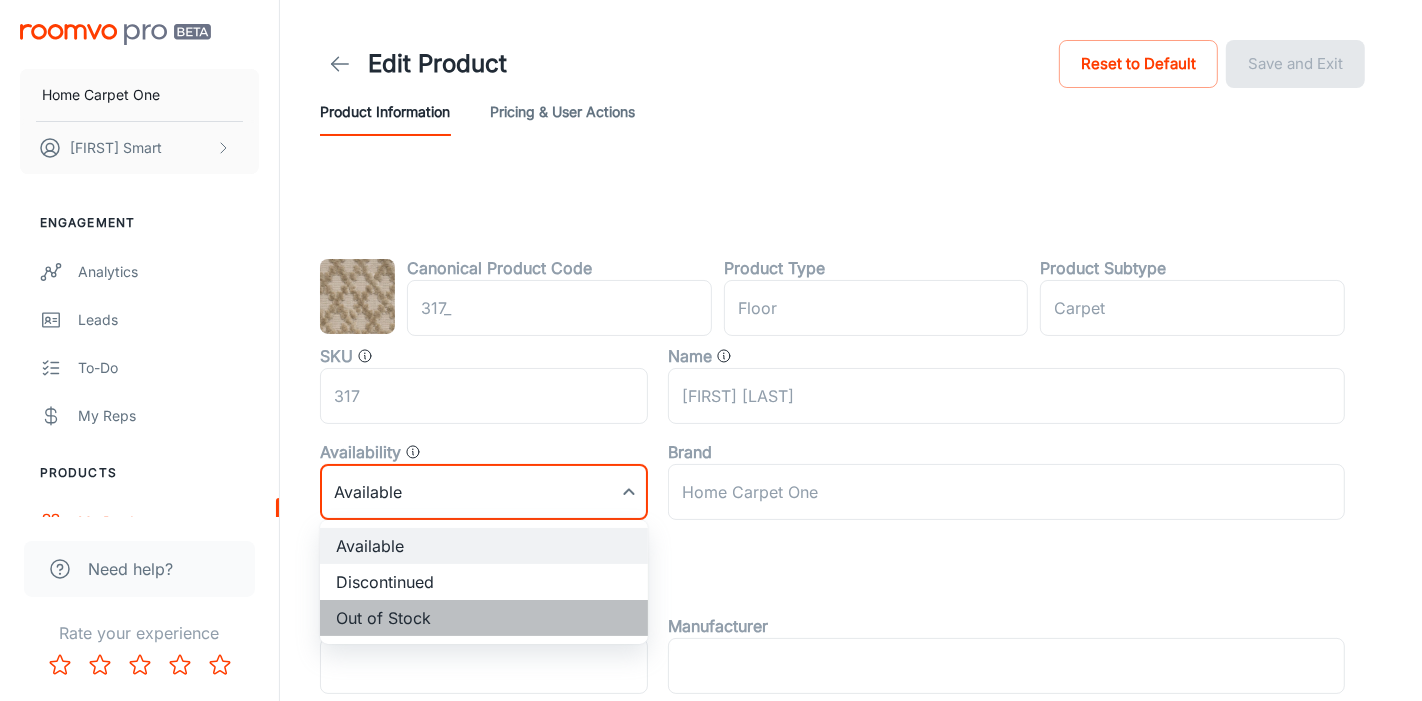 click on "Out of Stock" at bounding box center [484, 618] 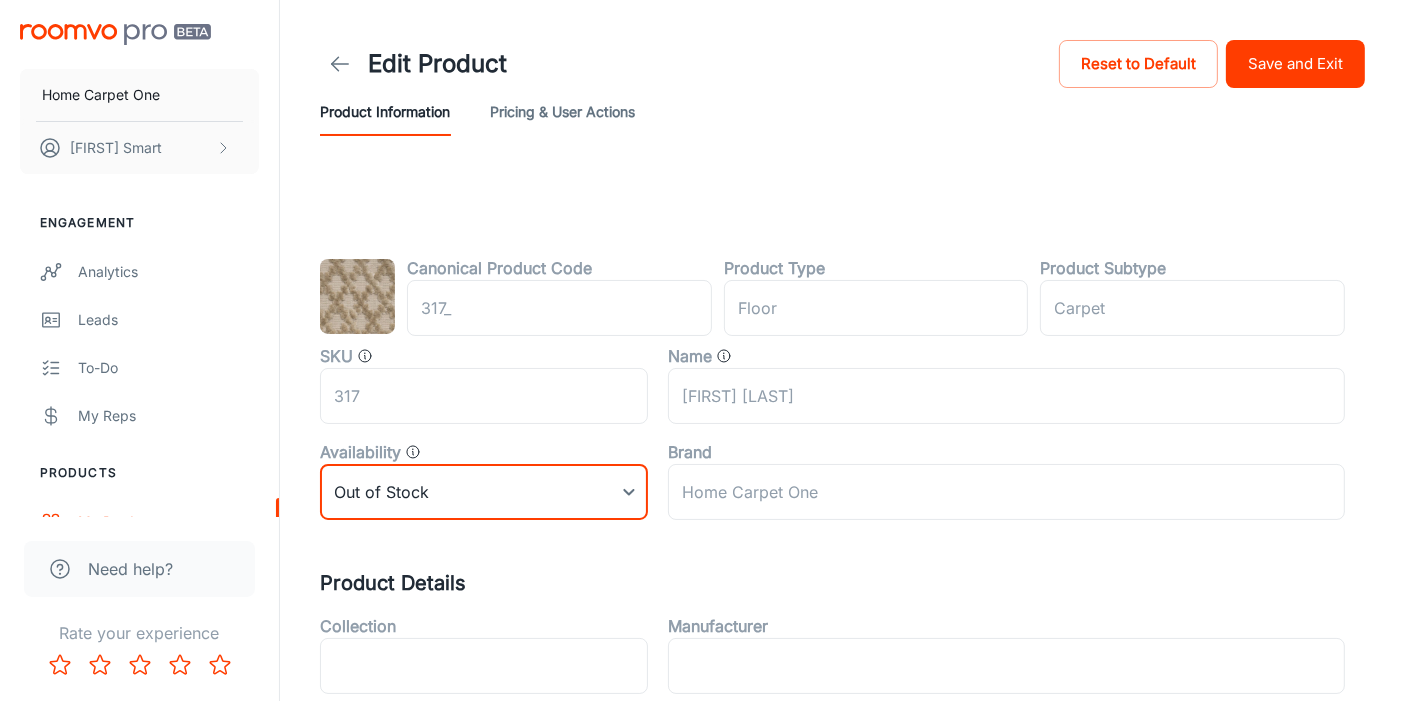 click on "Save and Exit" at bounding box center [1295, 64] 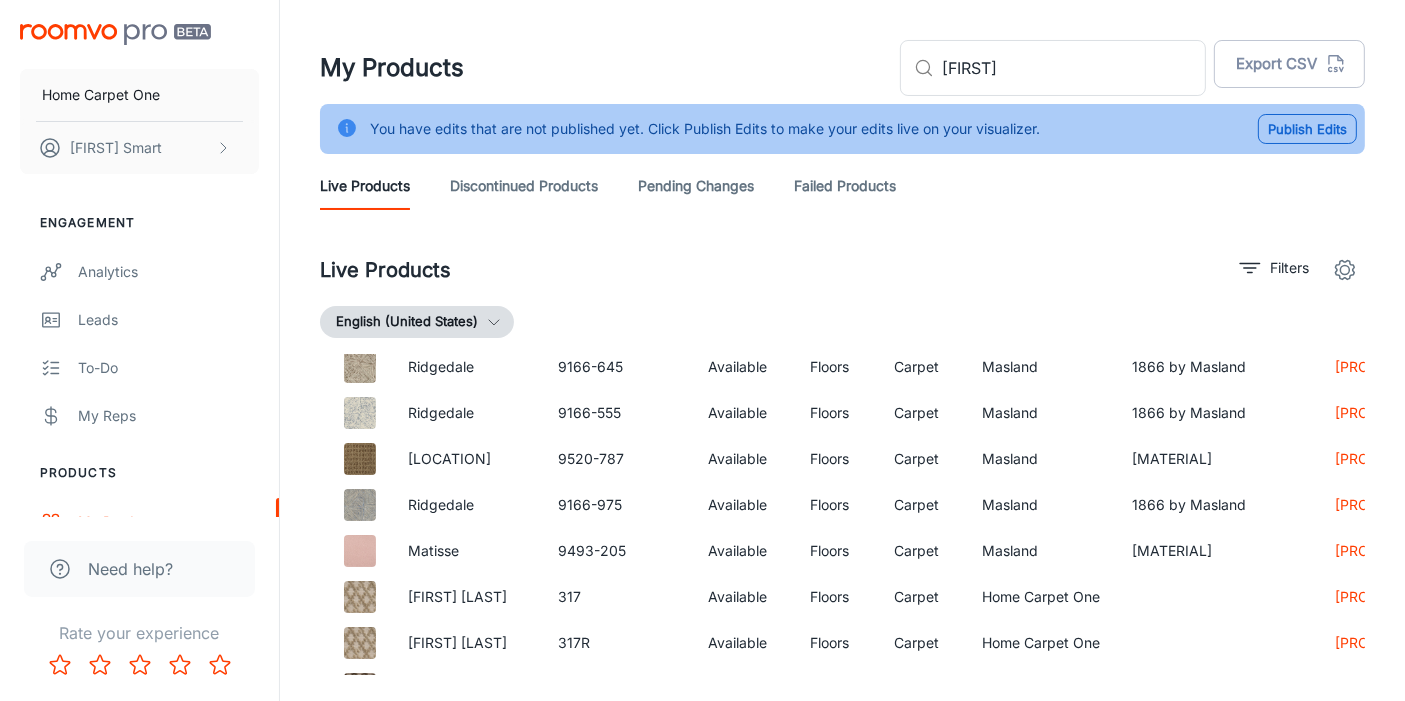 scroll, scrollTop: 334, scrollLeft: 0, axis: vertical 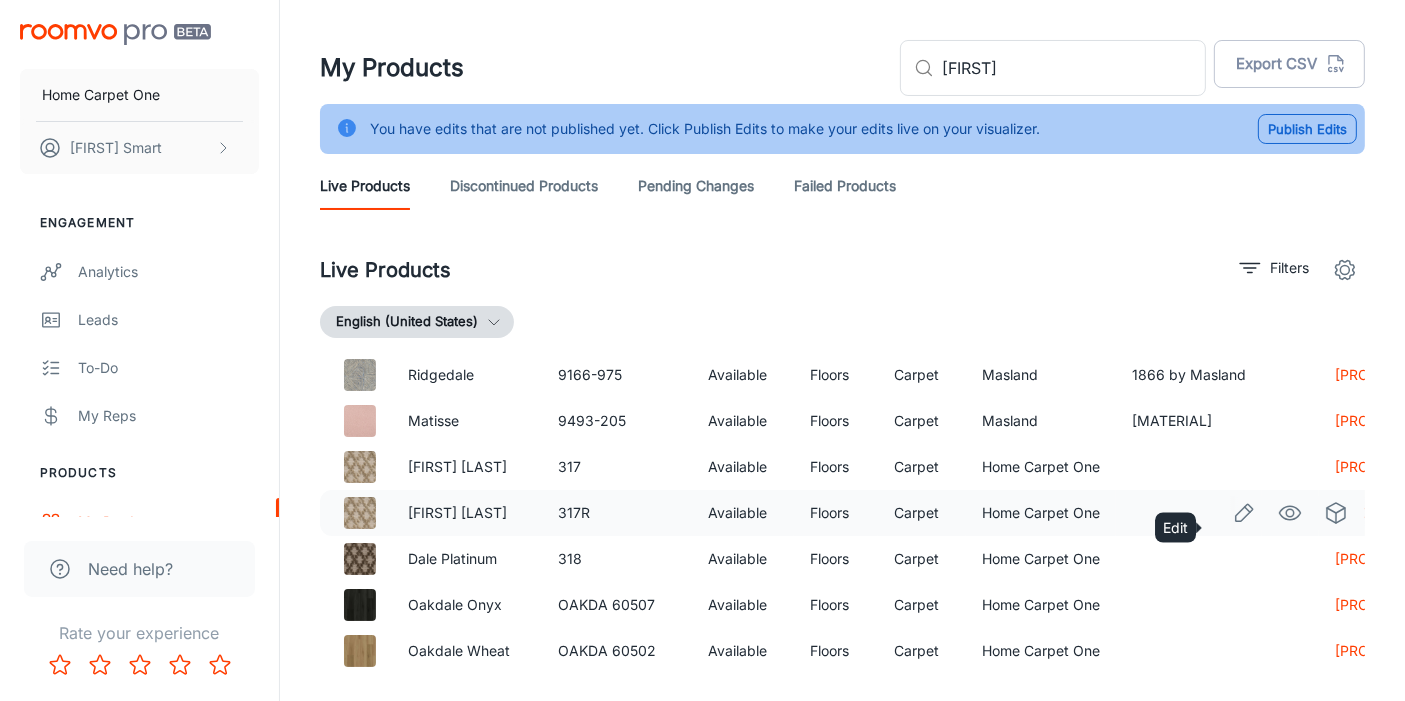 click 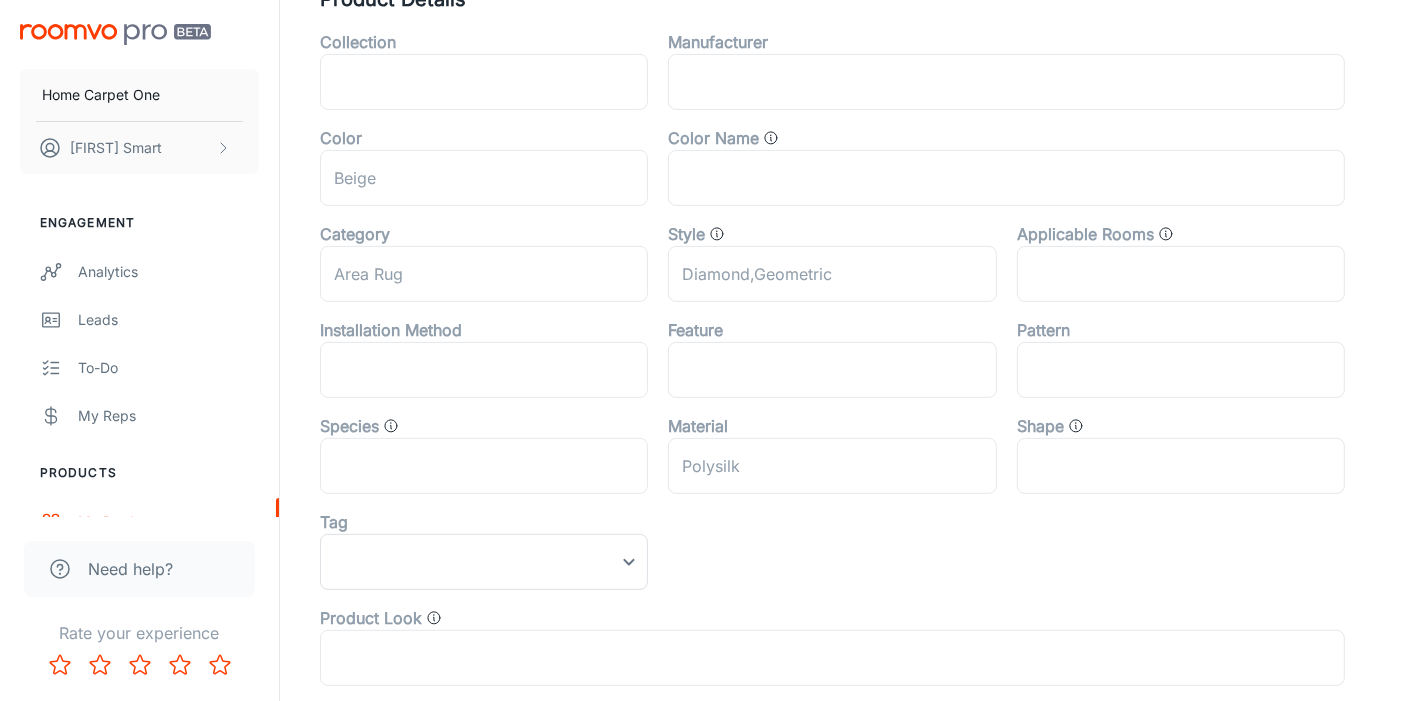 scroll, scrollTop: 357, scrollLeft: 0, axis: vertical 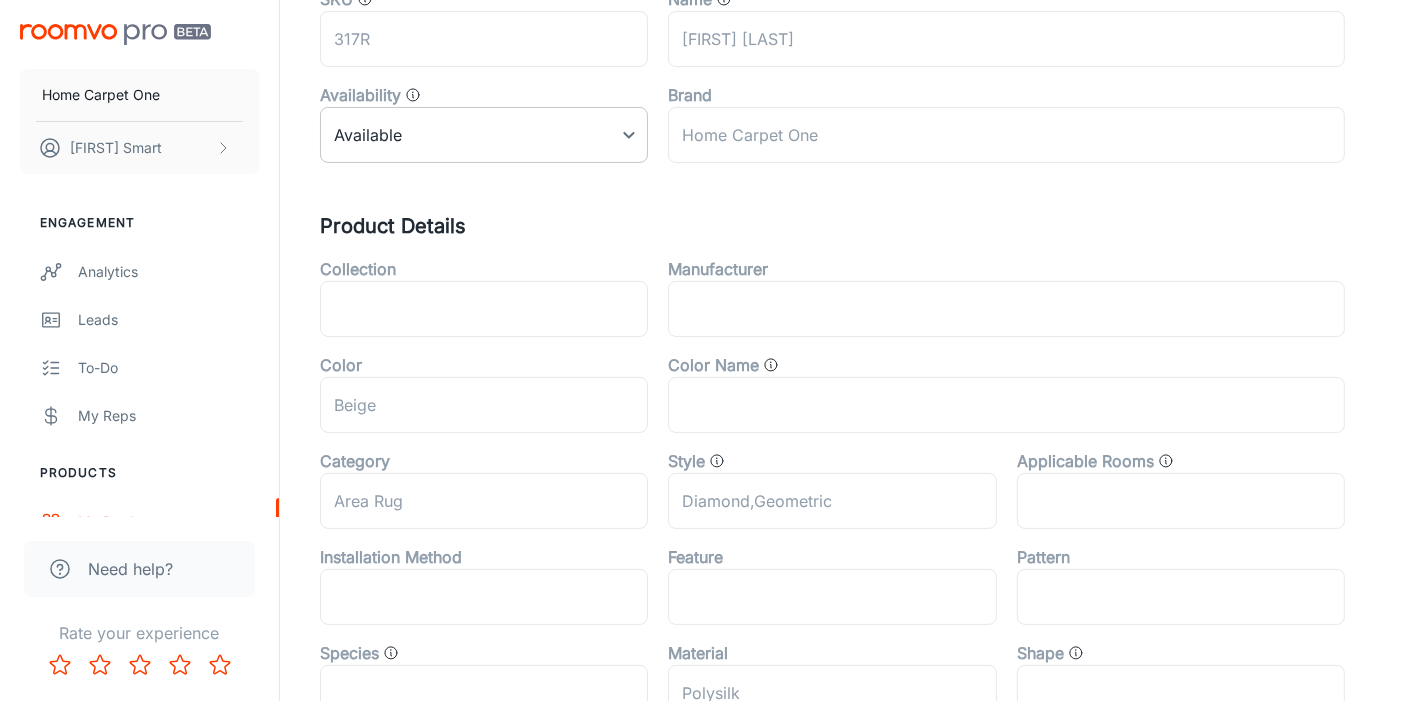 click on "Home Carpet One Doug Smart Engagement Analytics Leads To-do My Reps Products My Products Update Products Suppliers QR Codes In-Store Samples My Samples My Stores Configure Rooms My Rooms Designer Rooms Custom Rooms Branding Texts Platform Management User Administration Need help? Rate your experience Edit Product Reset to Default Save and Exit Product Information Pricing & User Actions Canonical Product Code 317R ​ Product Type floor ​ Product Subtype Carpet ​ SKU 317R ​ Name Dale Taupe ​ Availability Available 0 ​ Brand Home Carpet One ​ Product Details Collection ​ Manufacturer ​ Color Beige ​ Color Name ​ Category Area Rug ​ Style Diamond,Geometric ​ Applicable Rooms ​ Installation Method ​ Feature ​ Pattern ​ Species ​ Material Polysilk ​ Shape ​ Tag ​ ​ Product Look ​ Product Dimensions Size Range 11" x 12" ​ Width Range ​ Depth Range ​ Roomvo PRO" at bounding box center [702, -7] 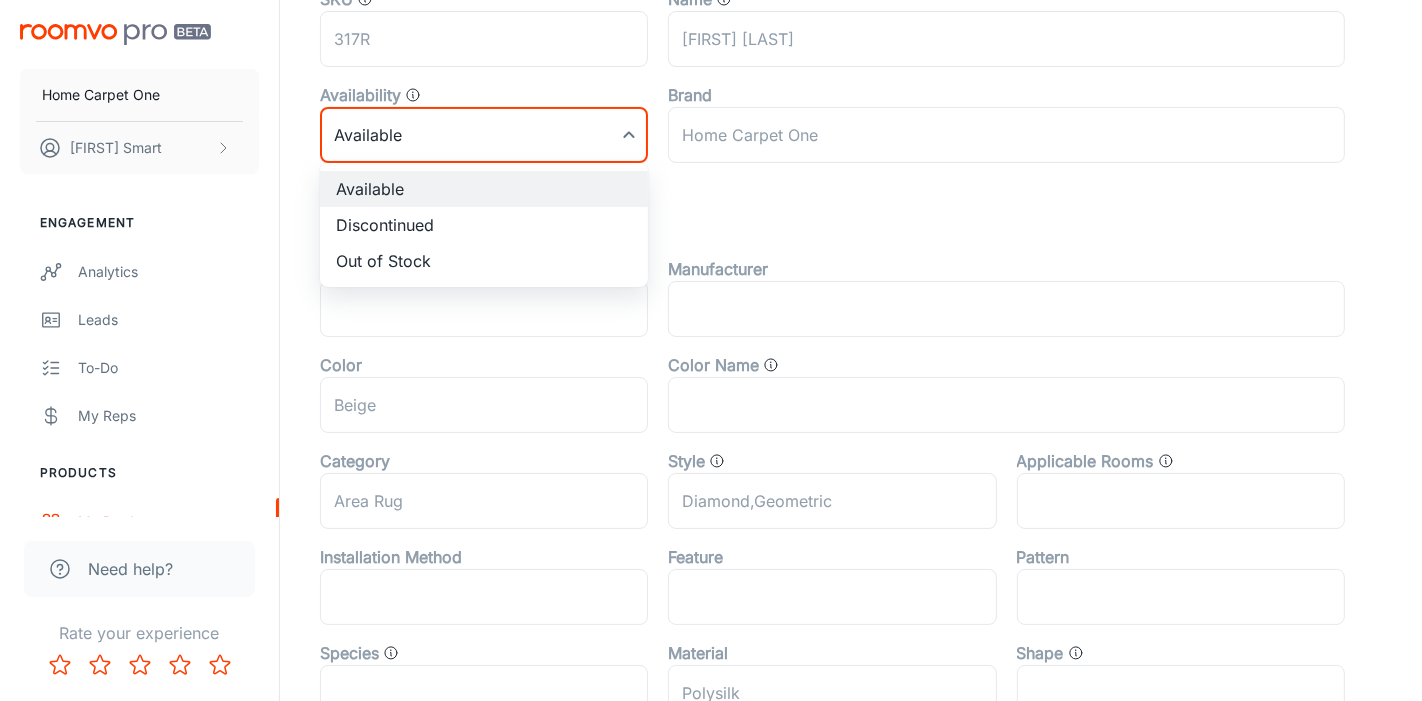 click on "Out of Stock" at bounding box center [484, 261] 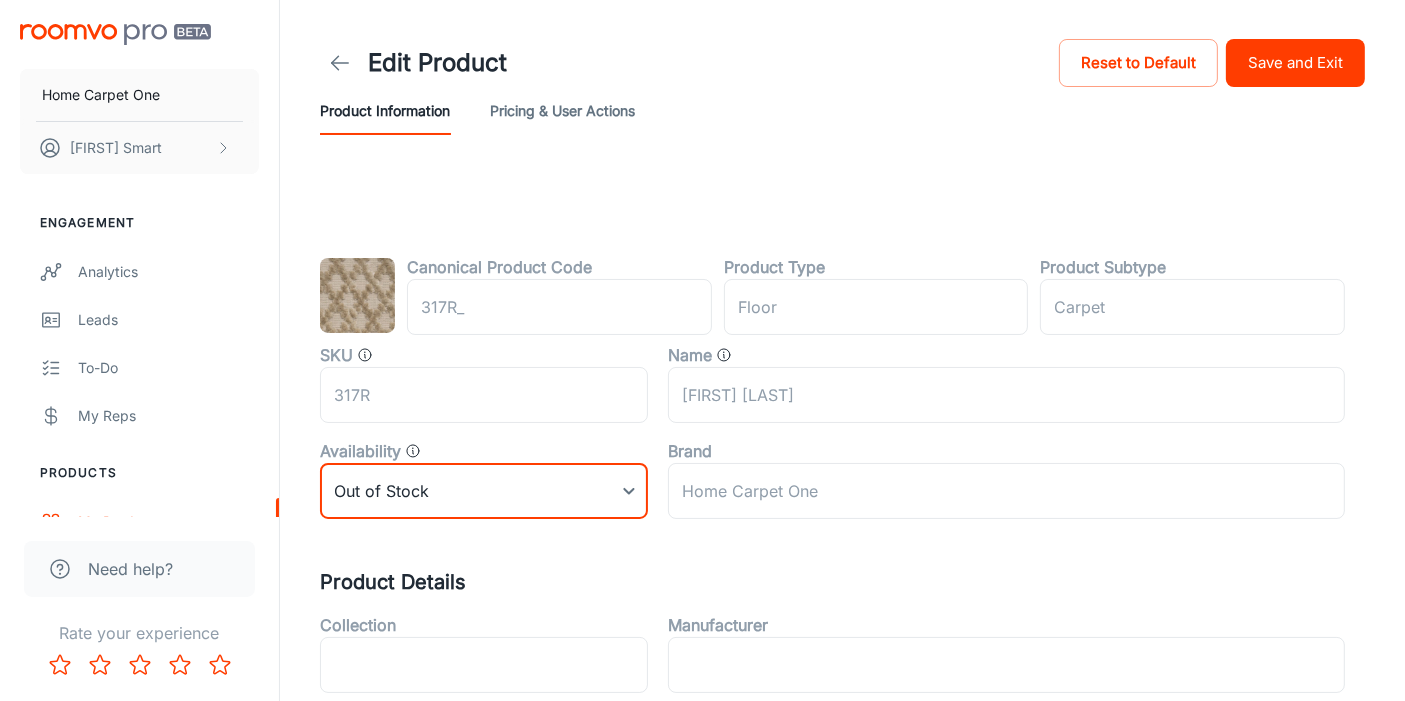 scroll, scrollTop: 0, scrollLeft: 0, axis: both 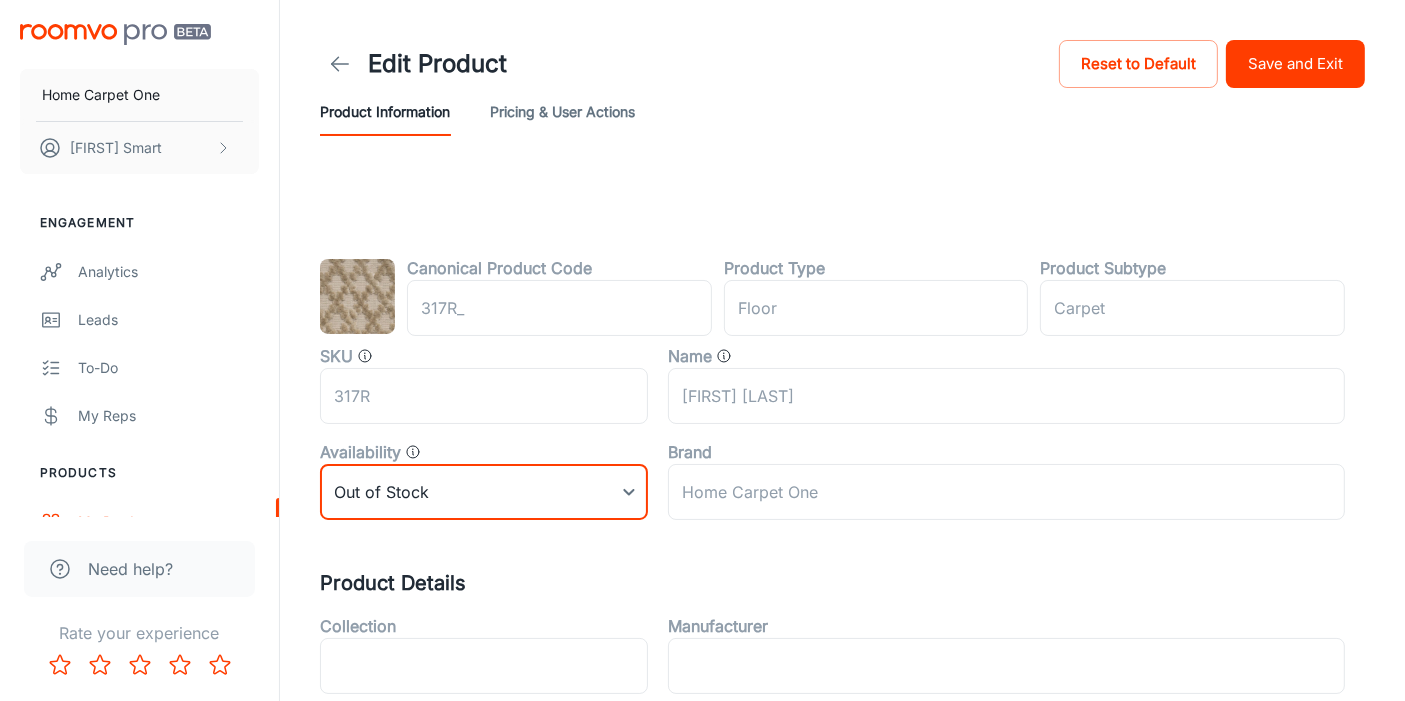 click on "Save and Exit" at bounding box center (1295, 64) 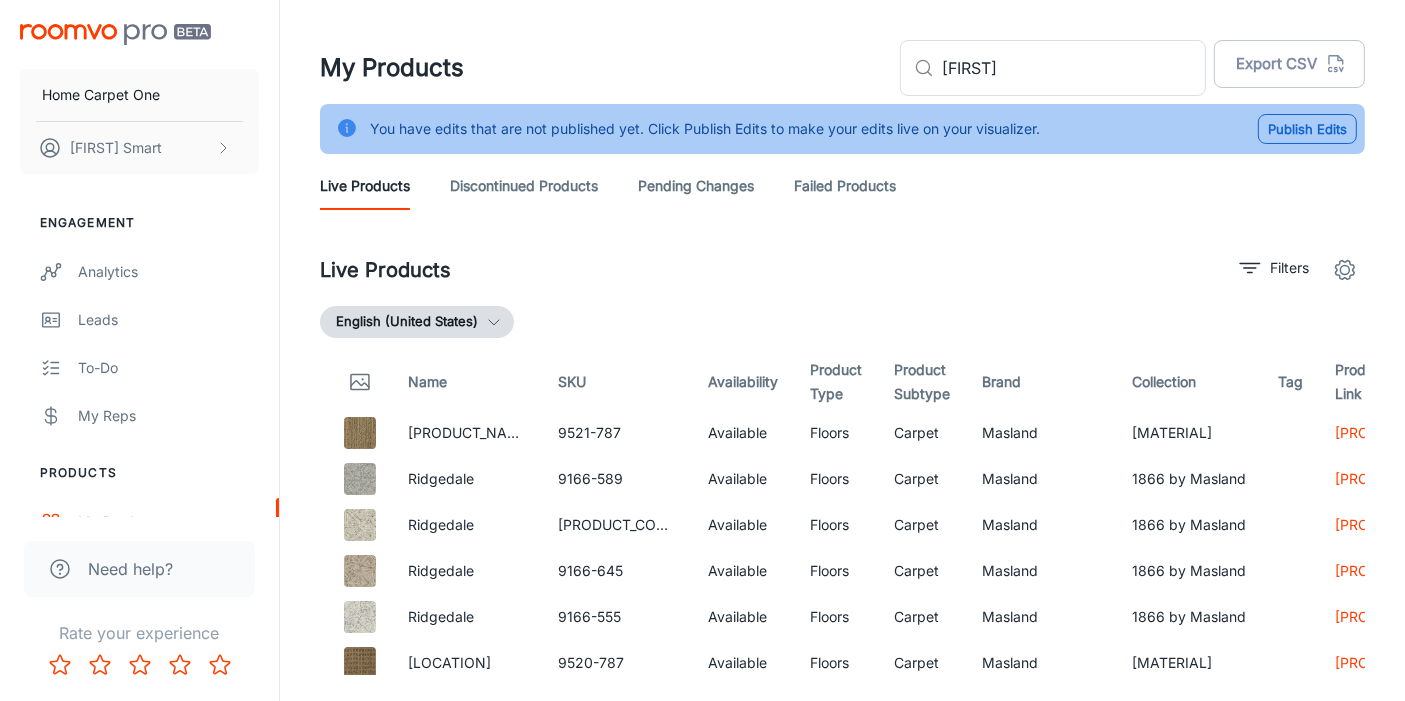 scroll, scrollTop: 411, scrollLeft: 0, axis: vertical 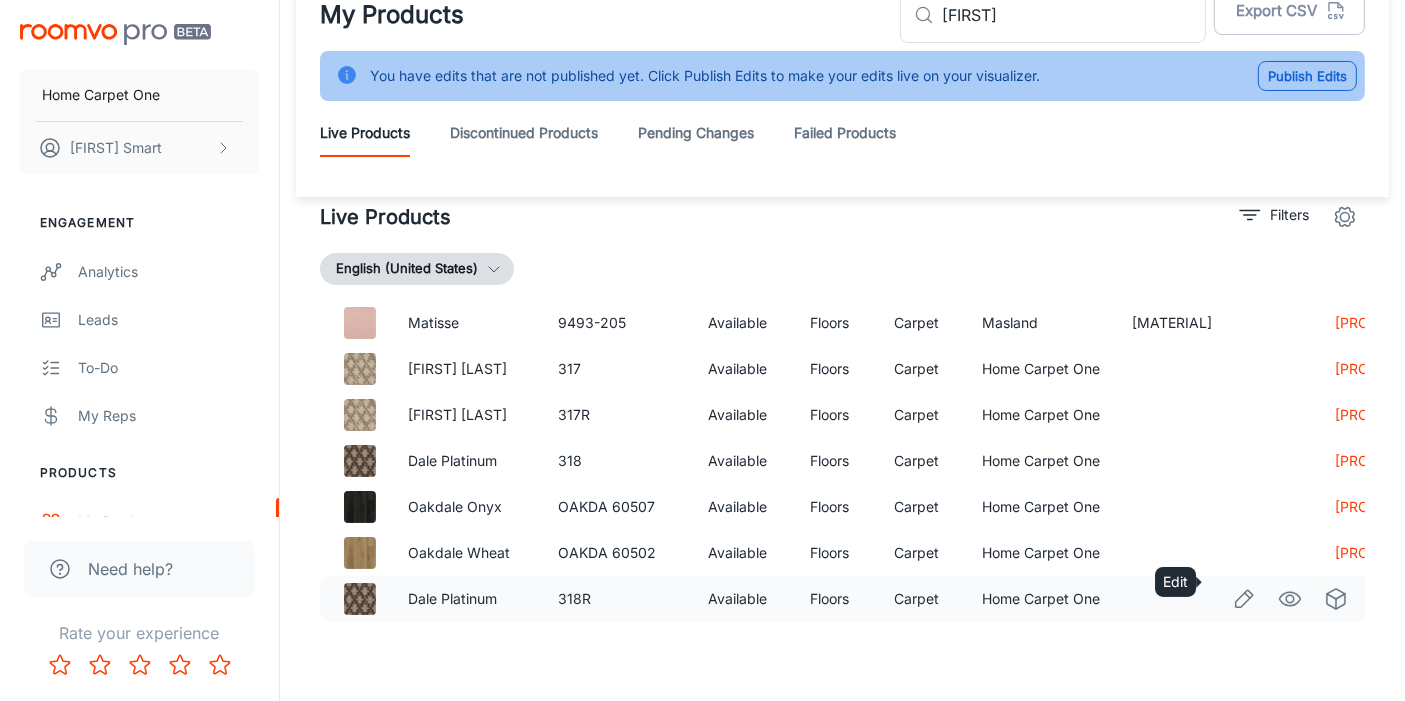 click 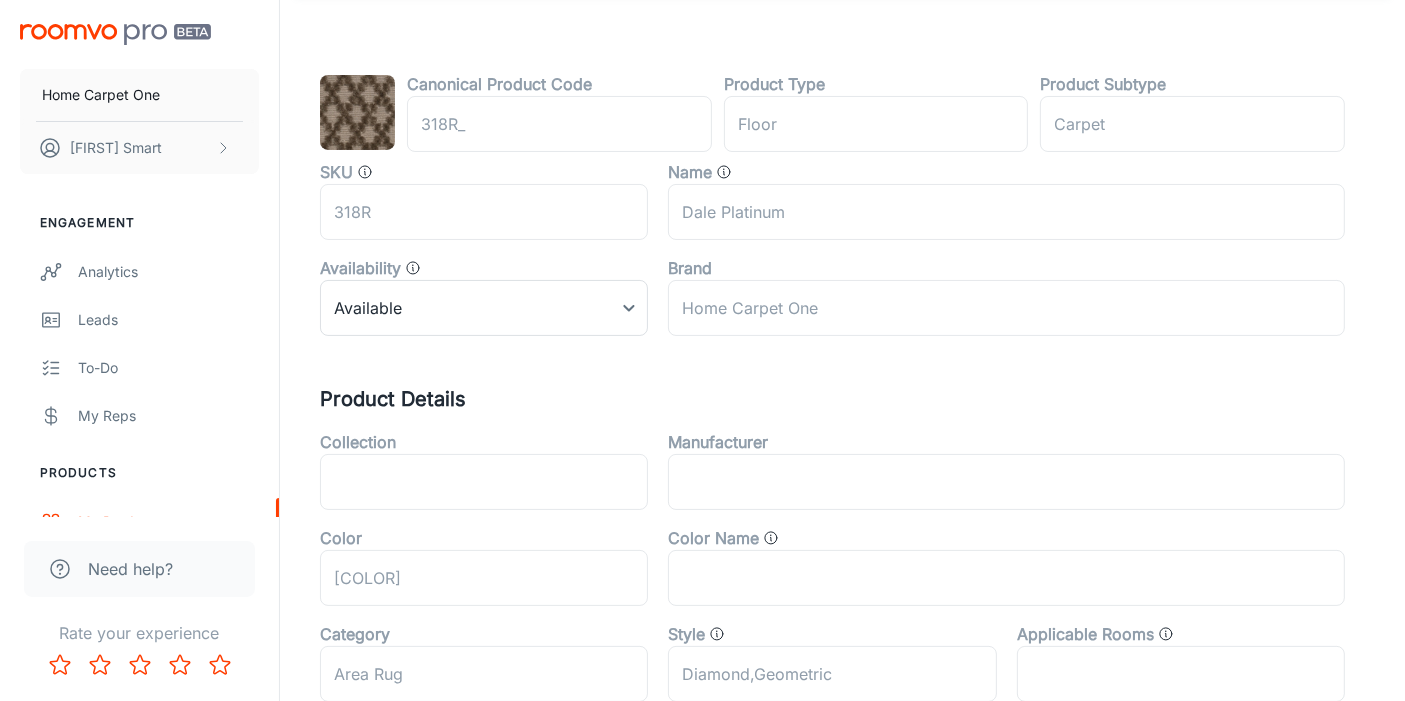 scroll, scrollTop: 185, scrollLeft: 0, axis: vertical 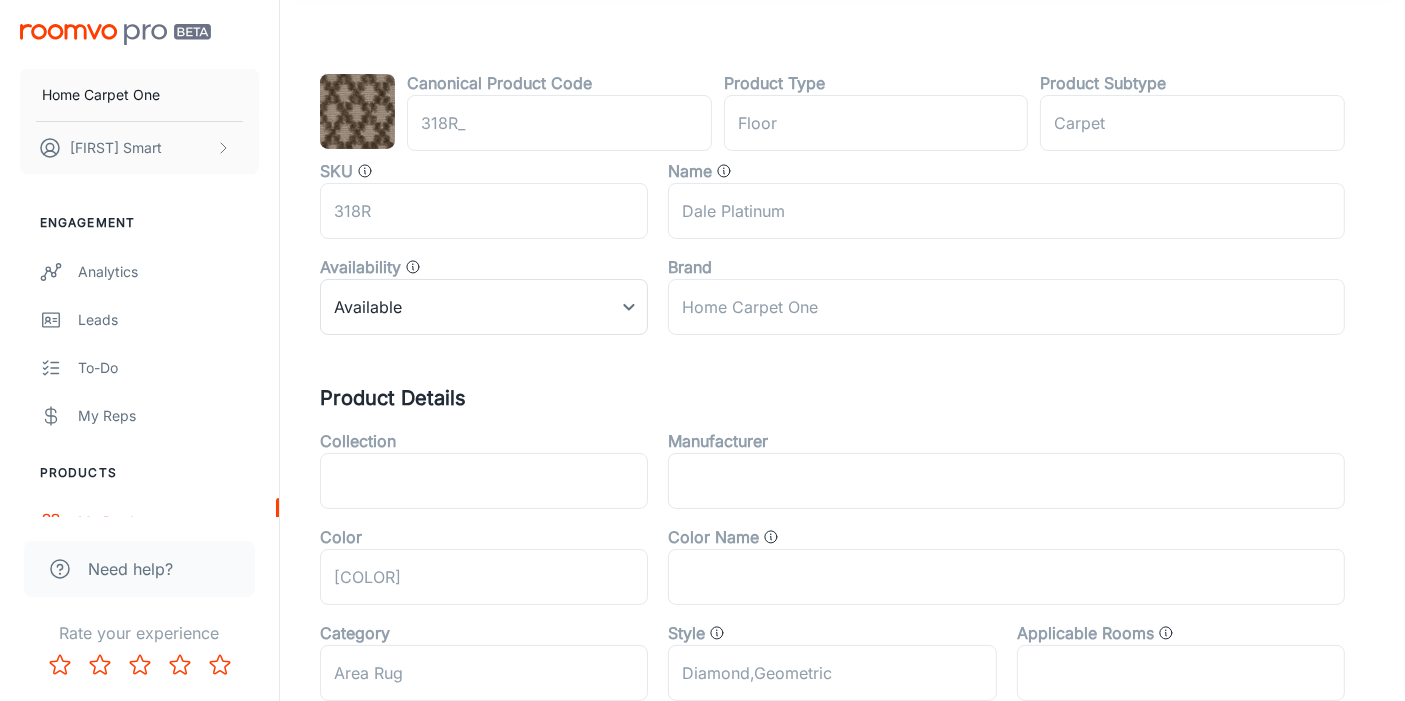 click on "Availability" at bounding box center [484, 267] 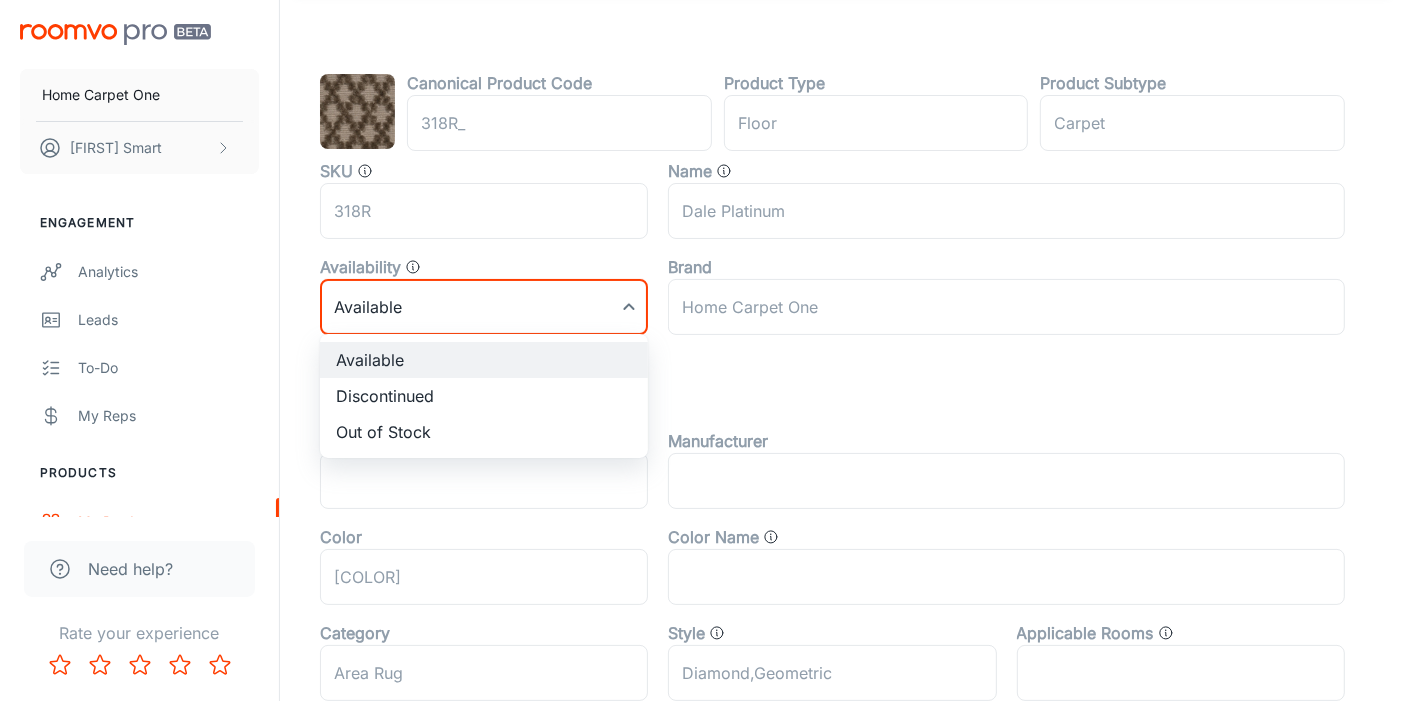 click on "Home Carpet One Doug Smart Engagement Analytics Leads To-do My Reps Products My Products Update Products Suppliers QR Codes In-Store Samples My Samples My Stores Configure Rooms My Rooms Designer Rooms Custom Rooms Branding Texts Platform Management User Administration Need help? Rate your experience Edit Product Reset to Default Save and Exit Product Information Pricing & User Actions Canonical Product Code 318R_ Product Type floor Product Subtype Carpet SKU 318R Name Dale Platinum Availability Available 0 Brand Home Carpet One Product Details Collection Manufacturer Color Taupe Color Name Category Area Rug Style Diamond,Geometric Applicable Rooms Installation Method Feature Pattern Species Material Polysilk Shape Tag Product Look Product Dimensions Size Range 11" x 11" Width Range Depth Range Roomvo PRO Available Discontinued Out of Stock" at bounding box center [711, 165] 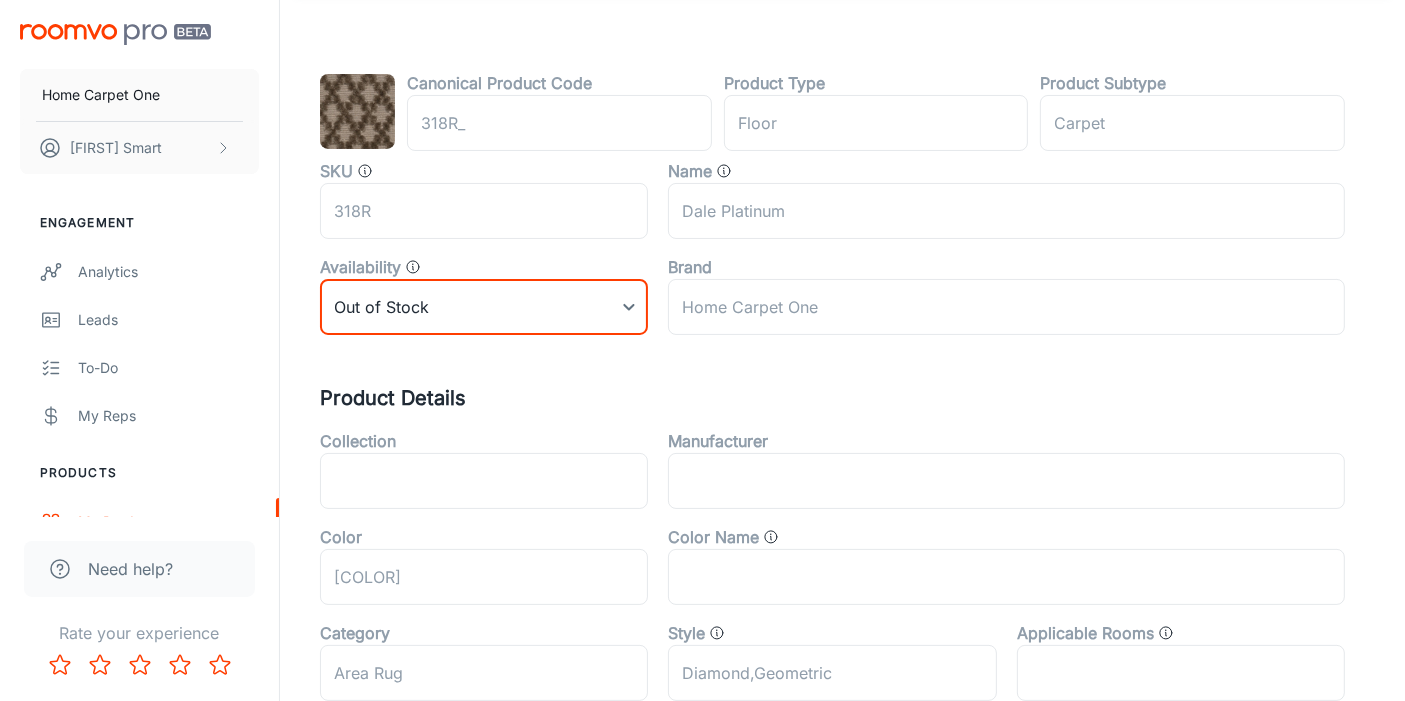 scroll, scrollTop: 0, scrollLeft: 0, axis: both 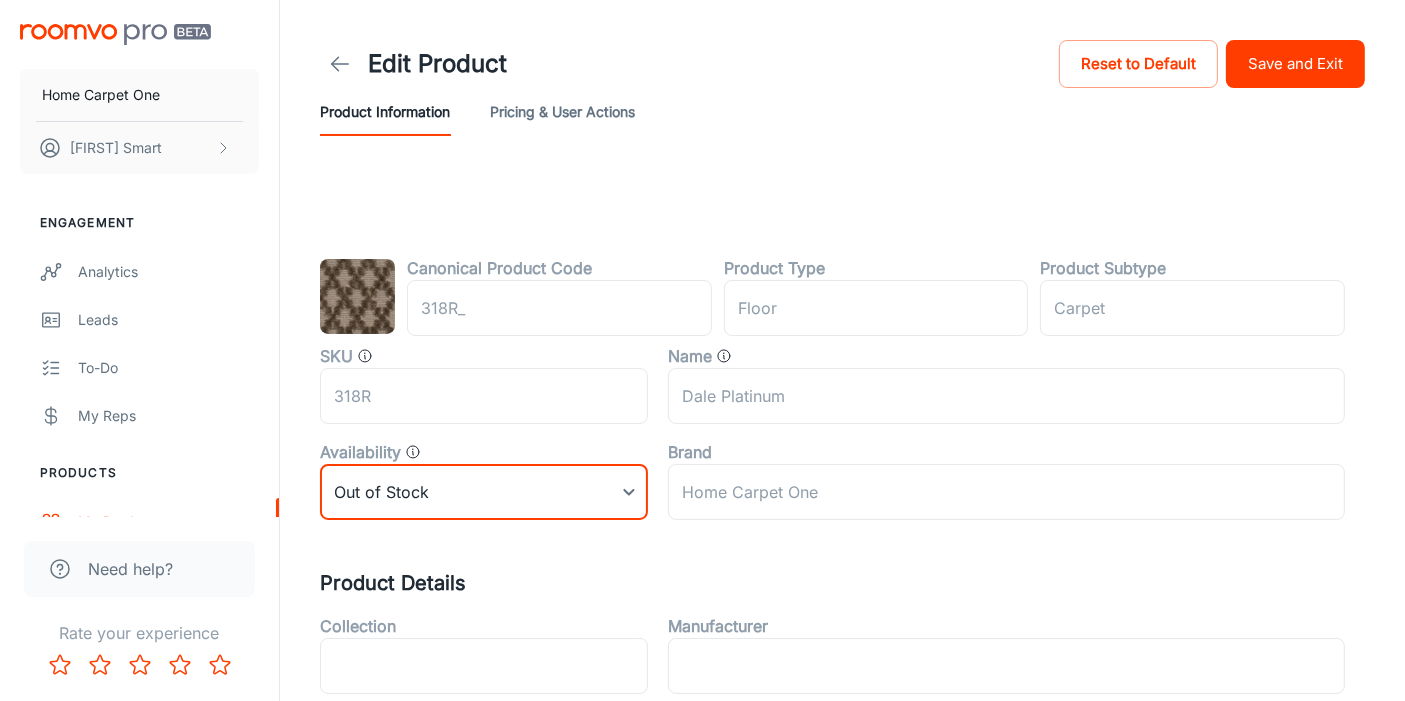 click on "Save and Exit" at bounding box center (1295, 64) 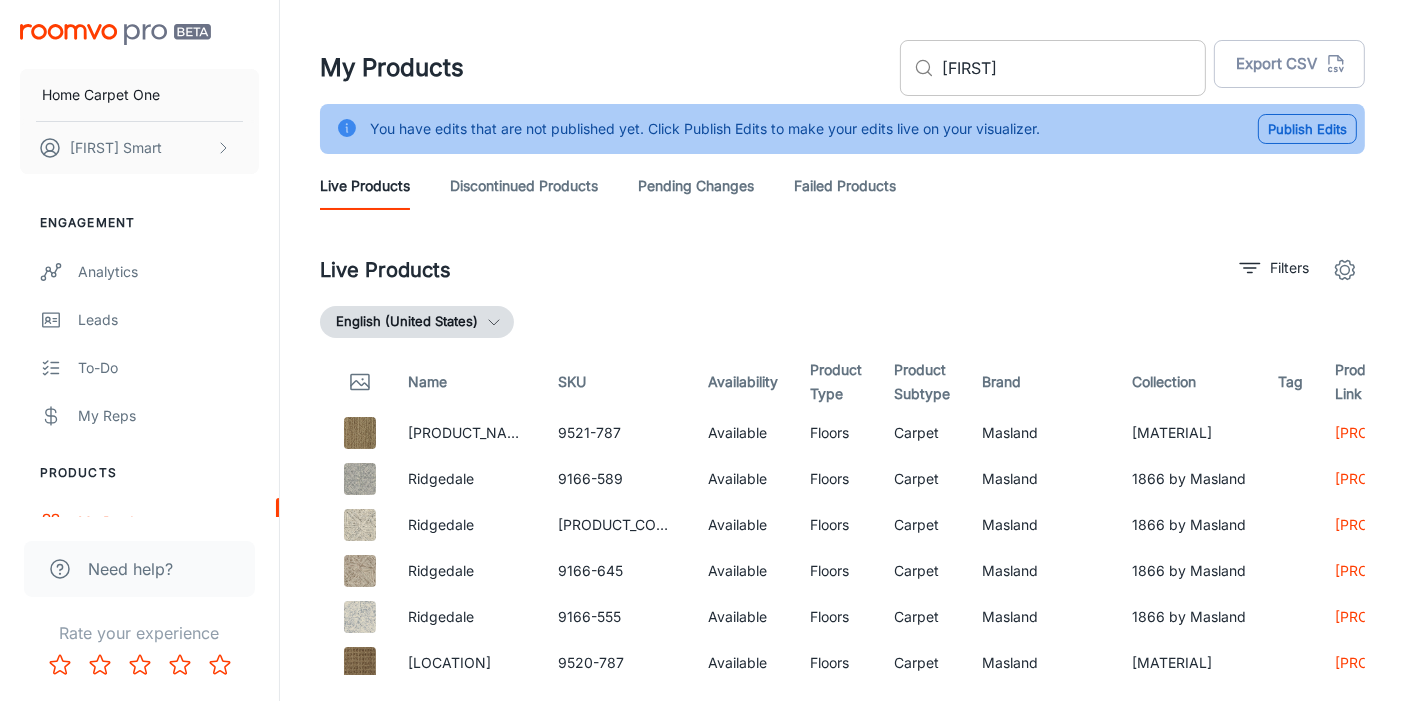 click on "[FIRST]" at bounding box center (1074, 68) 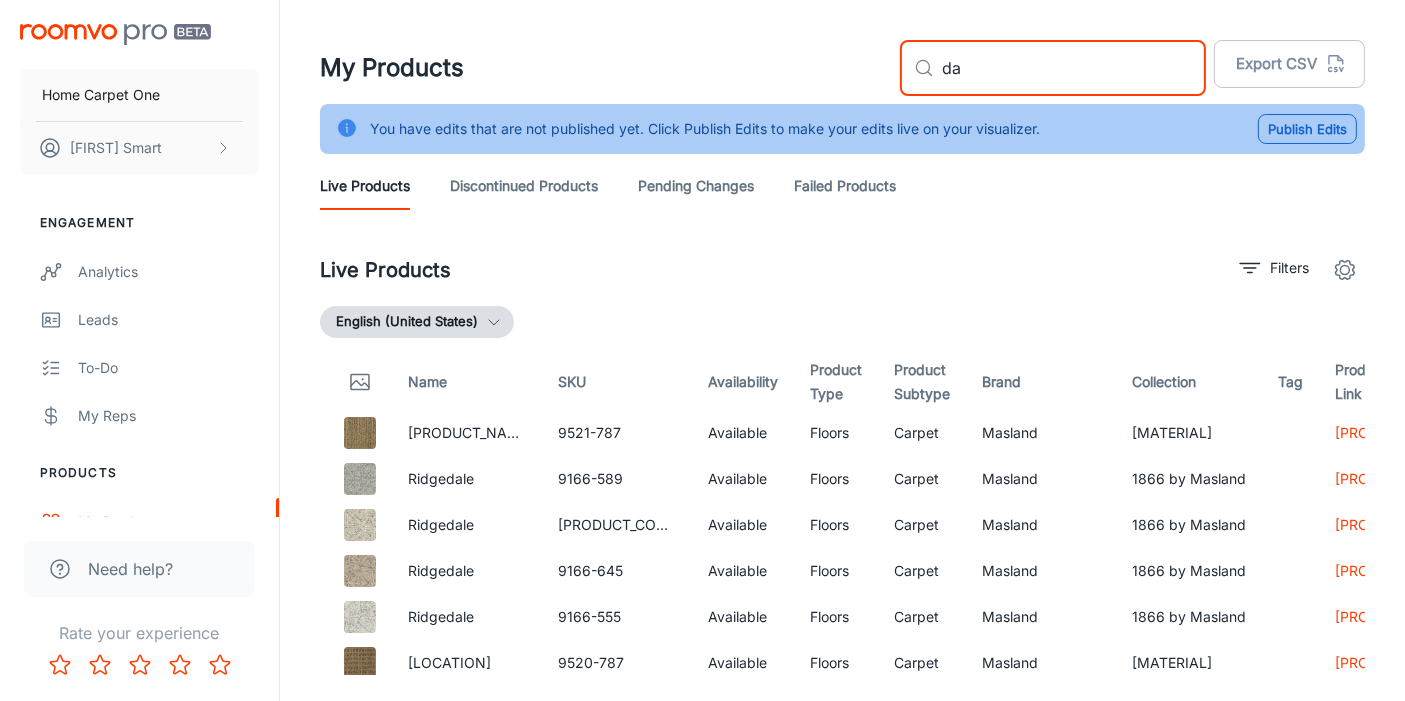 type on "d" 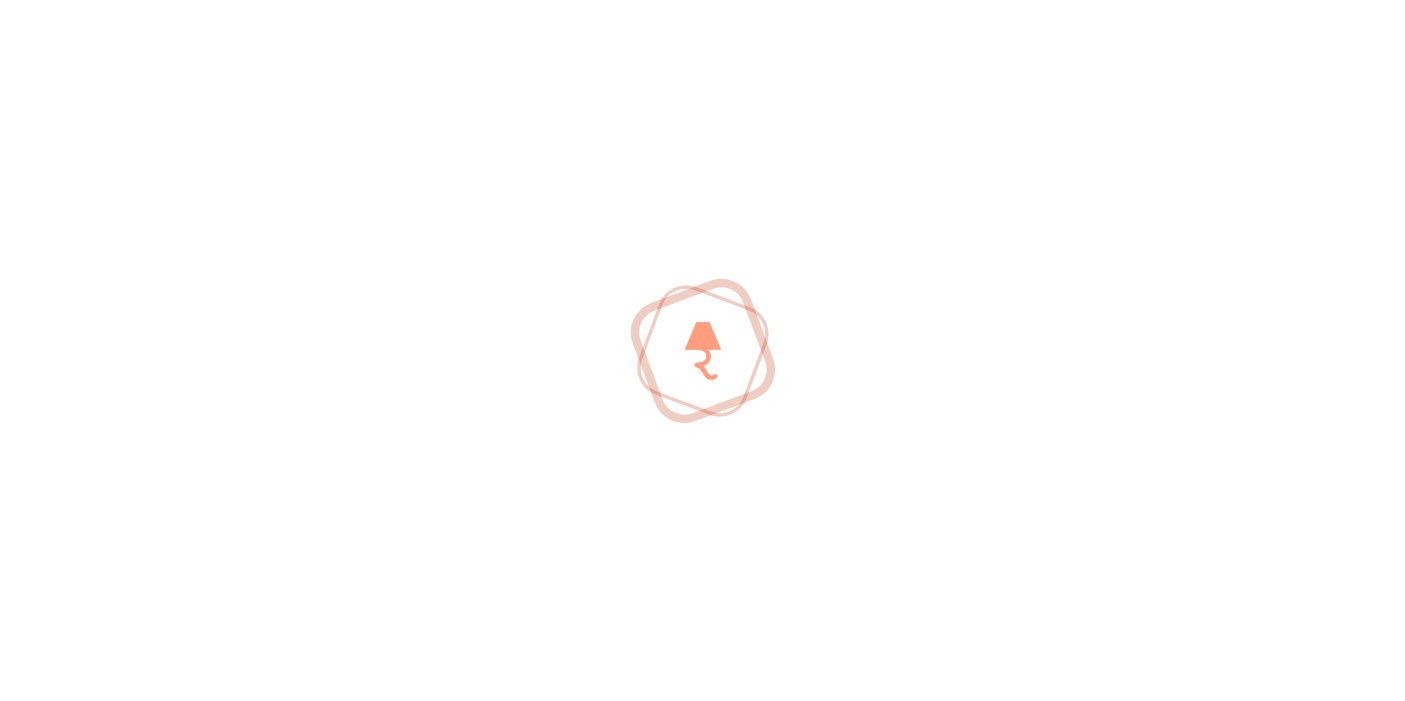 type 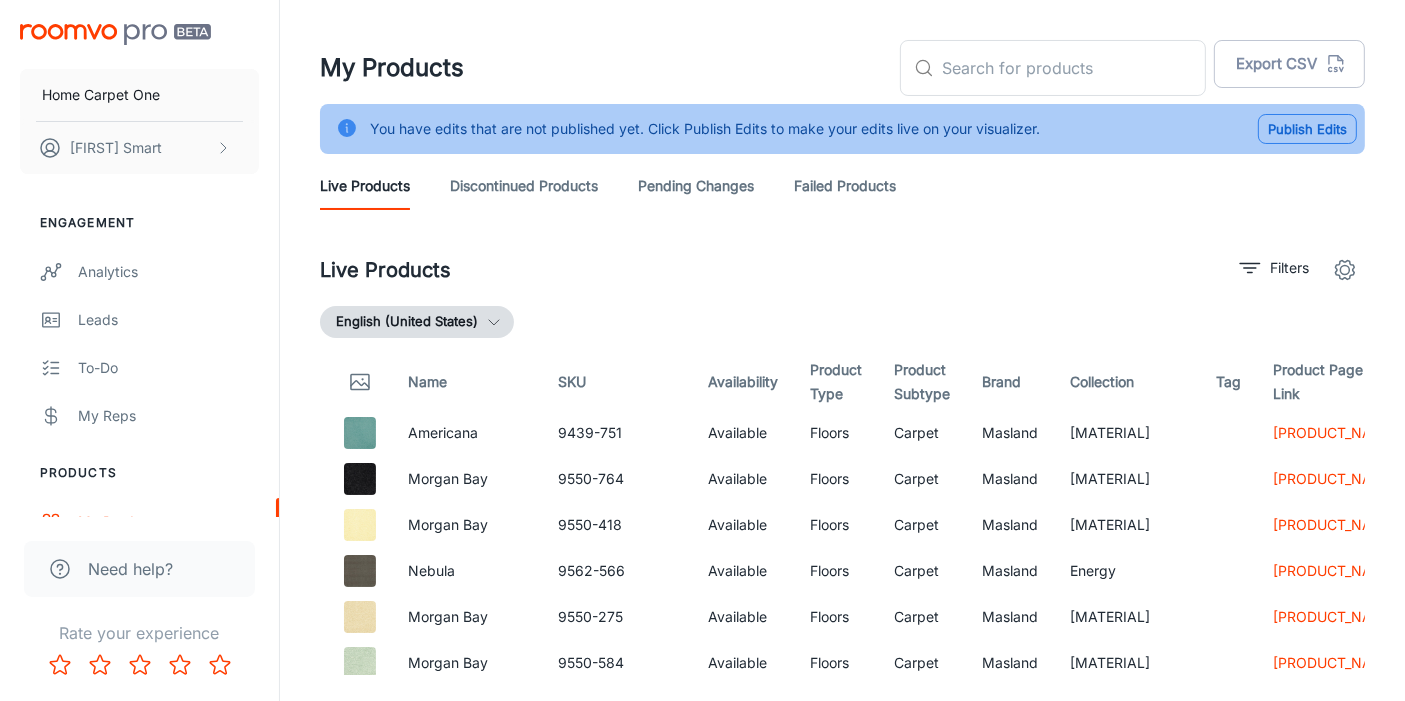 click on "Publish Edits" at bounding box center (1307, 129) 